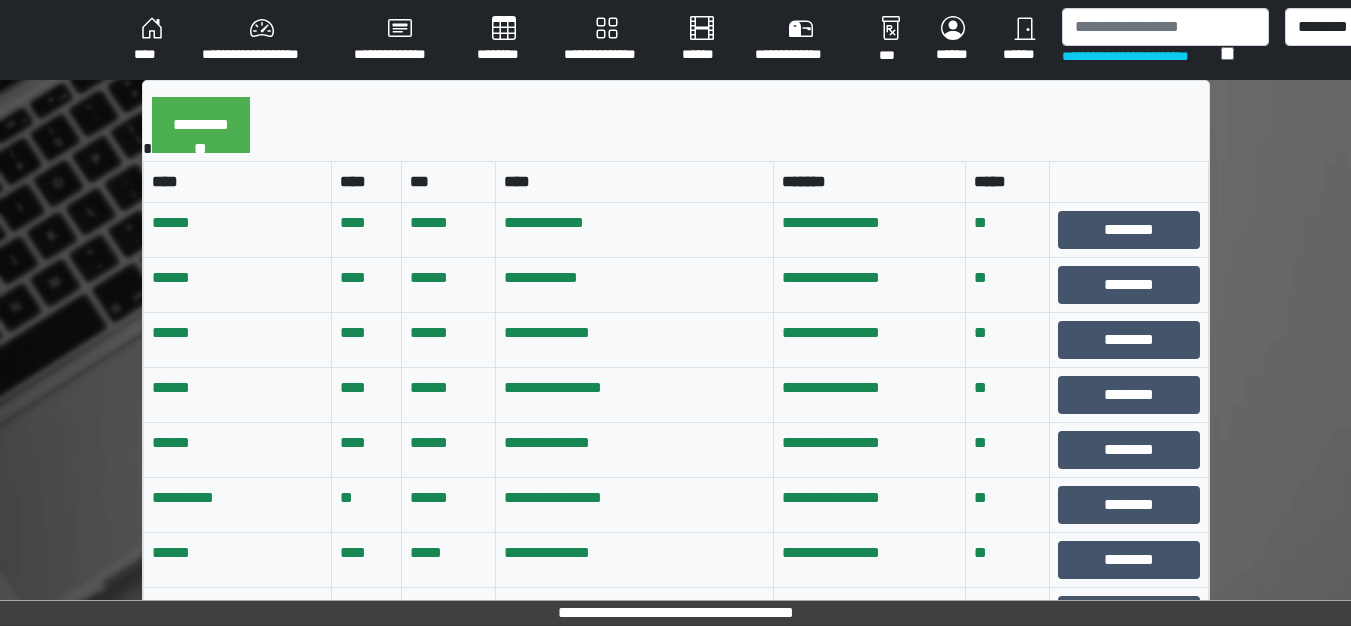 scroll, scrollTop: 0, scrollLeft: 0, axis: both 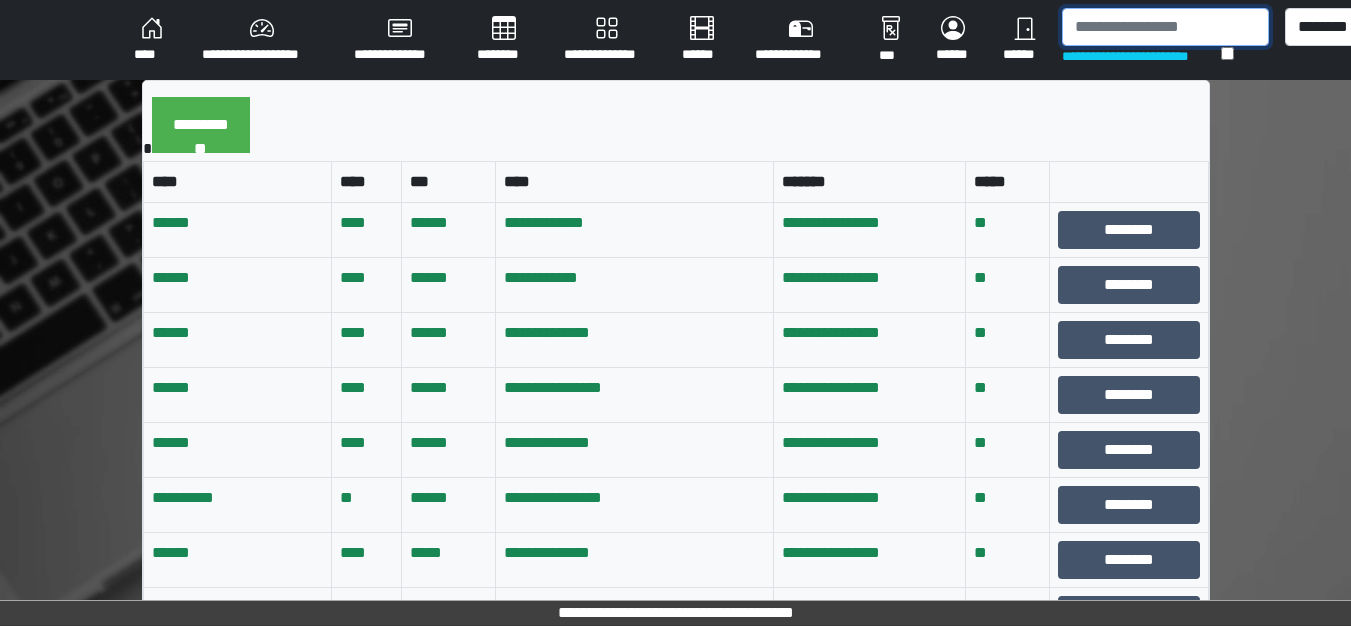 click at bounding box center (1165, 27) 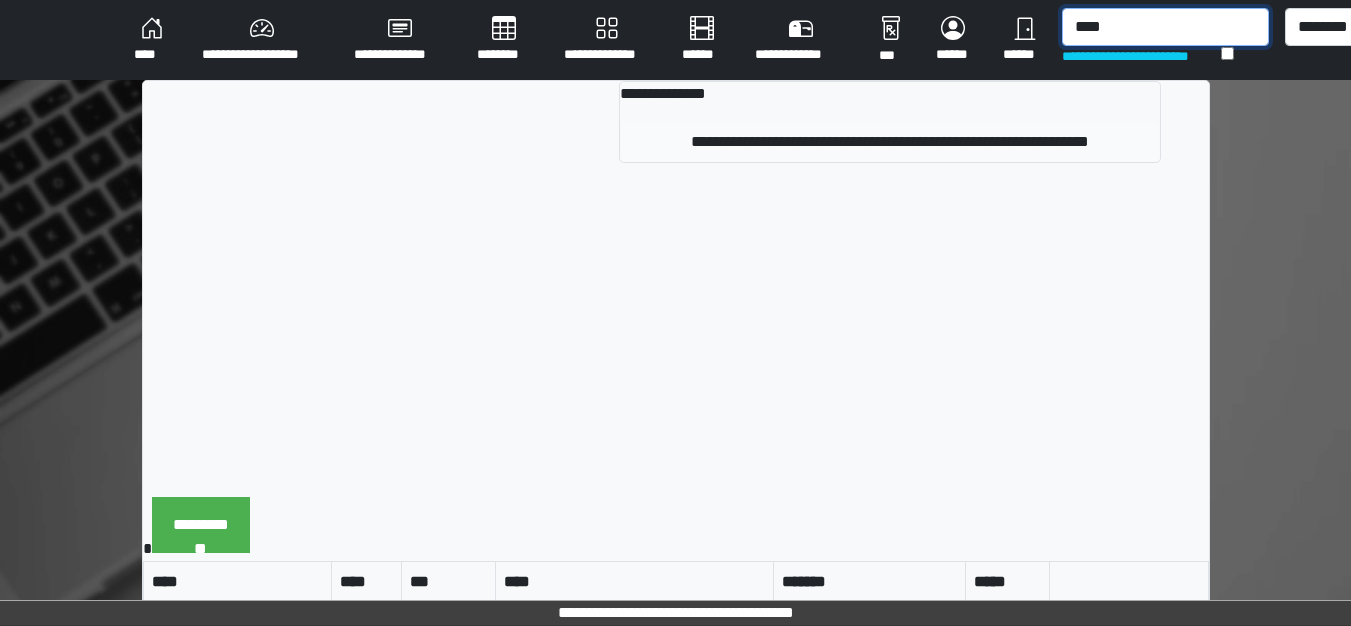 type on "****" 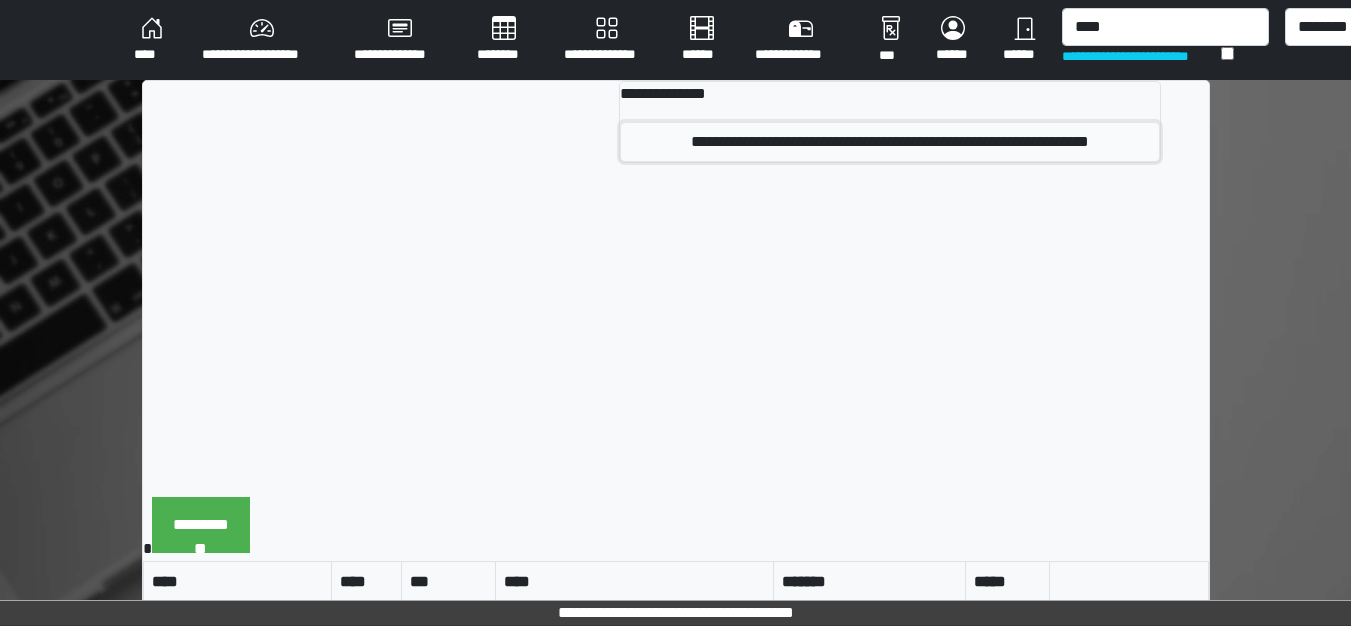 click on "**********" at bounding box center (890, 142) 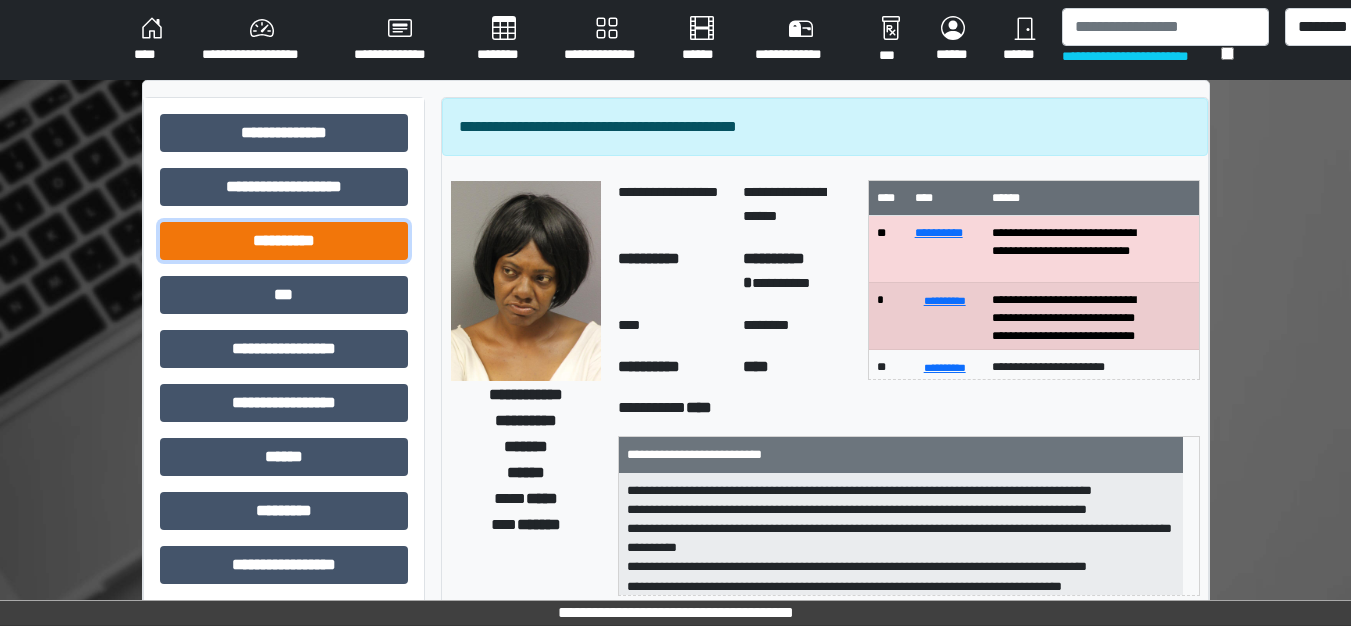 click on "**********" at bounding box center (284, 241) 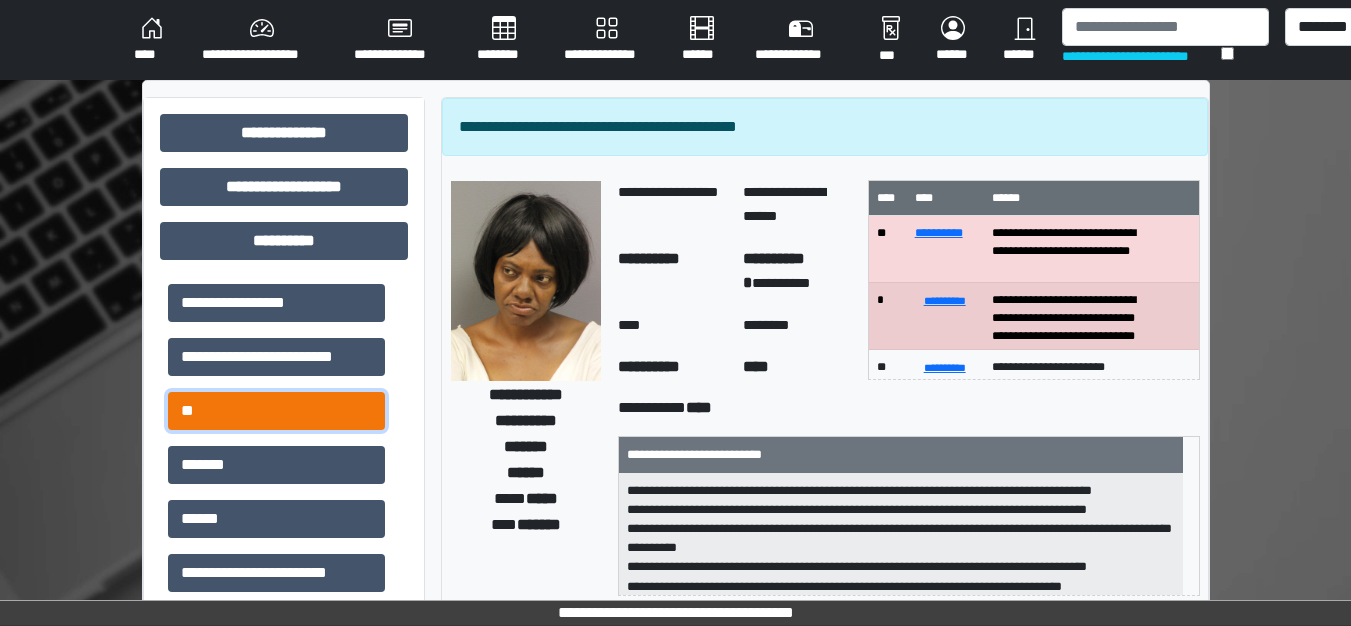 click on "**" at bounding box center (276, 411) 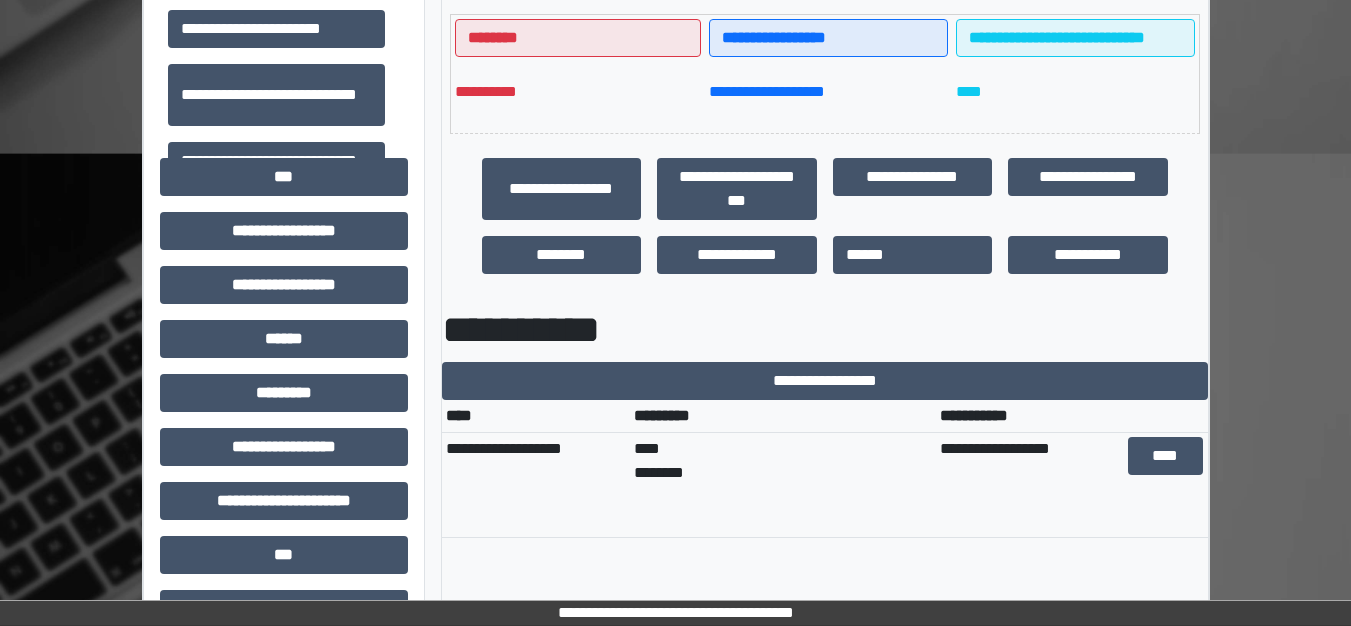 scroll, scrollTop: 600, scrollLeft: 0, axis: vertical 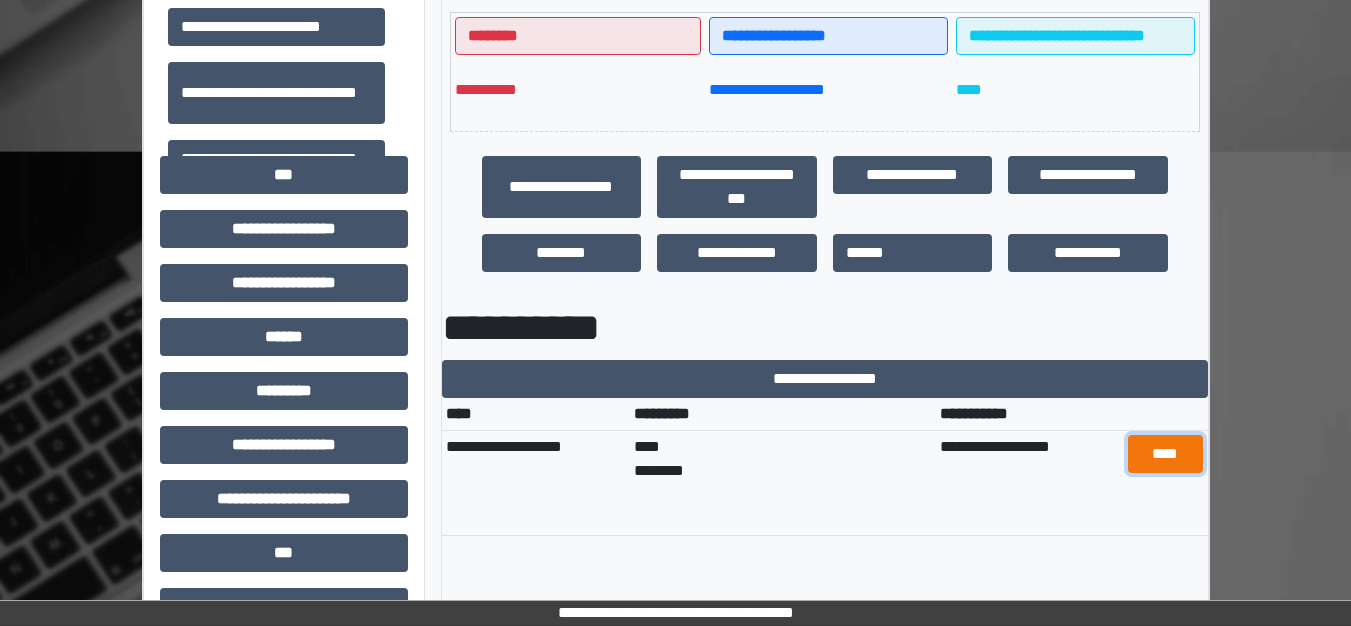 click on "****" at bounding box center [1165, 454] 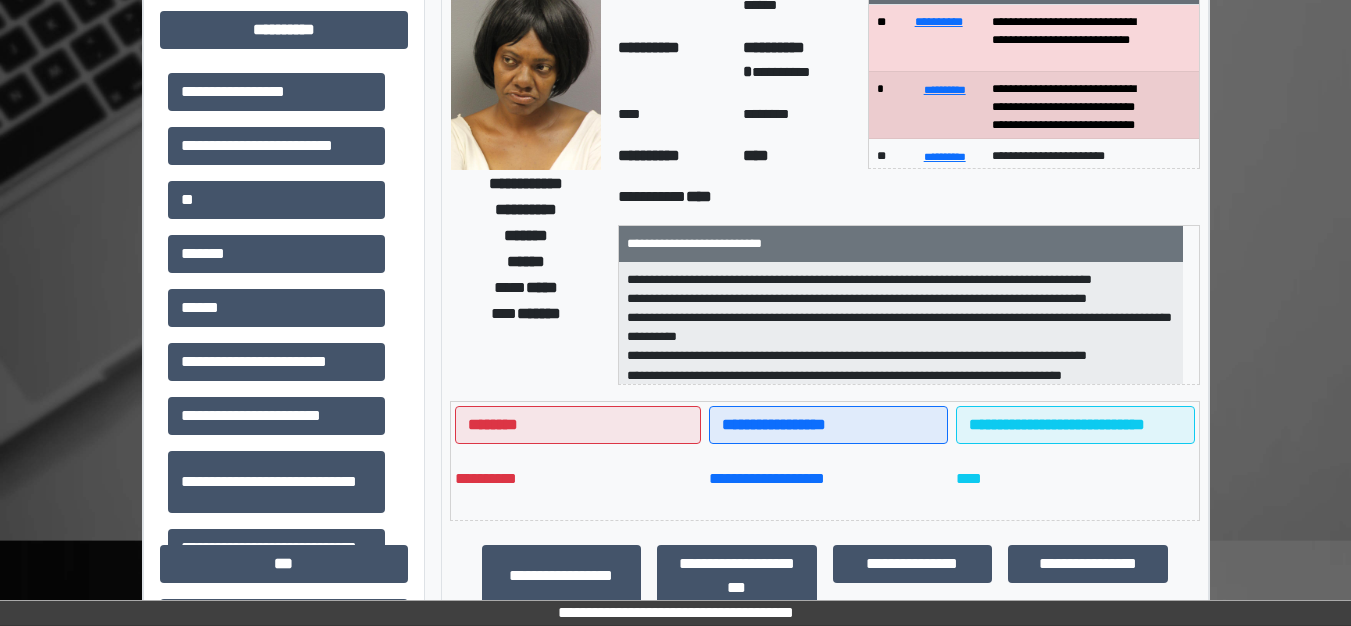 scroll, scrollTop: 100, scrollLeft: 0, axis: vertical 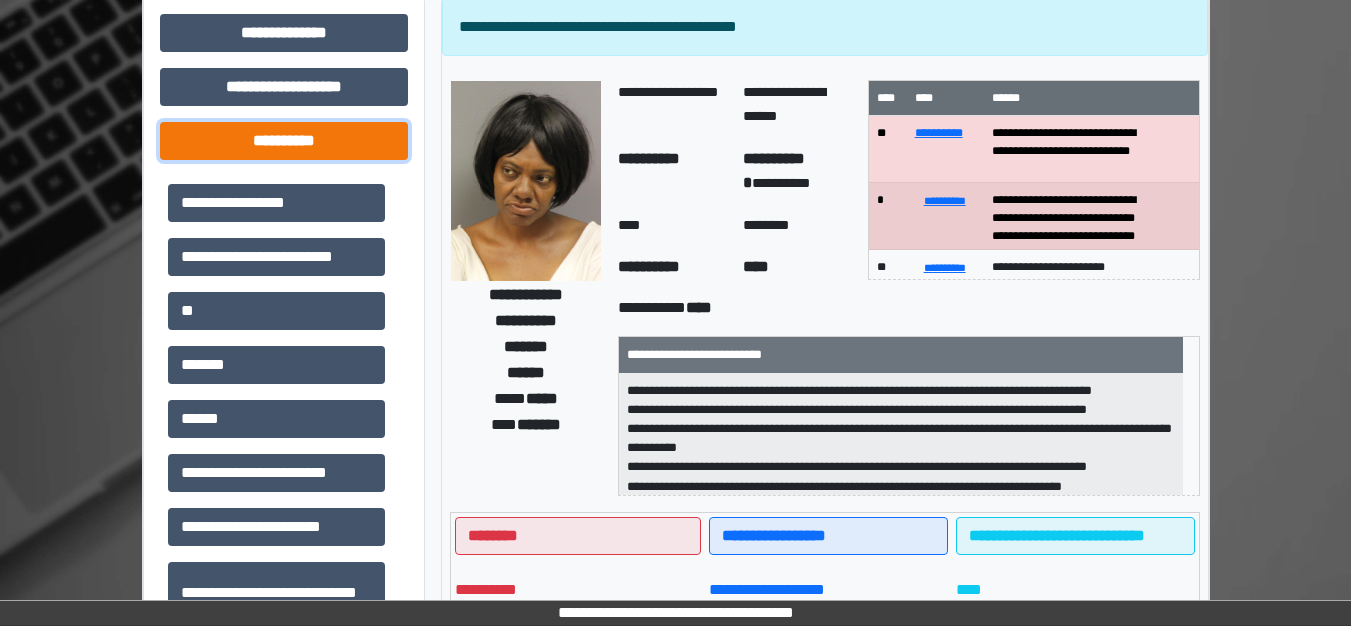 click on "**********" at bounding box center [284, 141] 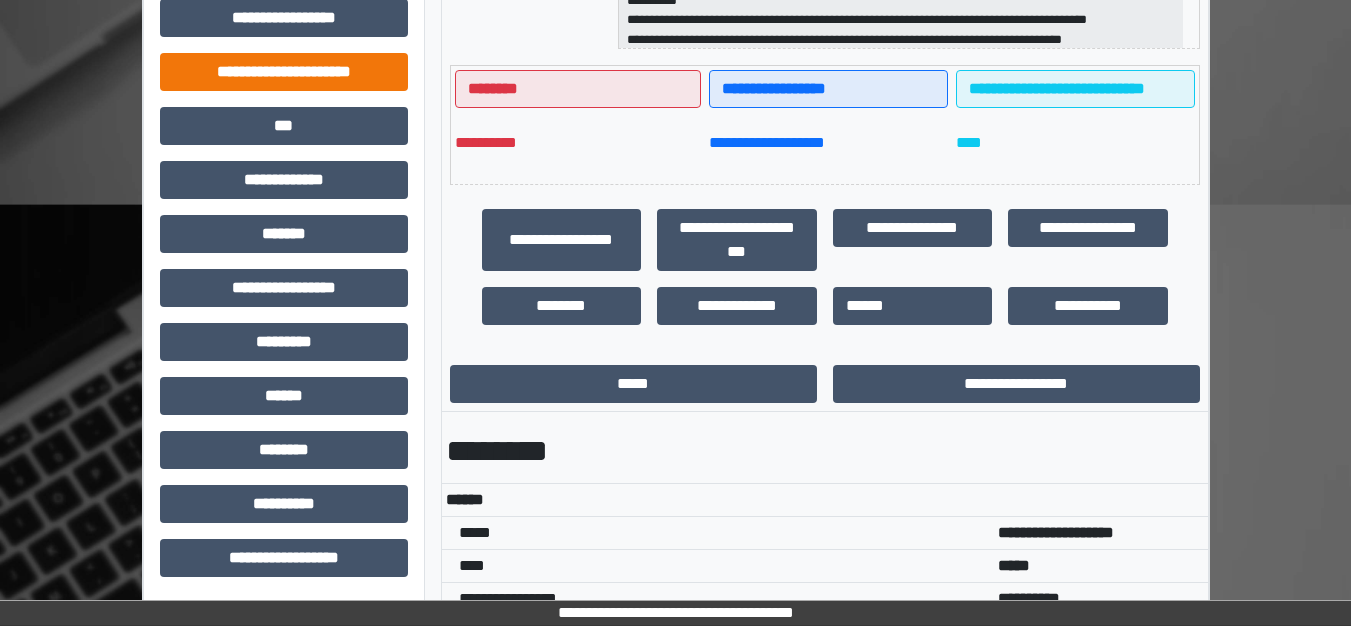 scroll, scrollTop: 600, scrollLeft: 0, axis: vertical 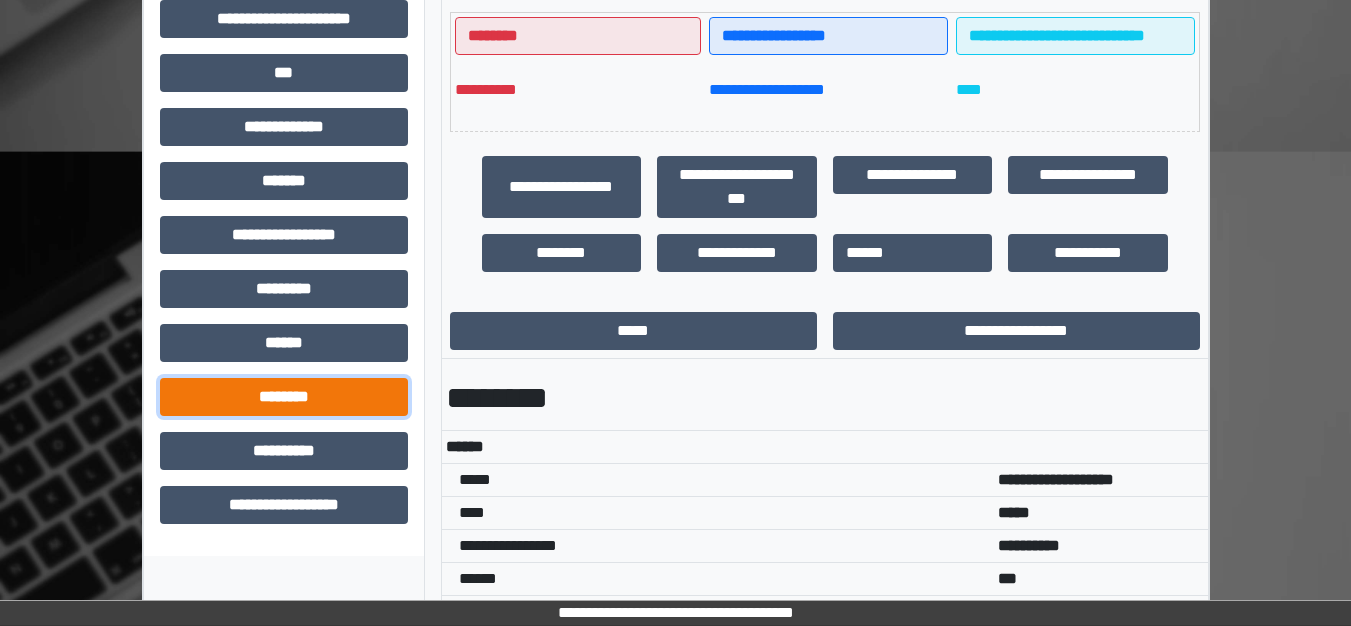click on "********" at bounding box center (284, 397) 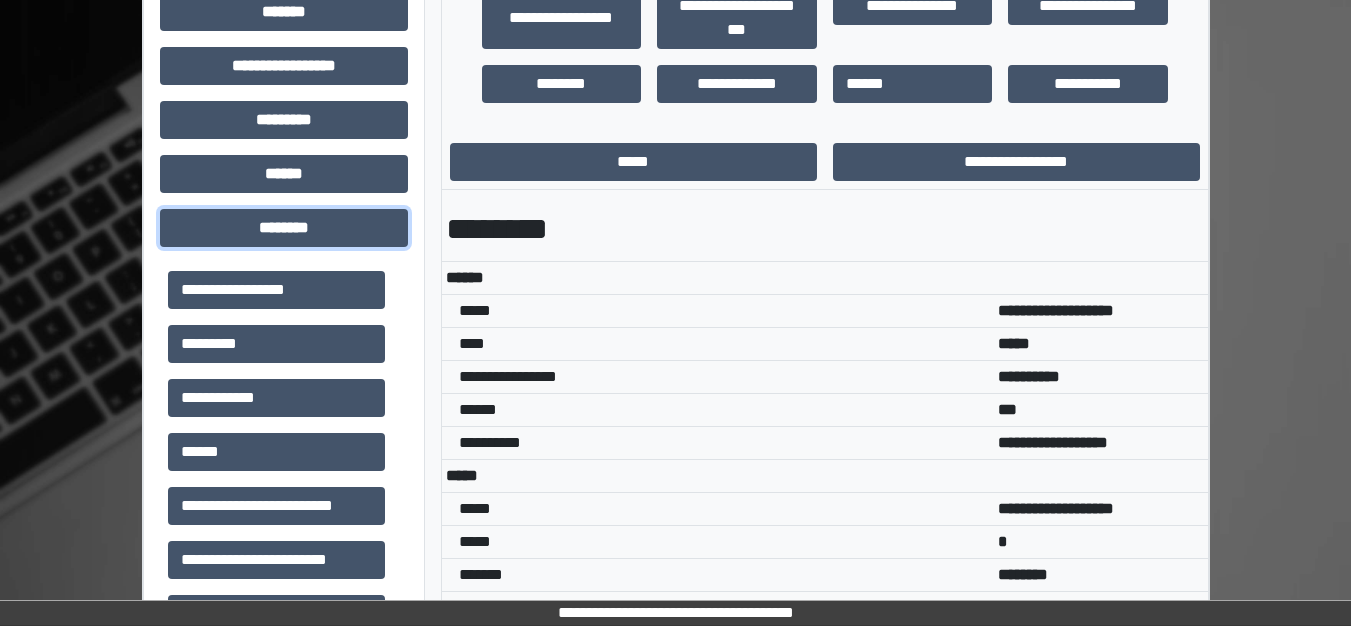 scroll, scrollTop: 800, scrollLeft: 0, axis: vertical 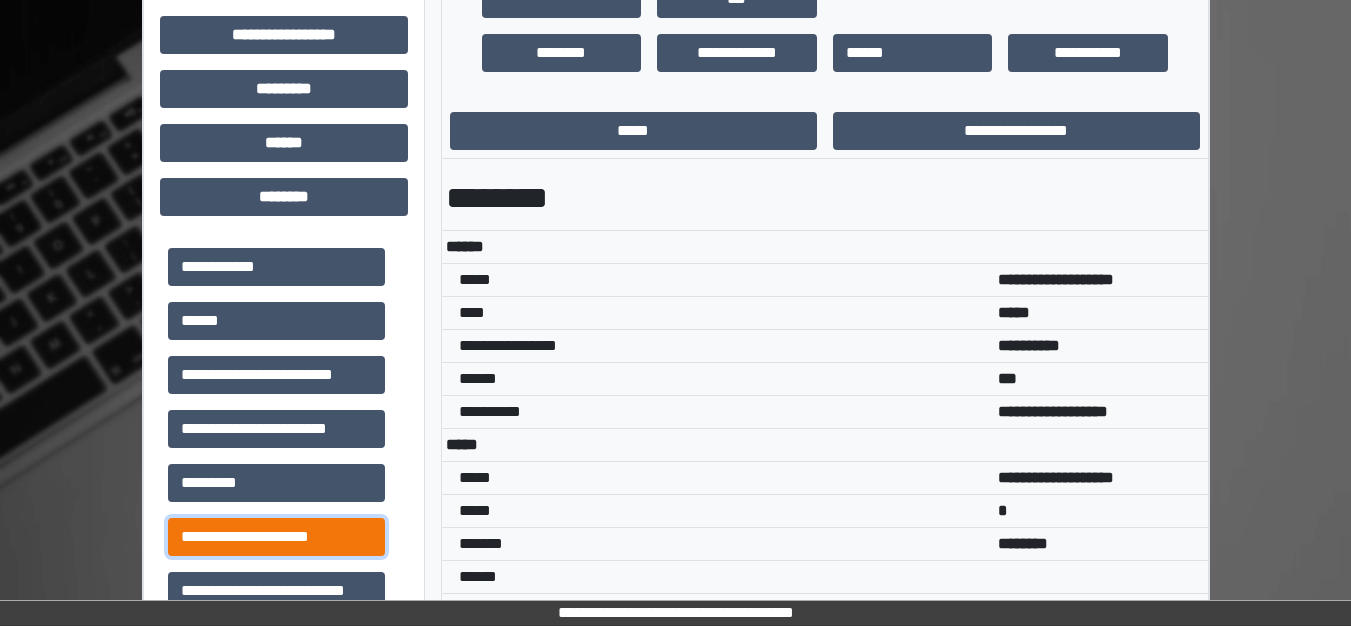 click on "**********" at bounding box center [276, 537] 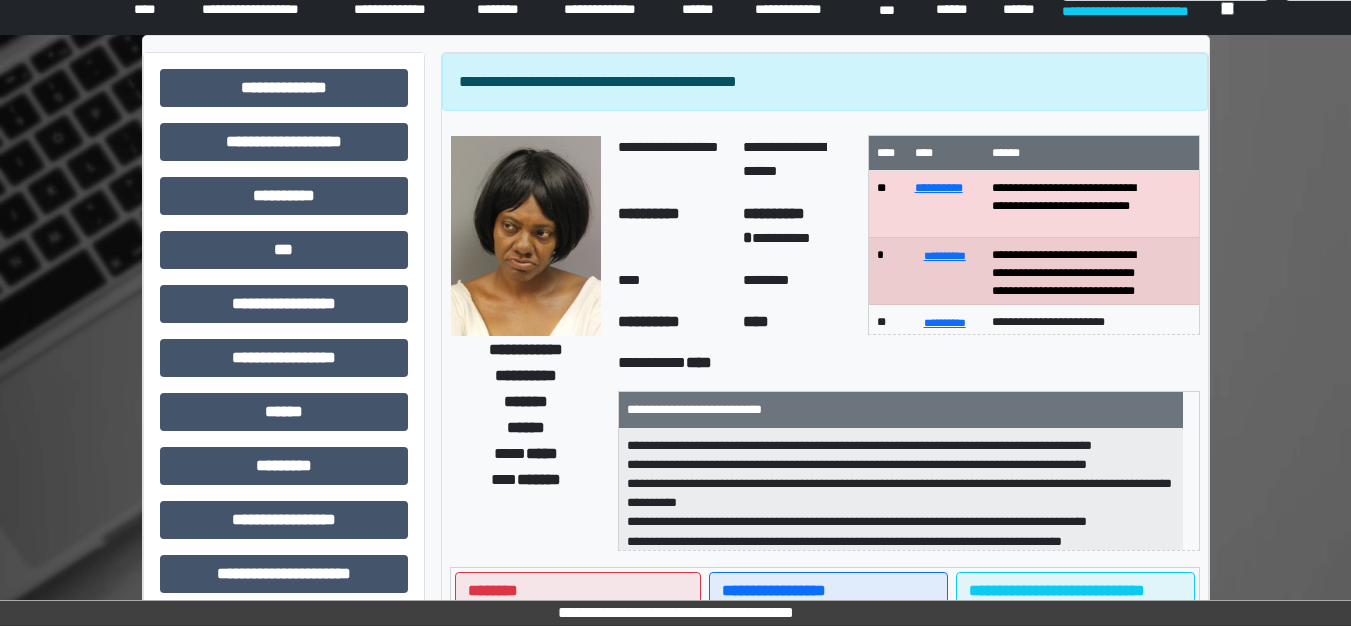 scroll, scrollTop: 0, scrollLeft: 0, axis: both 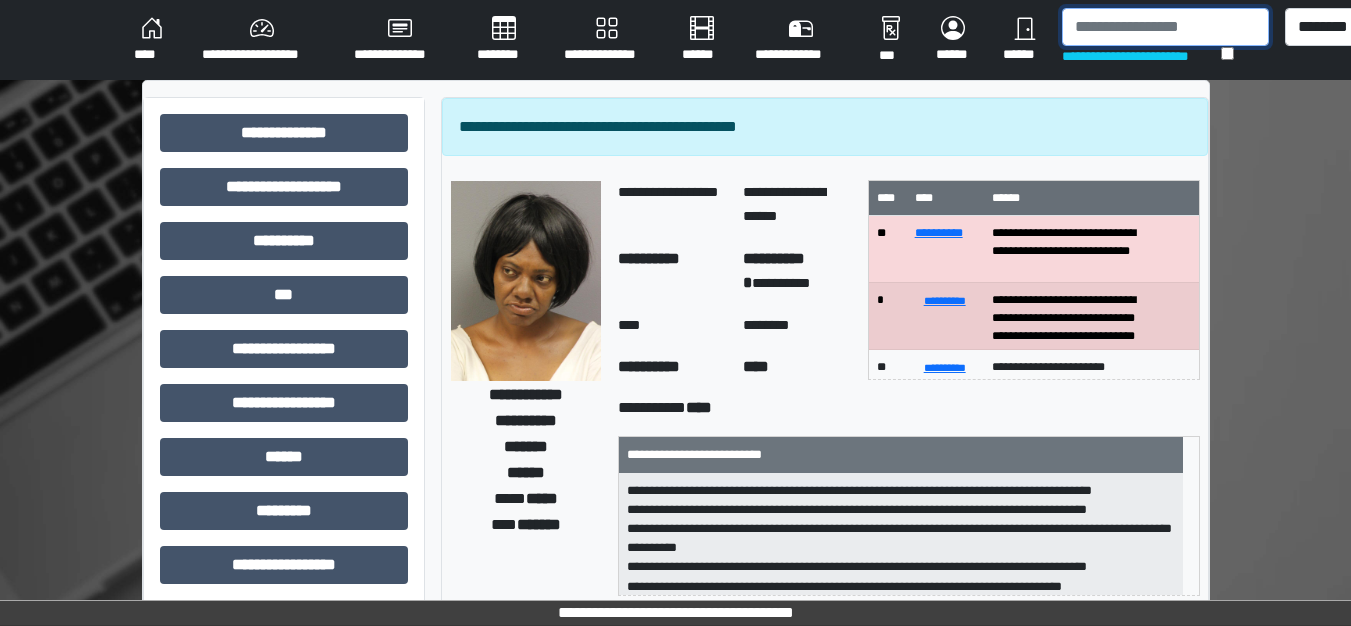 click at bounding box center (1165, 27) 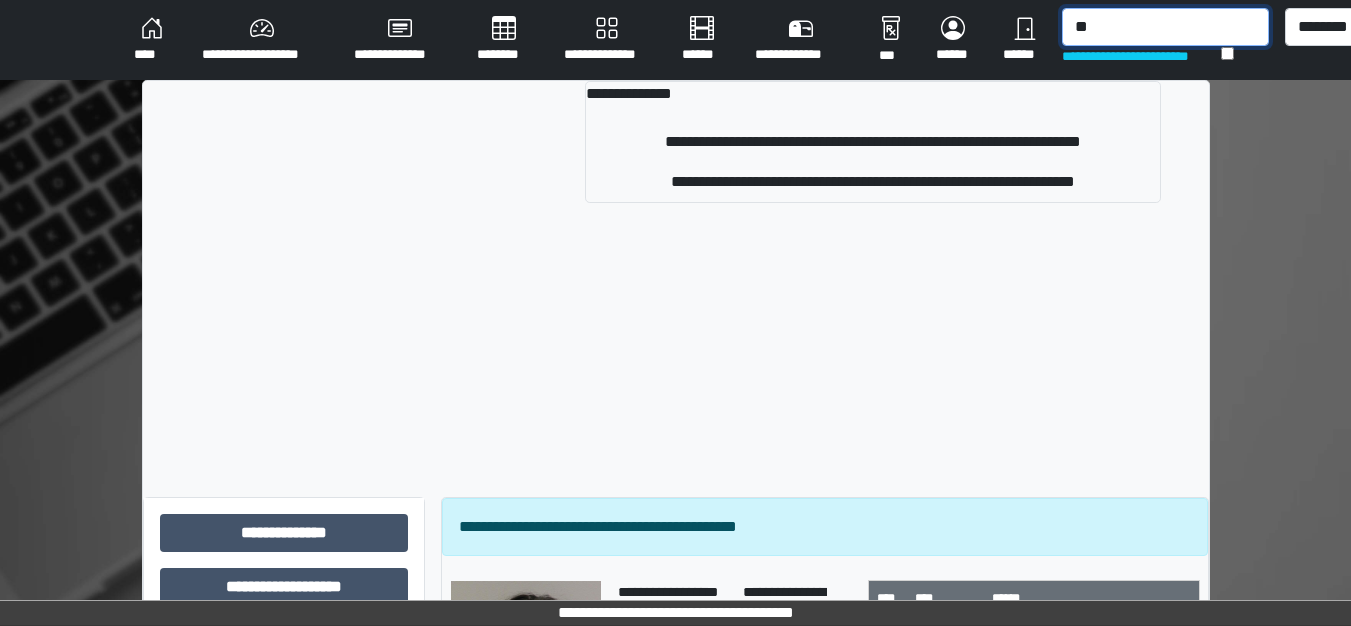 type on "*" 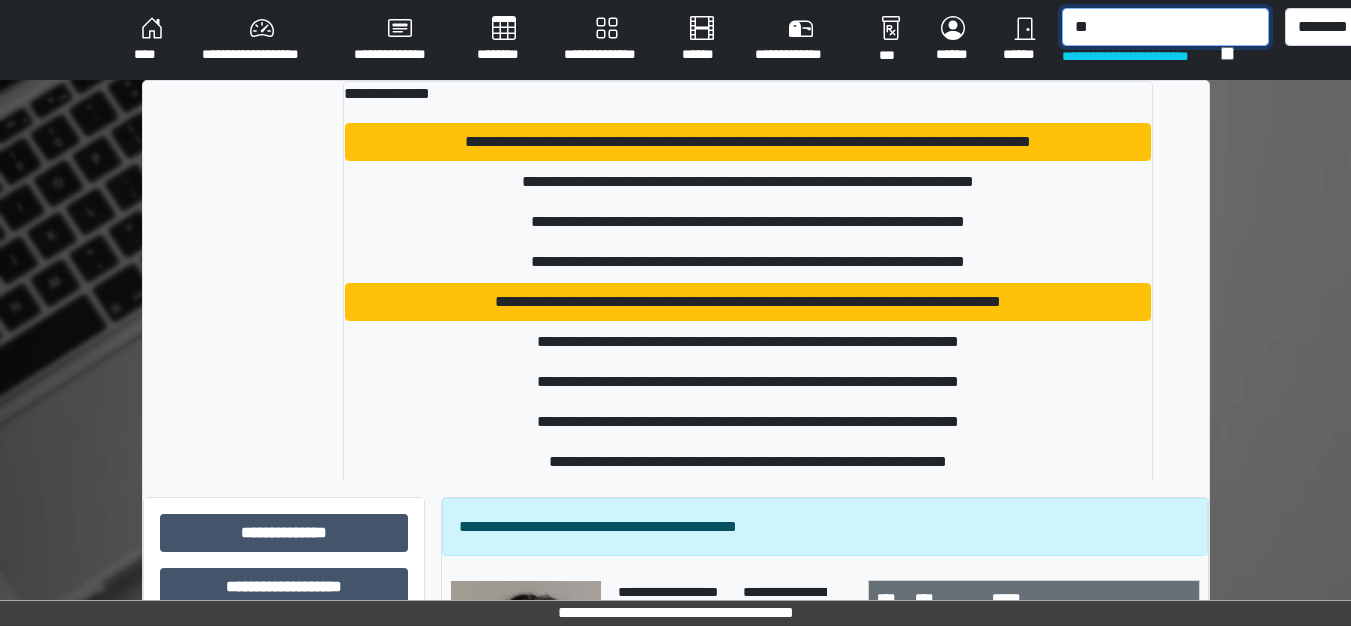 type on "*" 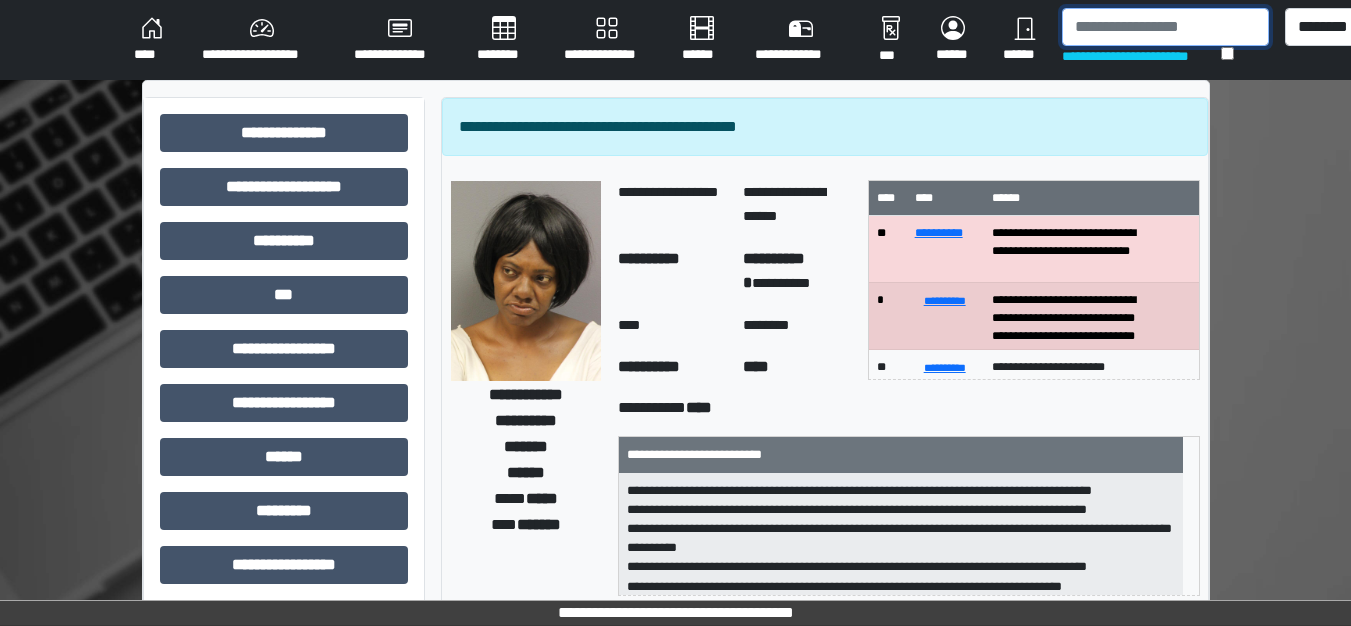 click at bounding box center (1165, 27) 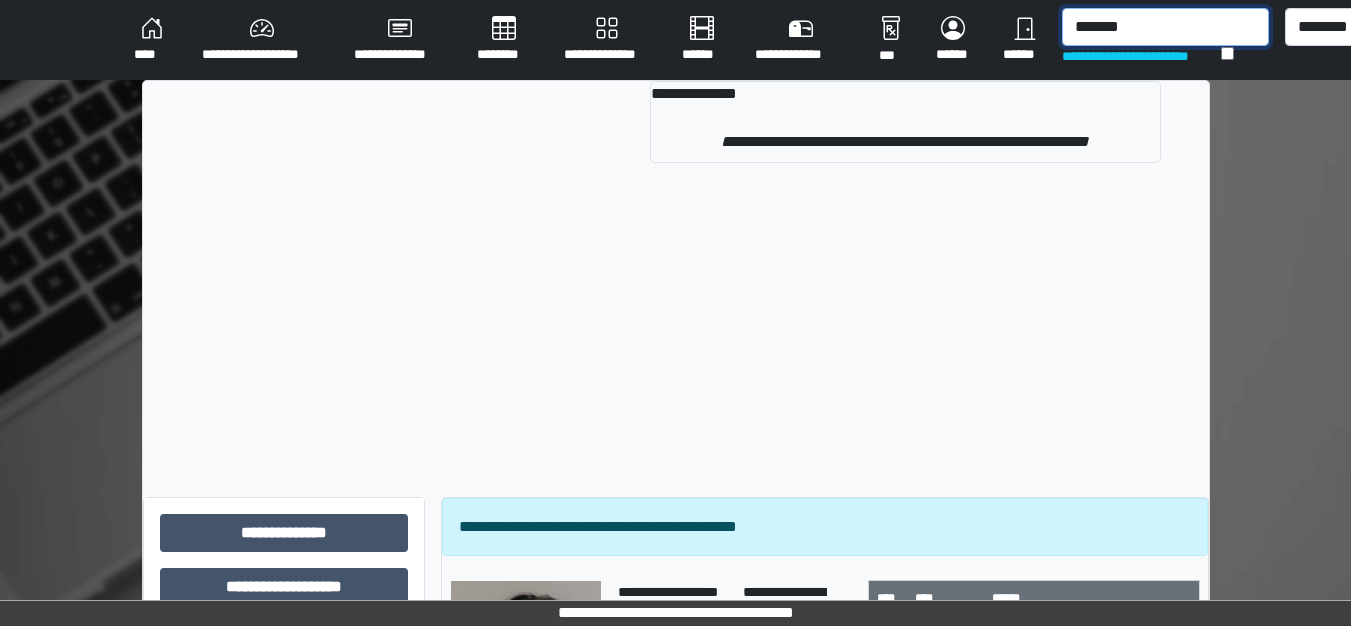 type on "*******" 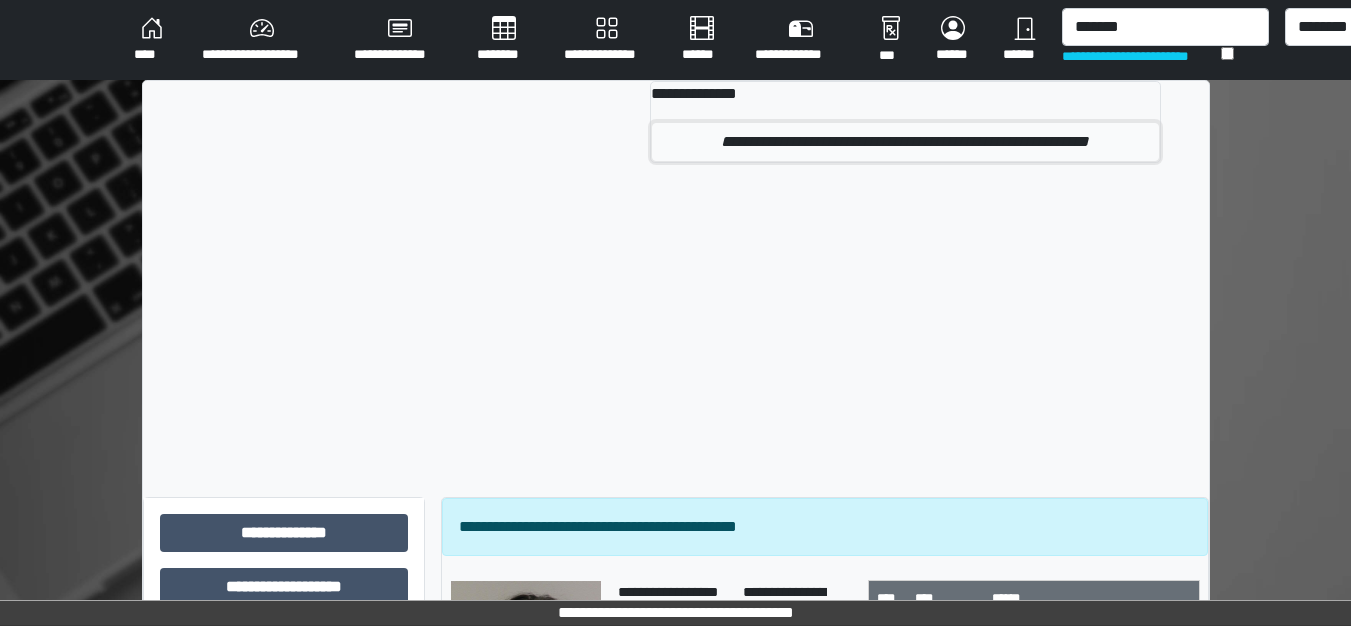 click on "**********" at bounding box center [905, 142] 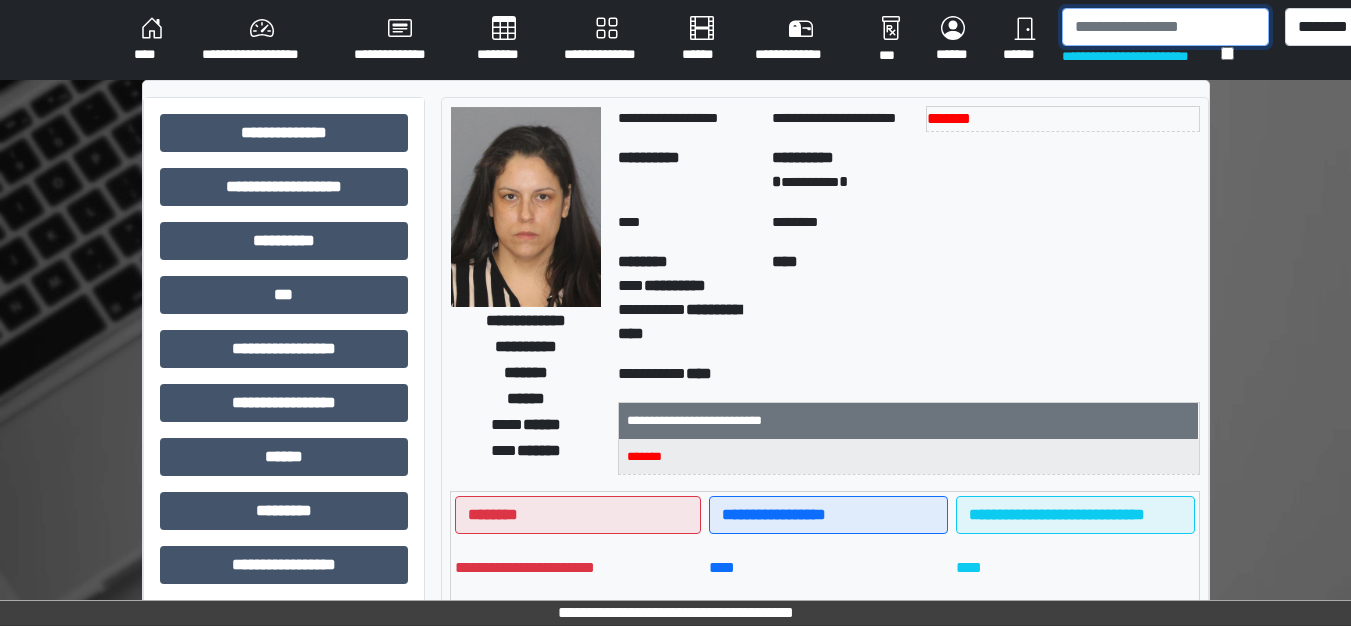 click at bounding box center (1165, 27) 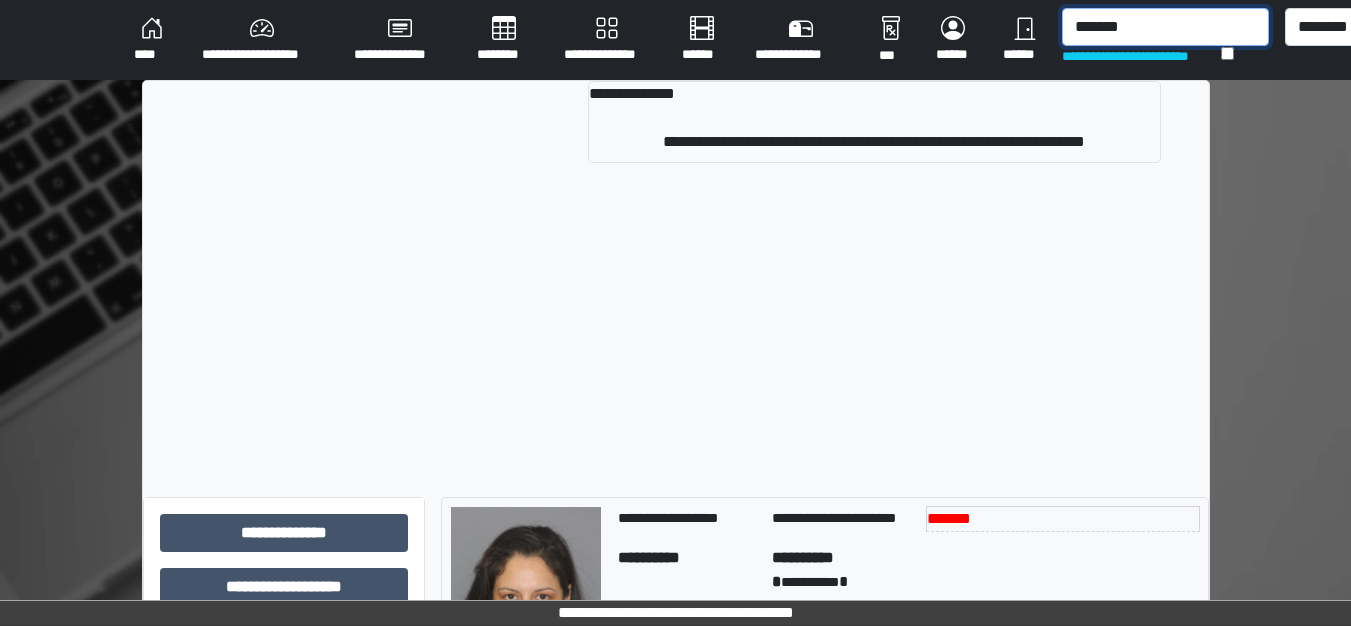 type on "*******" 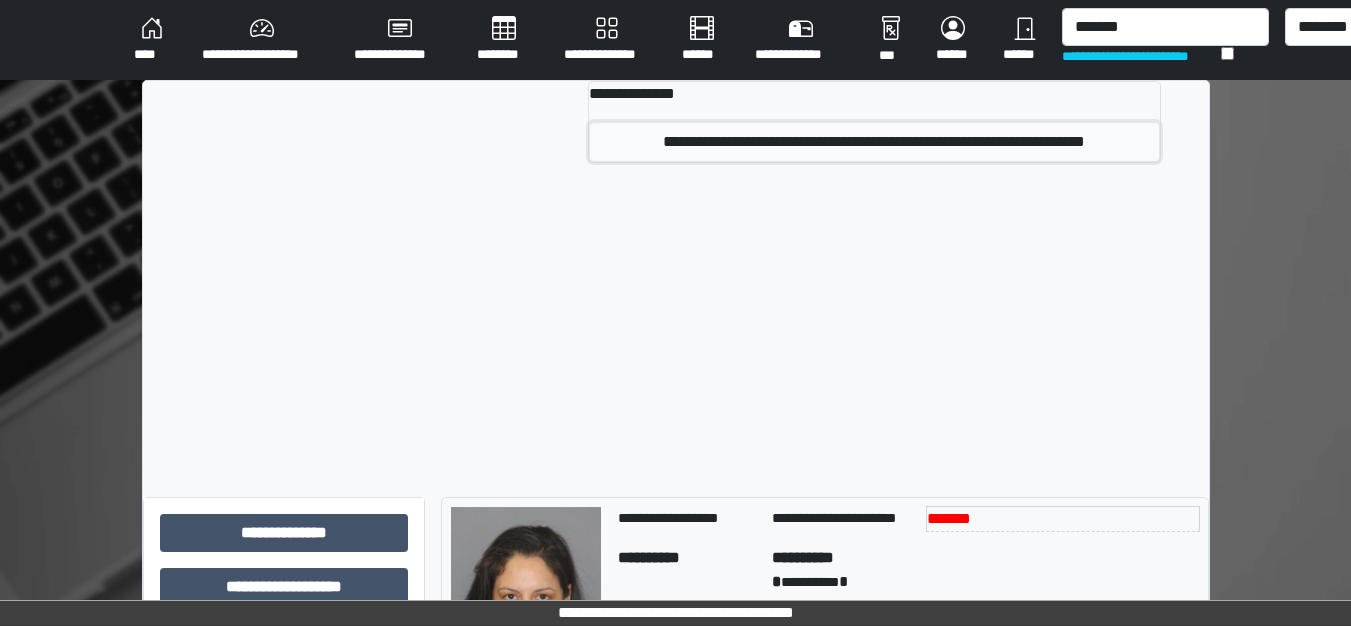 click on "**********" at bounding box center (874, 142) 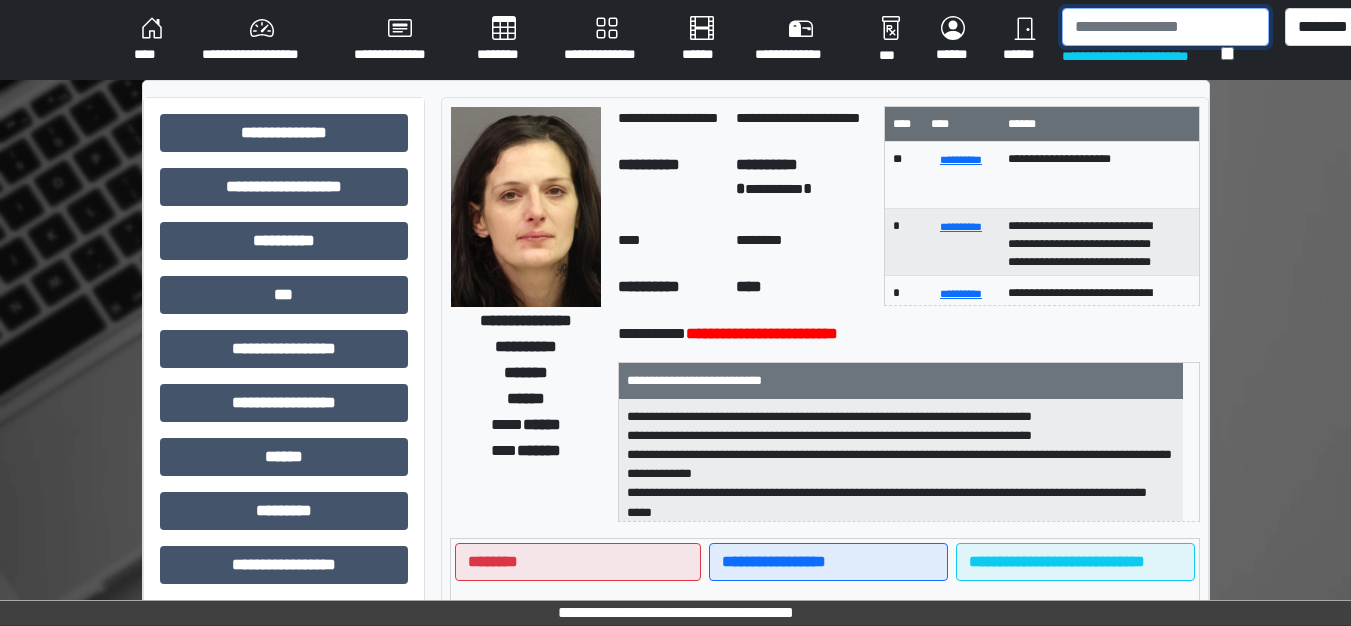 click at bounding box center (1165, 27) 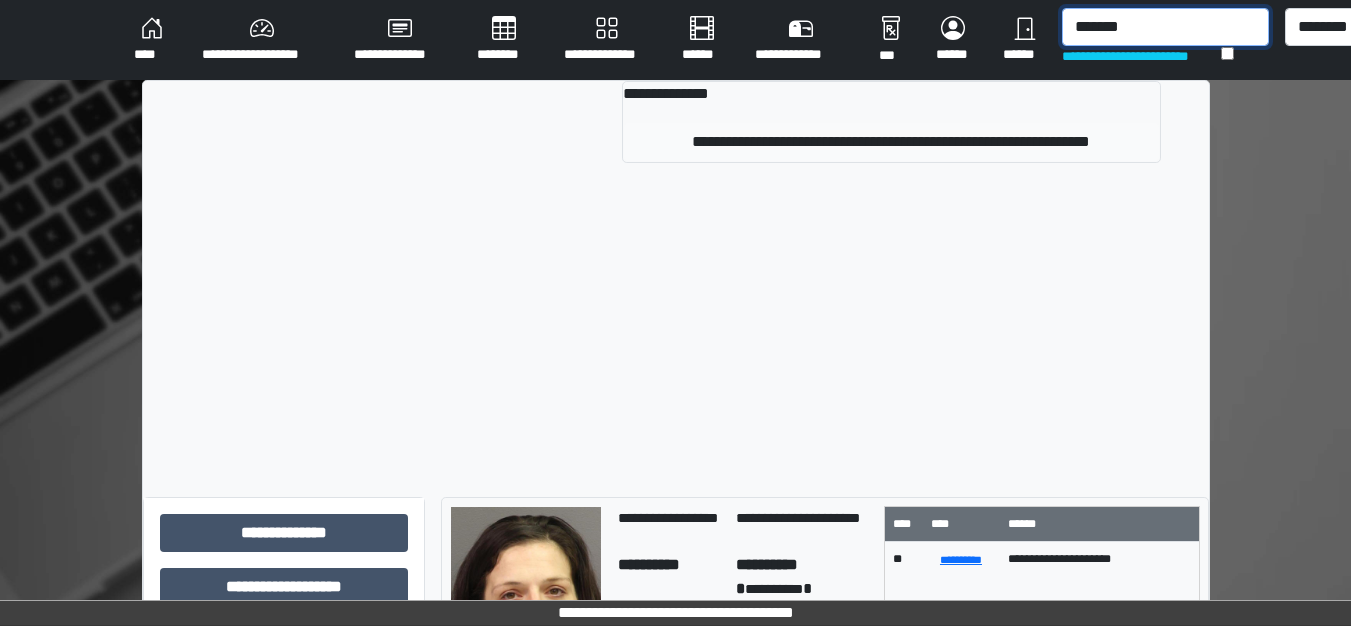 type on "*******" 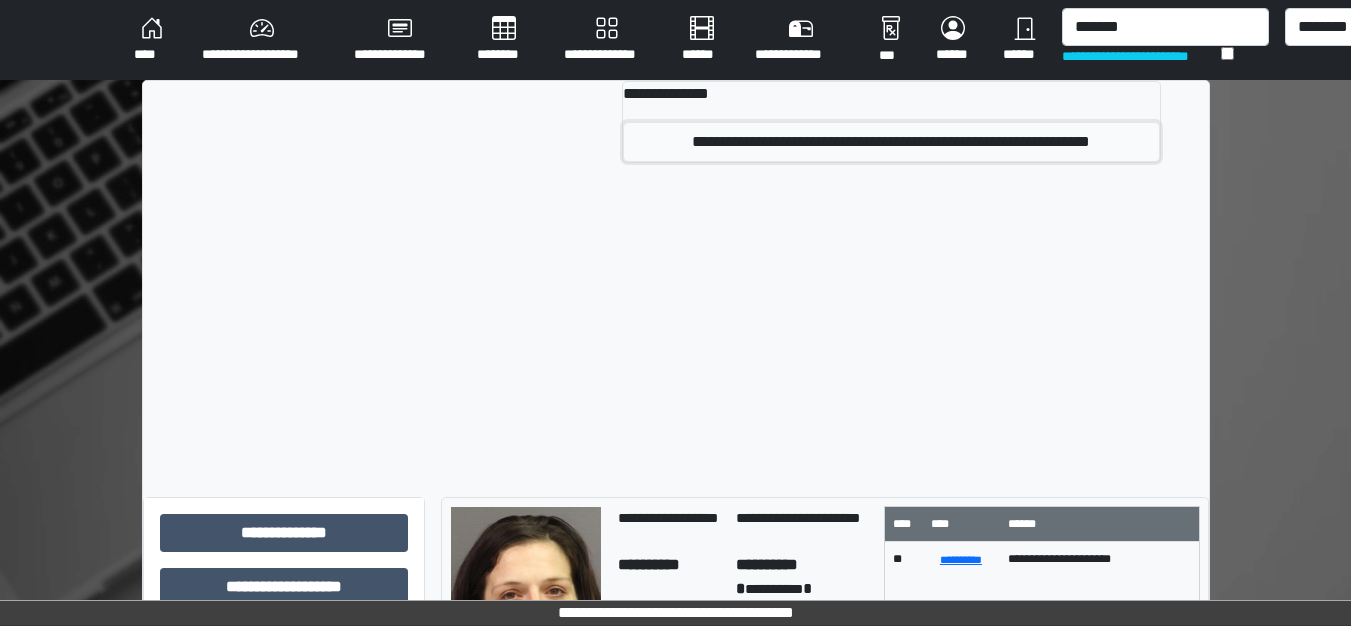 click on "**********" at bounding box center [891, 142] 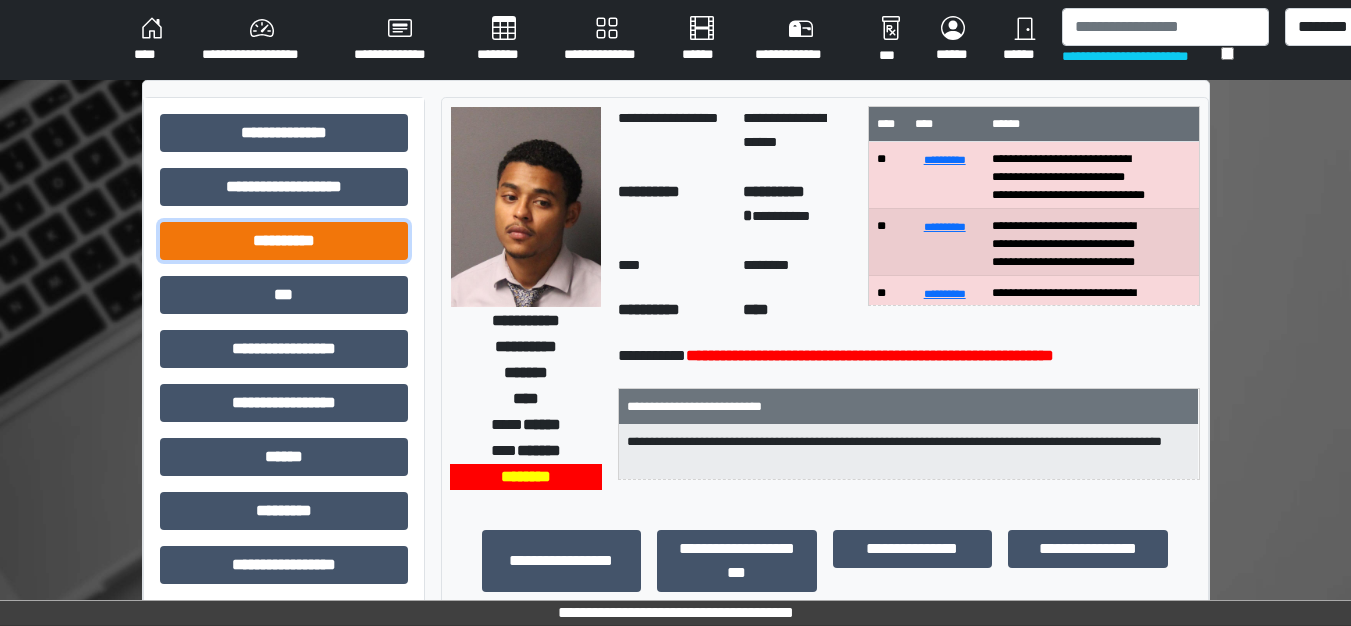 click on "**********" at bounding box center (284, 241) 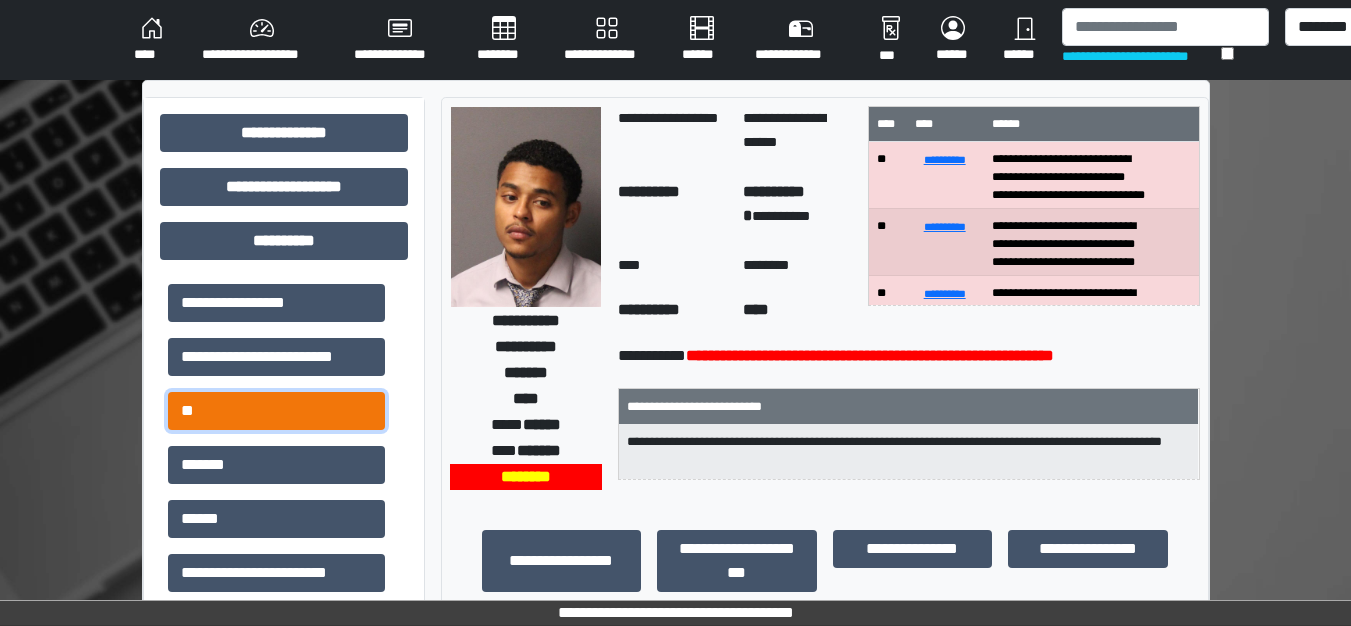 click on "**" at bounding box center (276, 411) 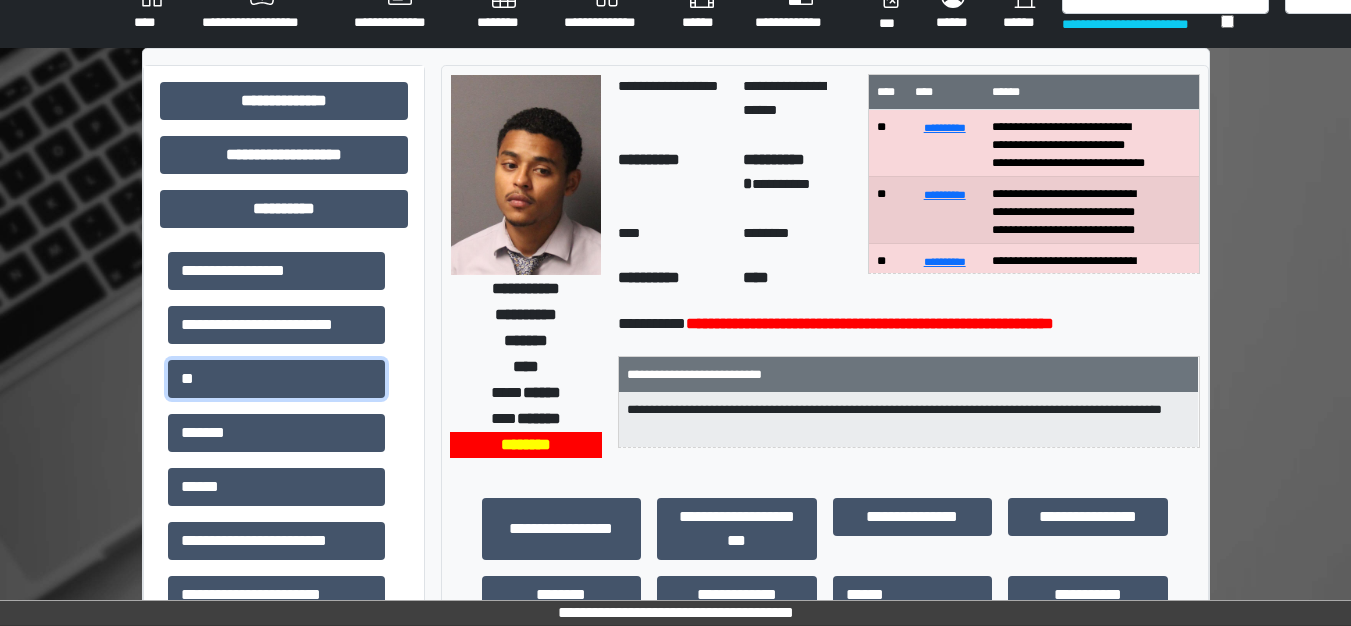 scroll, scrollTop: 0, scrollLeft: 0, axis: both 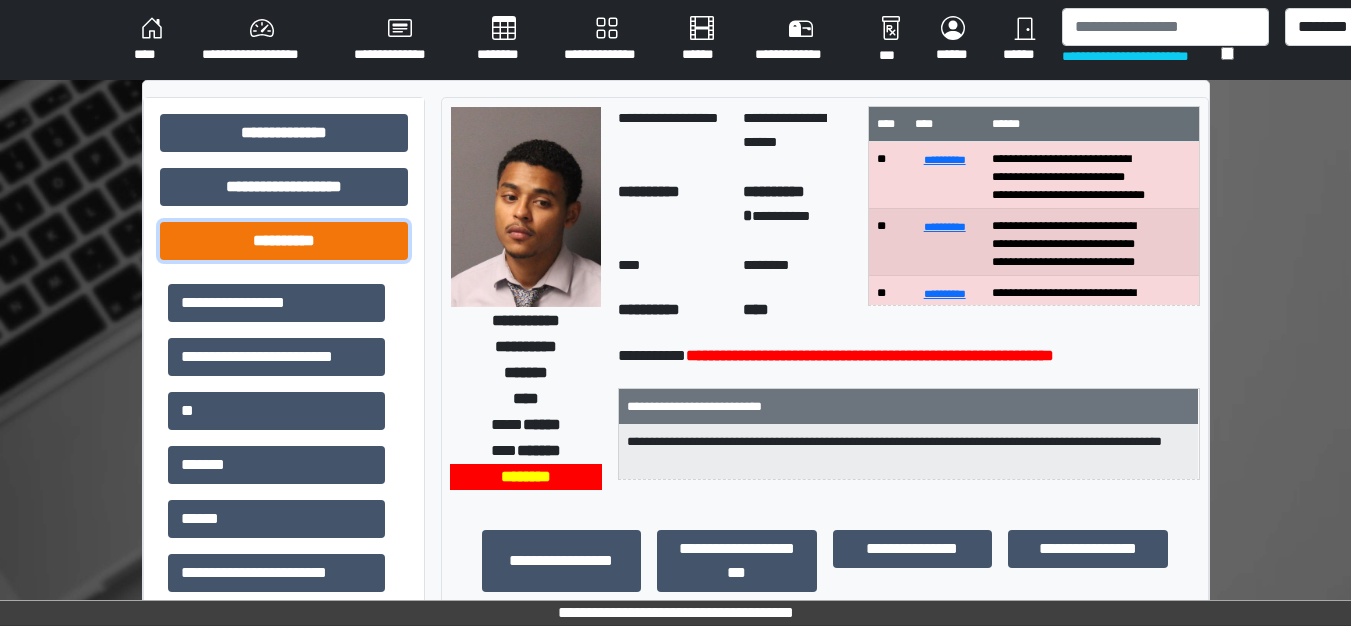 click on "**********" at bounding box center [284, 241] 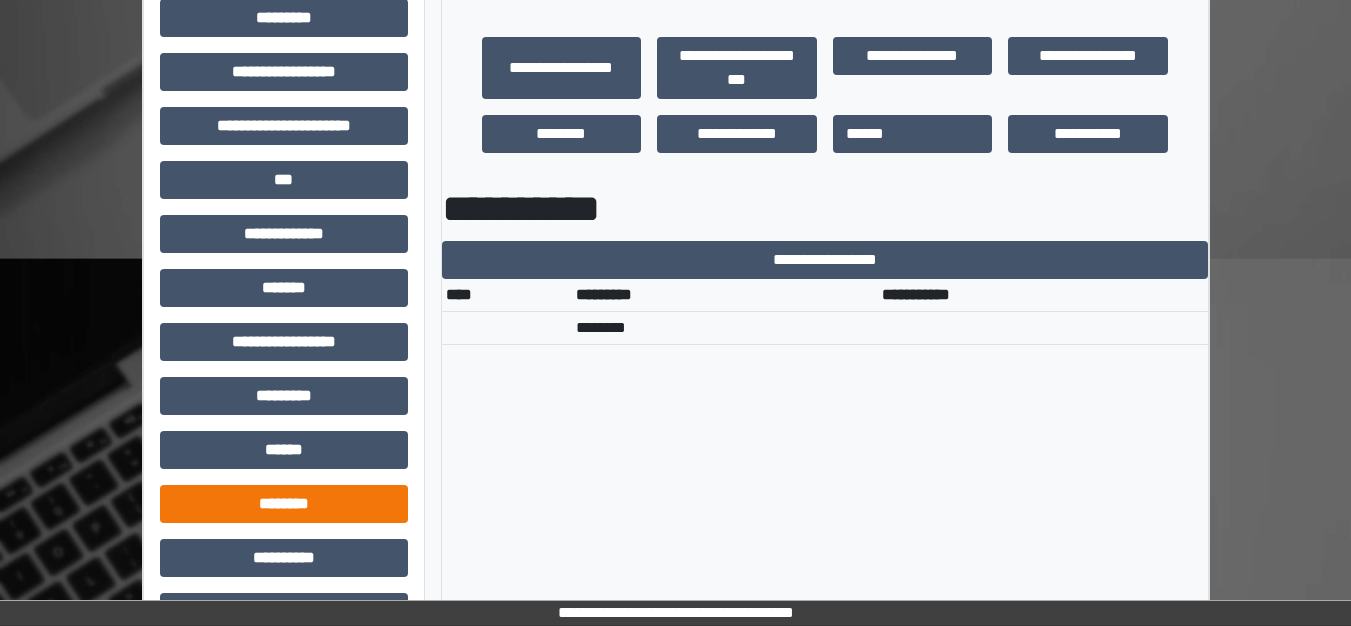 scroll, scrollTop: 600, scrollLeft: 0, axis: vertical 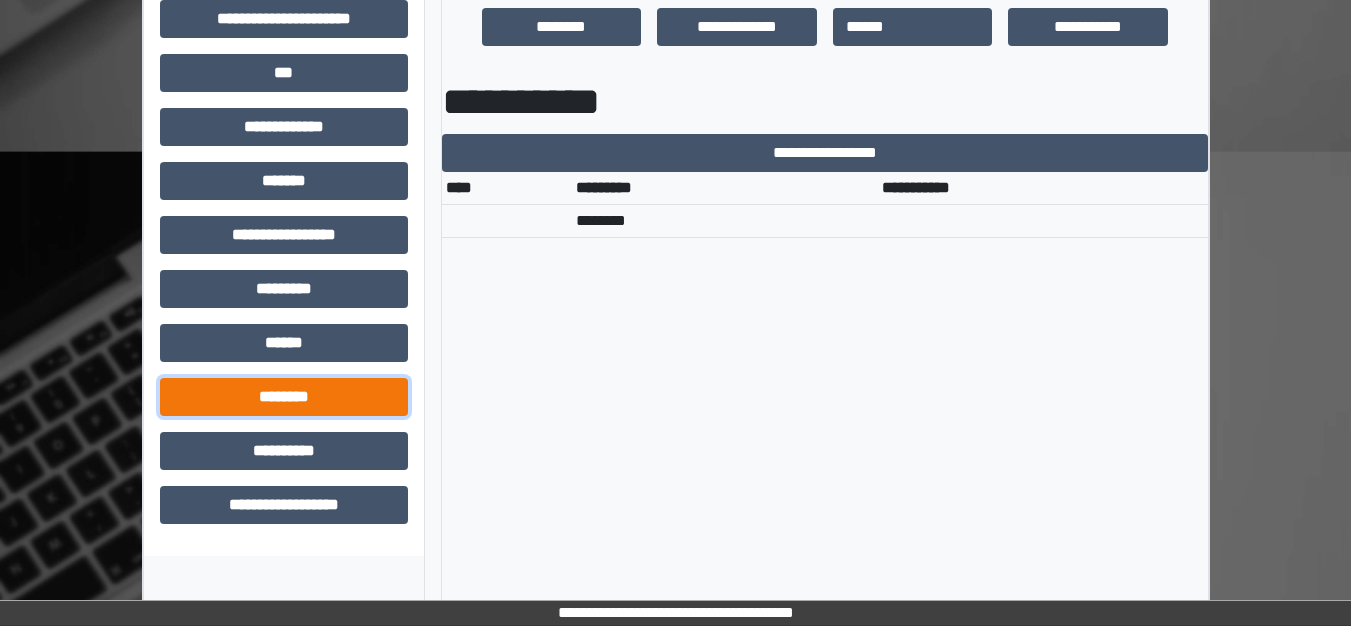 click on "********" at bounding box center (284, 397) 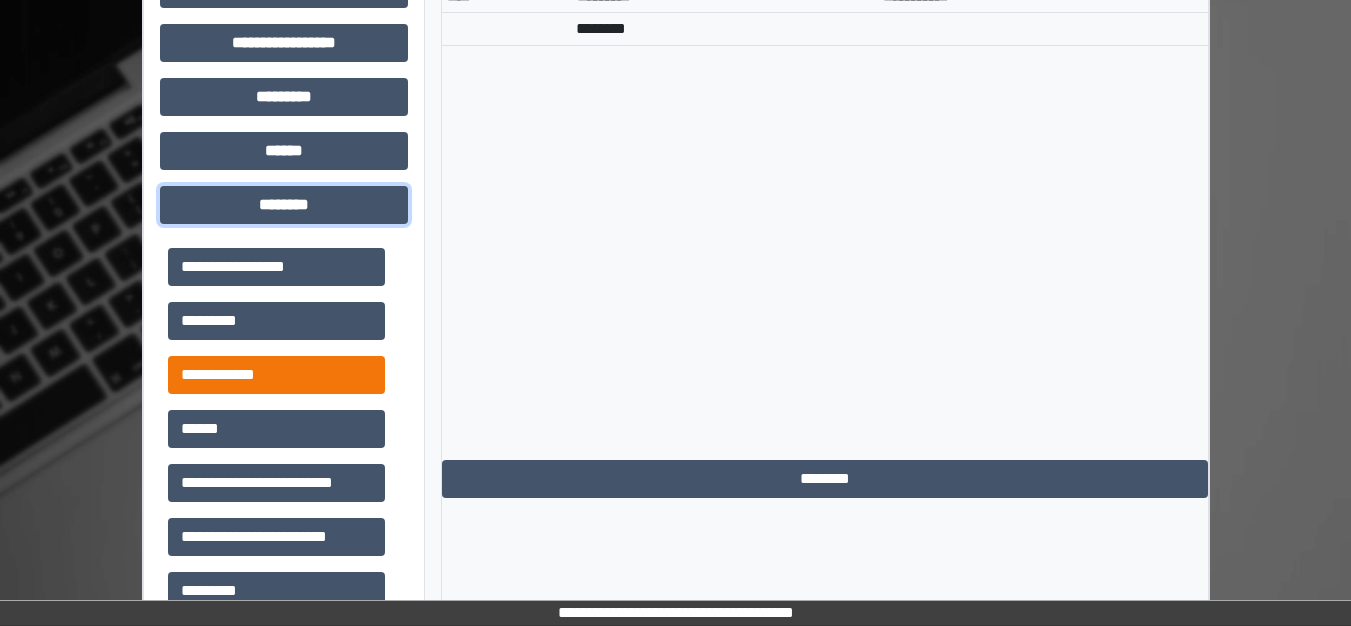 scroll, scrollTop: 800, scrollLeft: 0, axis: vertical 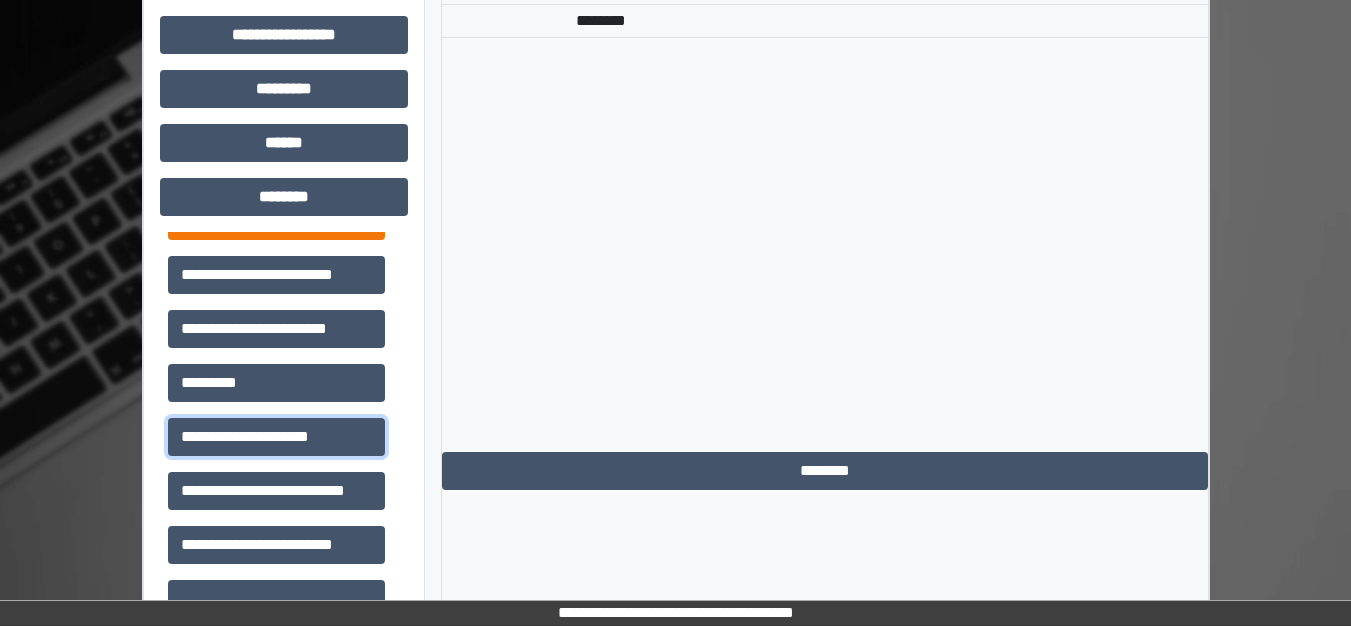 click on "**********" at bounding box center [276, 437] 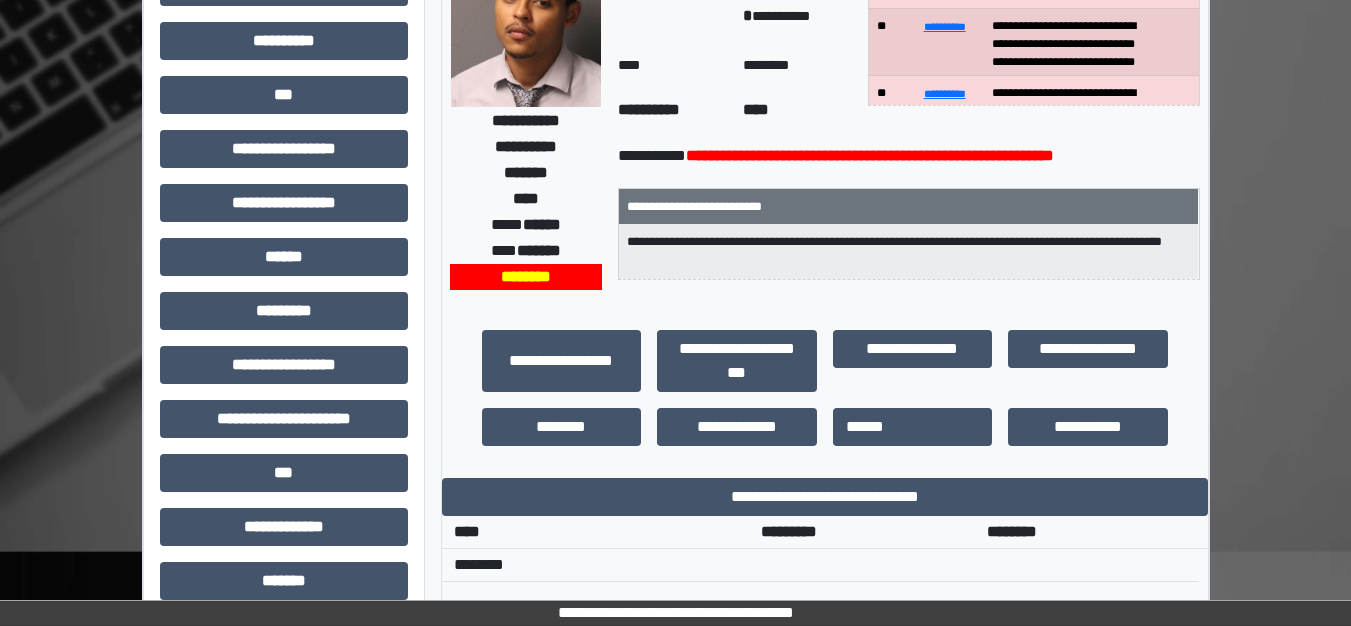 scroll, scrollTop: 0, scrollLeft: 0, axis: both 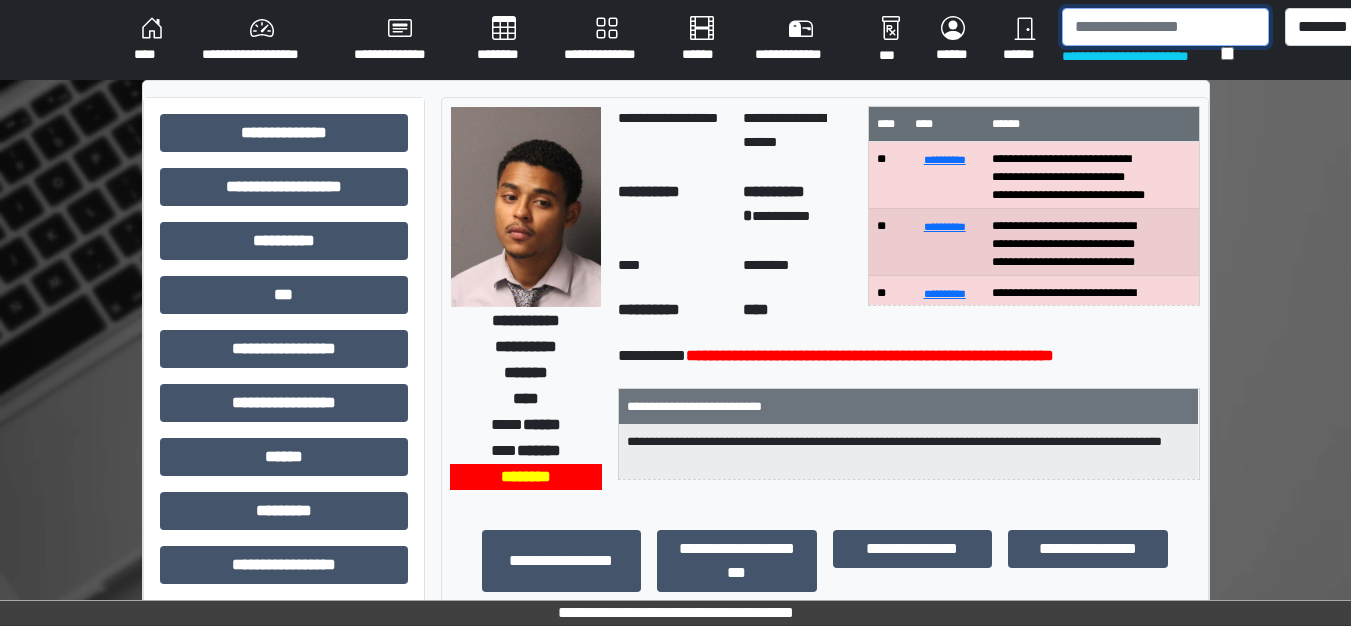 click at bounding box center (1165, 27) 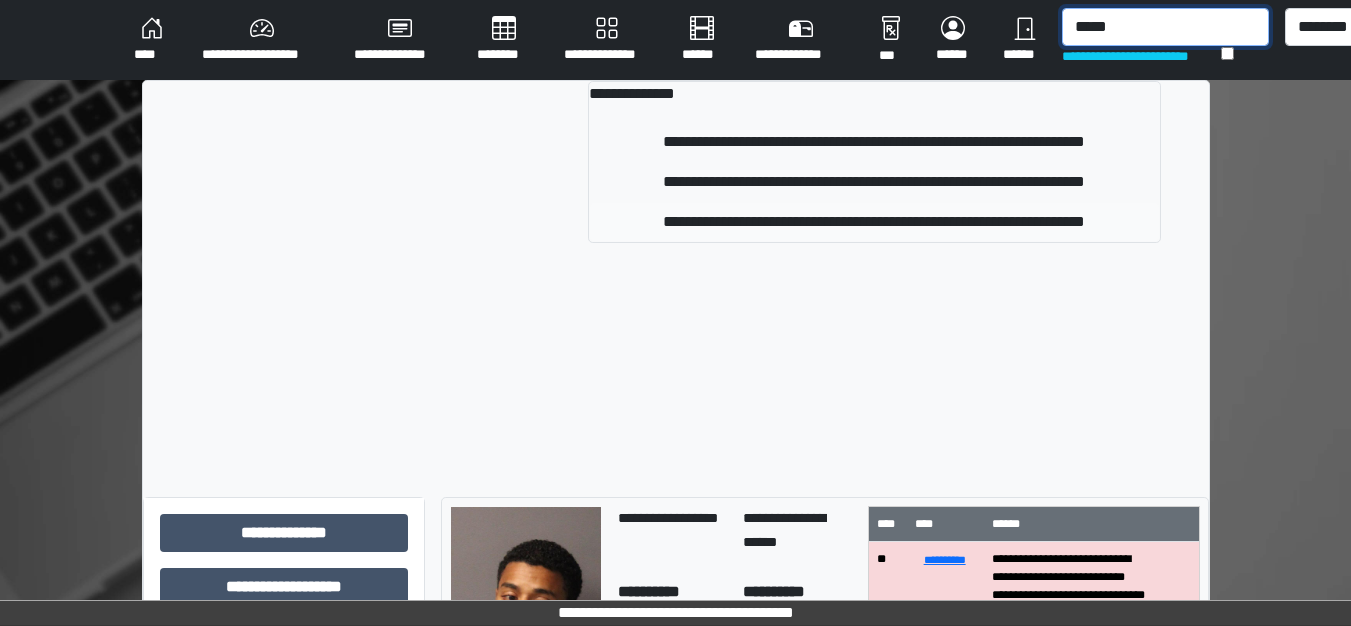 type on "*****" 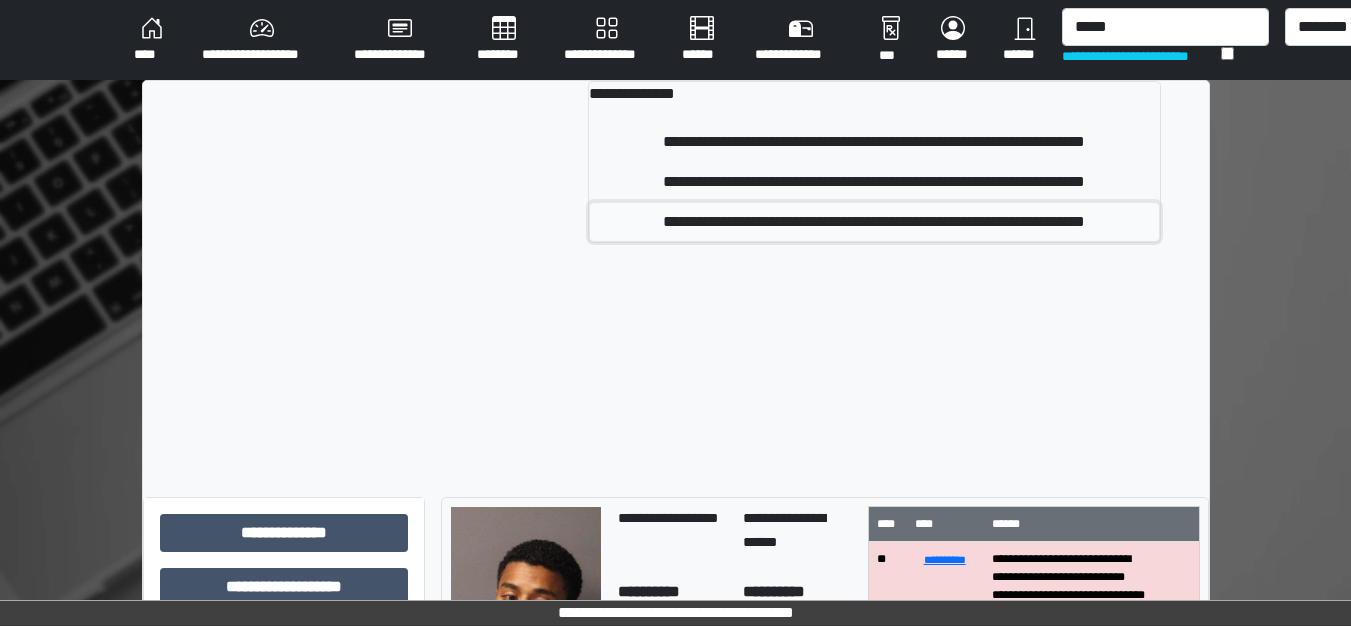 click on "**********" at bounding box center [874, 222] 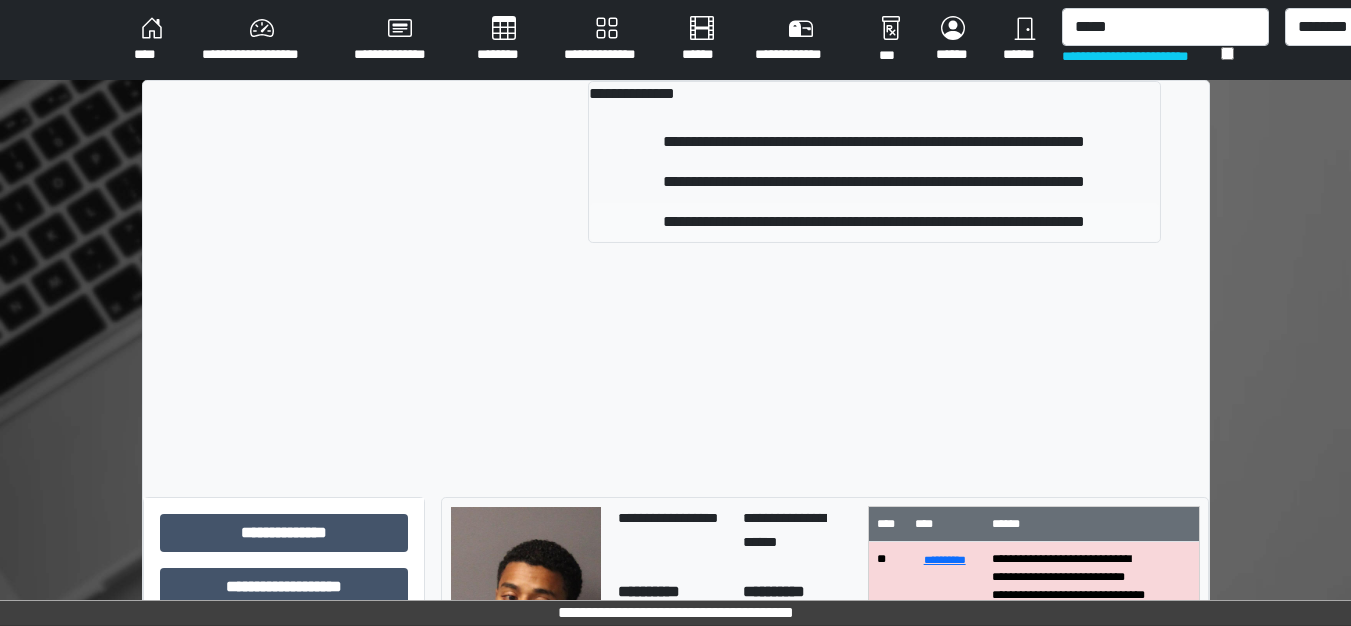 type 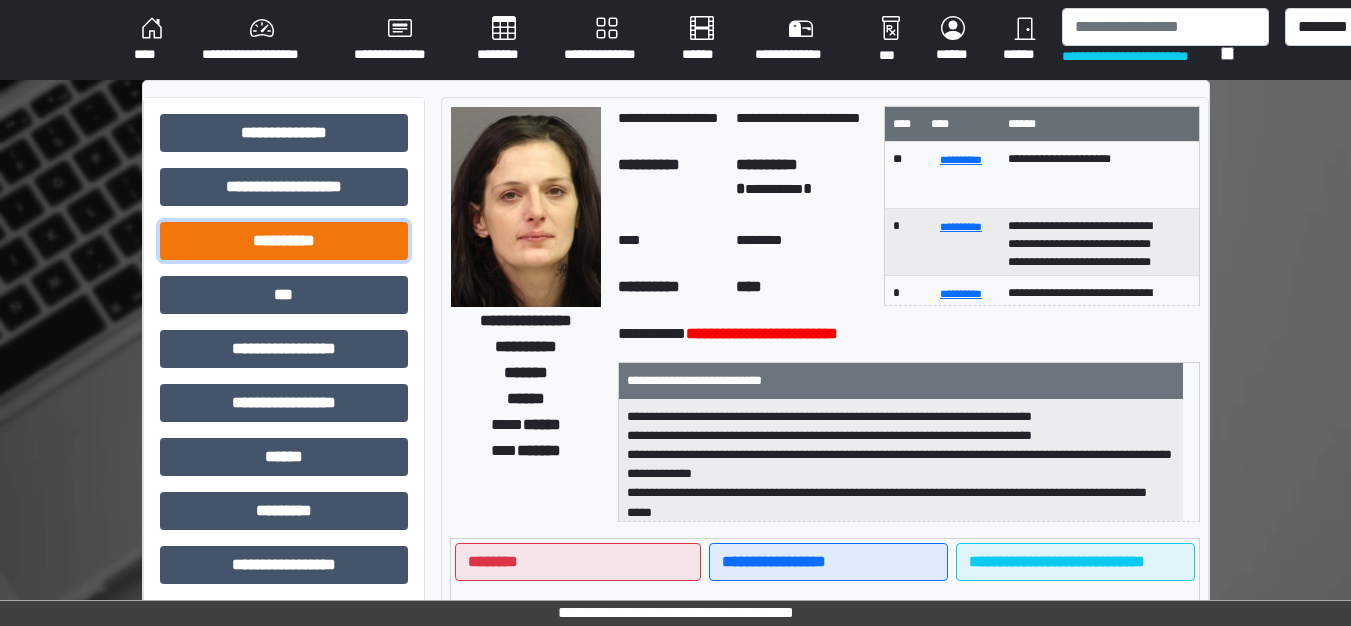 click on "**********" at bounding box center [284, 241] 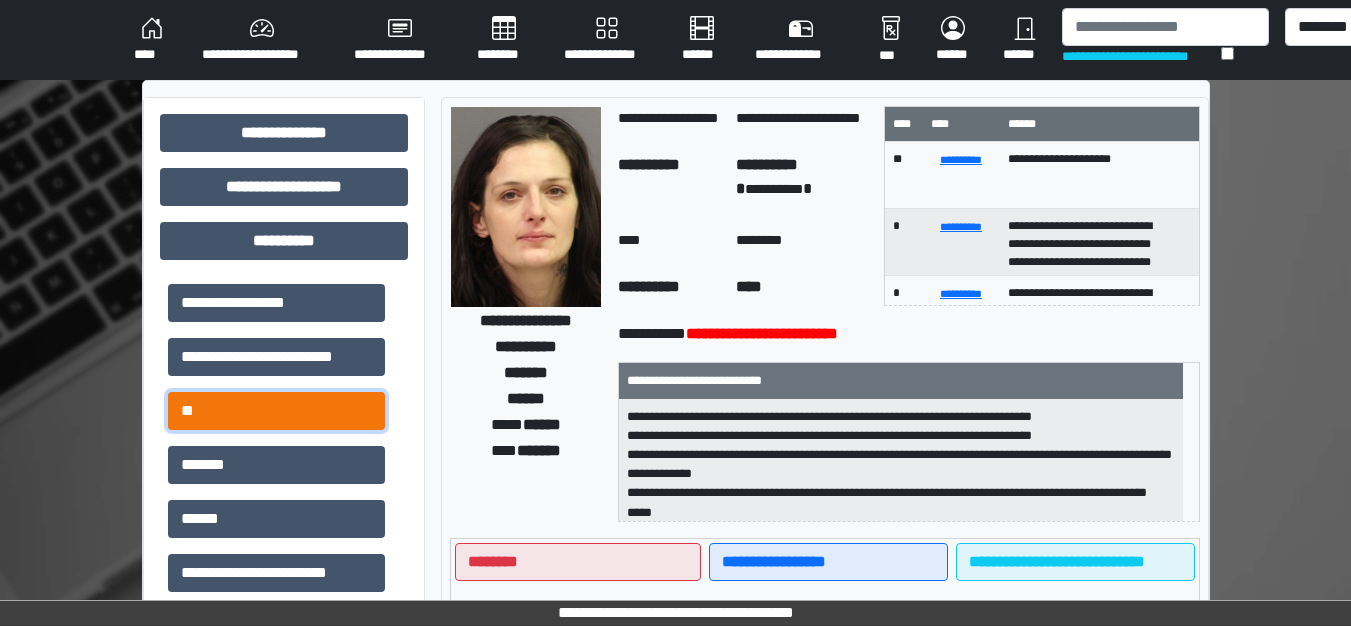 click on "**" at bounding box center (276, 411) 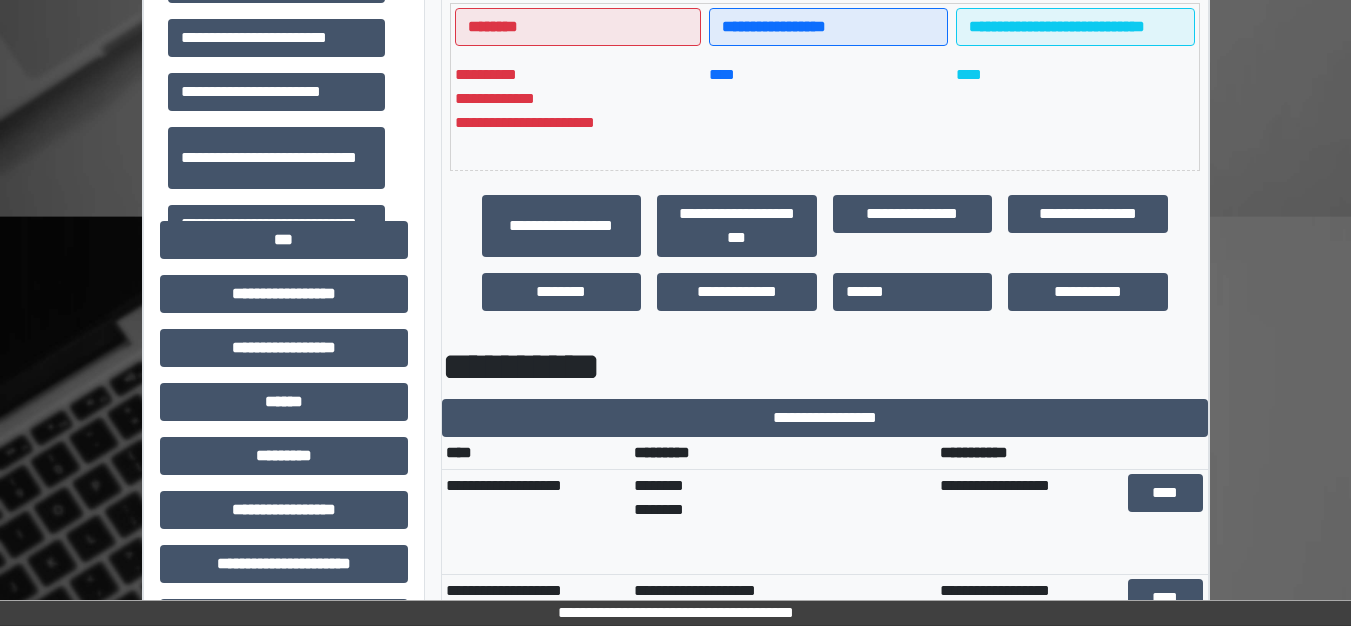 scroll, scrollTop: 500, scrollLeft: 0, axis: vertical 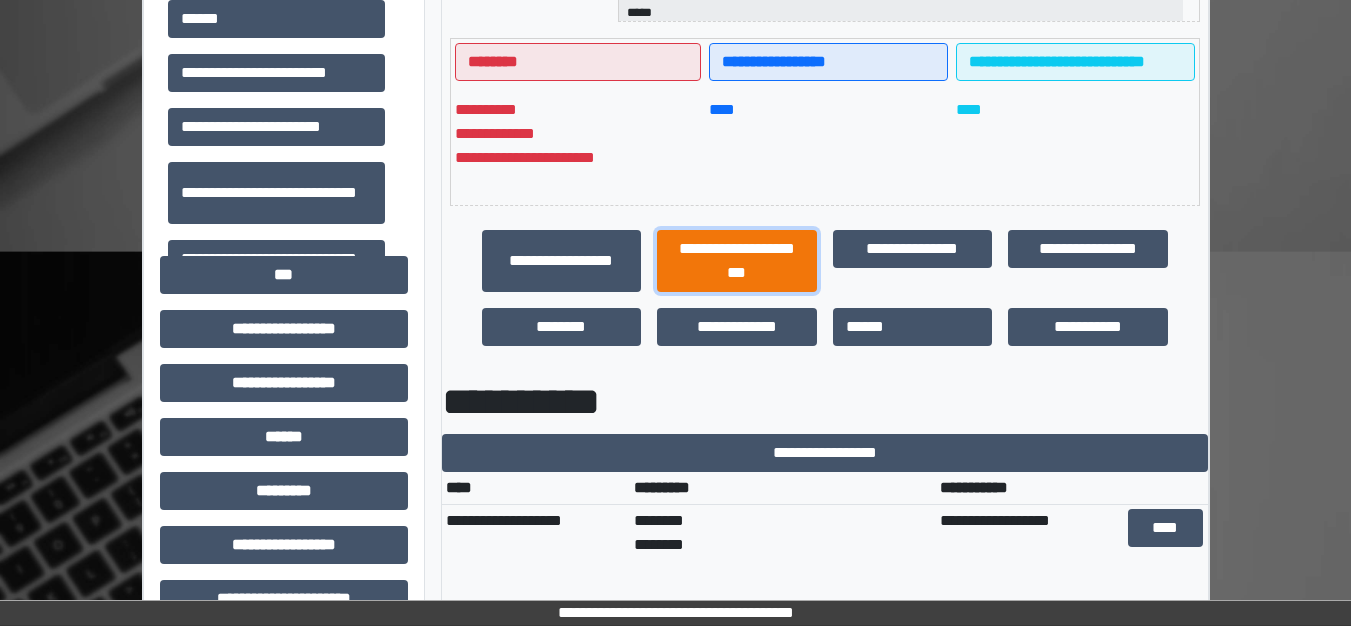 click on "**********" at bounding box center (737, 261) 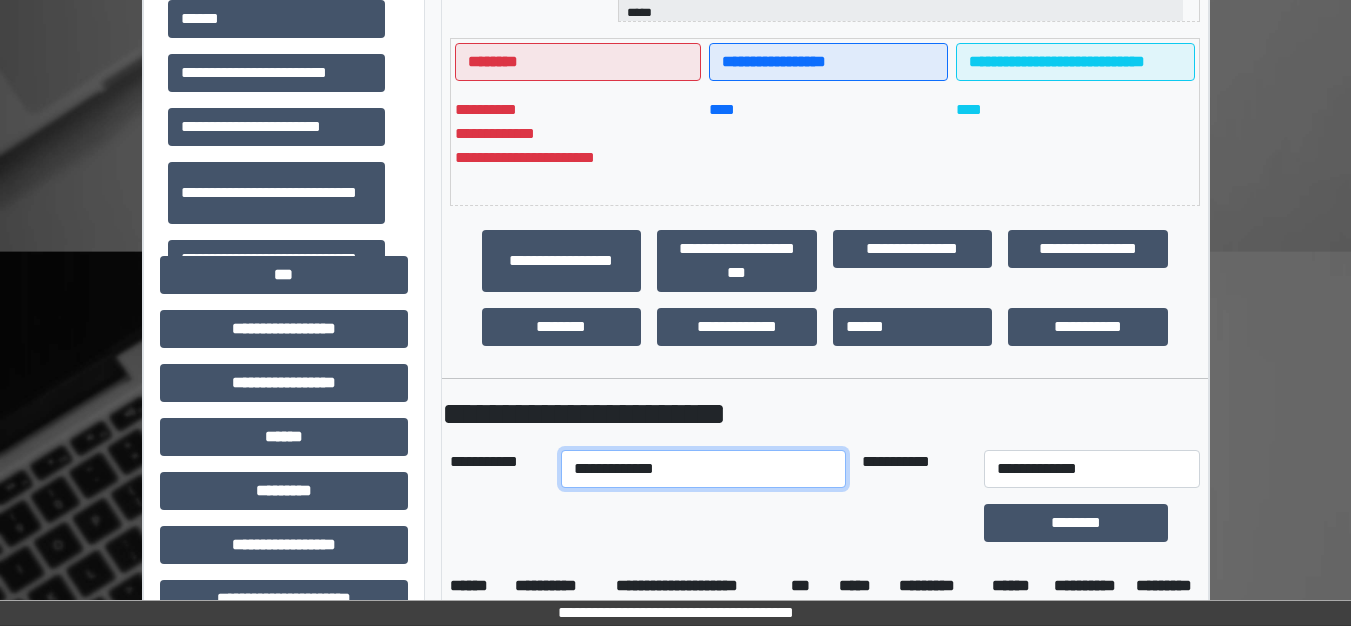 click on "**********" at bounding box center [703, 469] 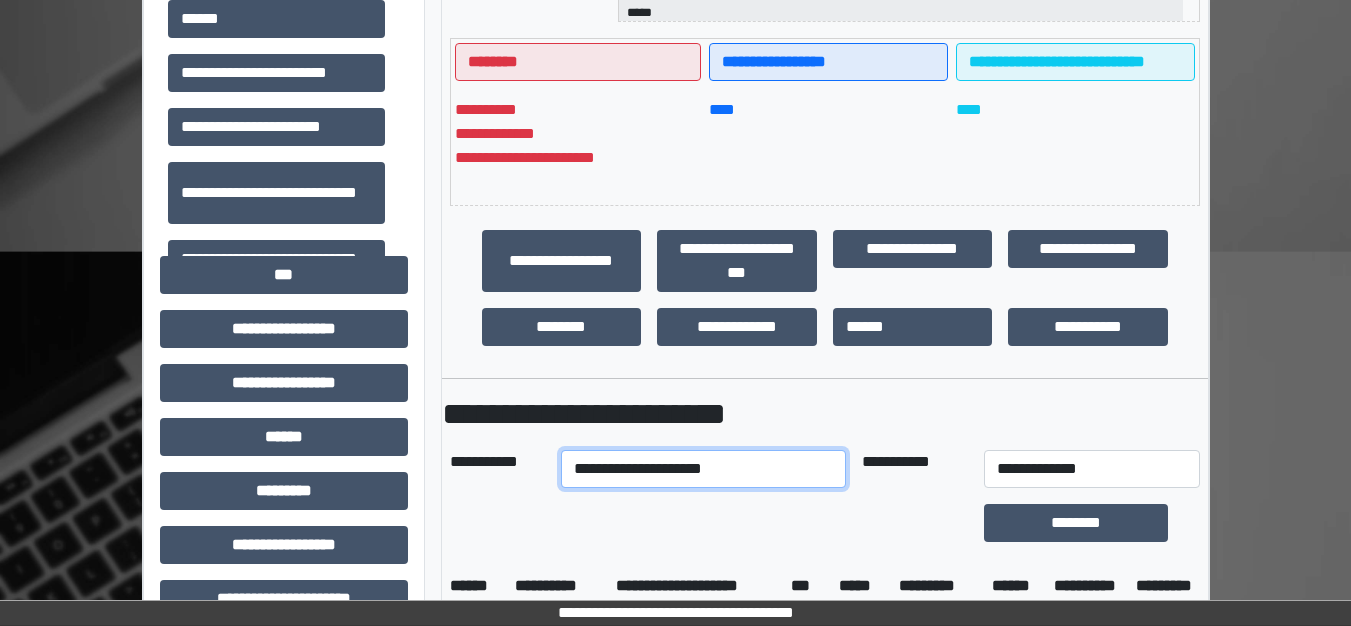 click on "**********" at bounding box center [703, 469] 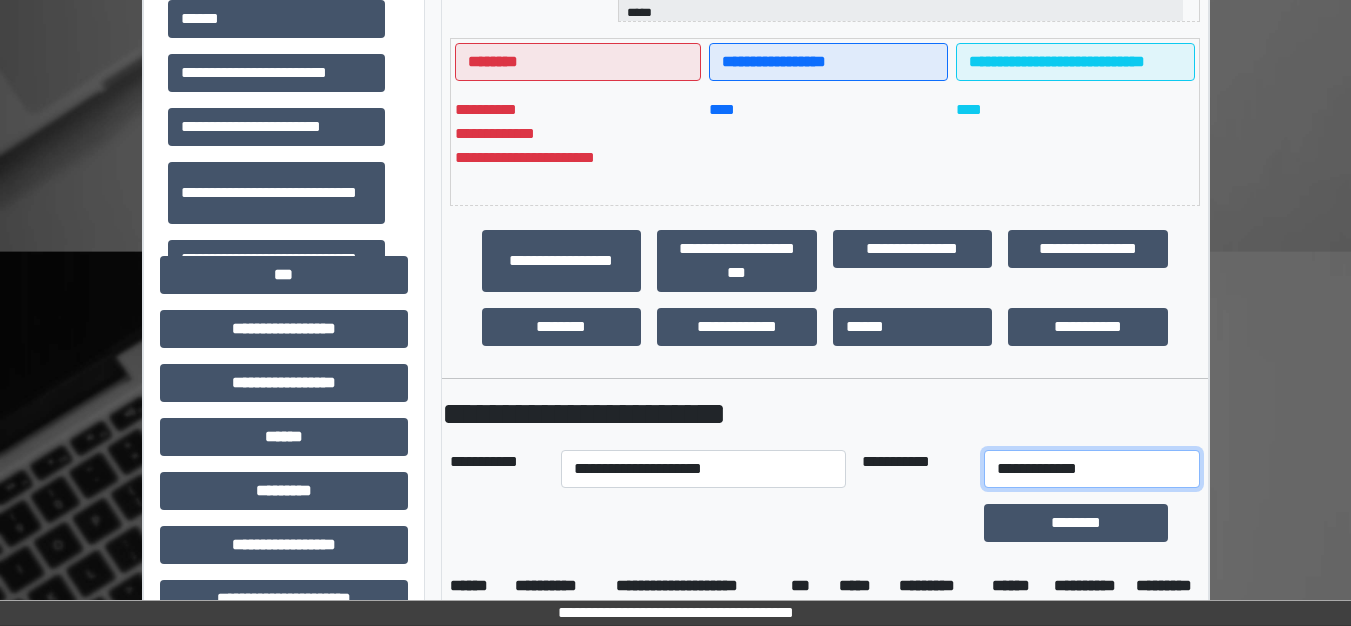click on "**********" at bounding box center (1092, 469) 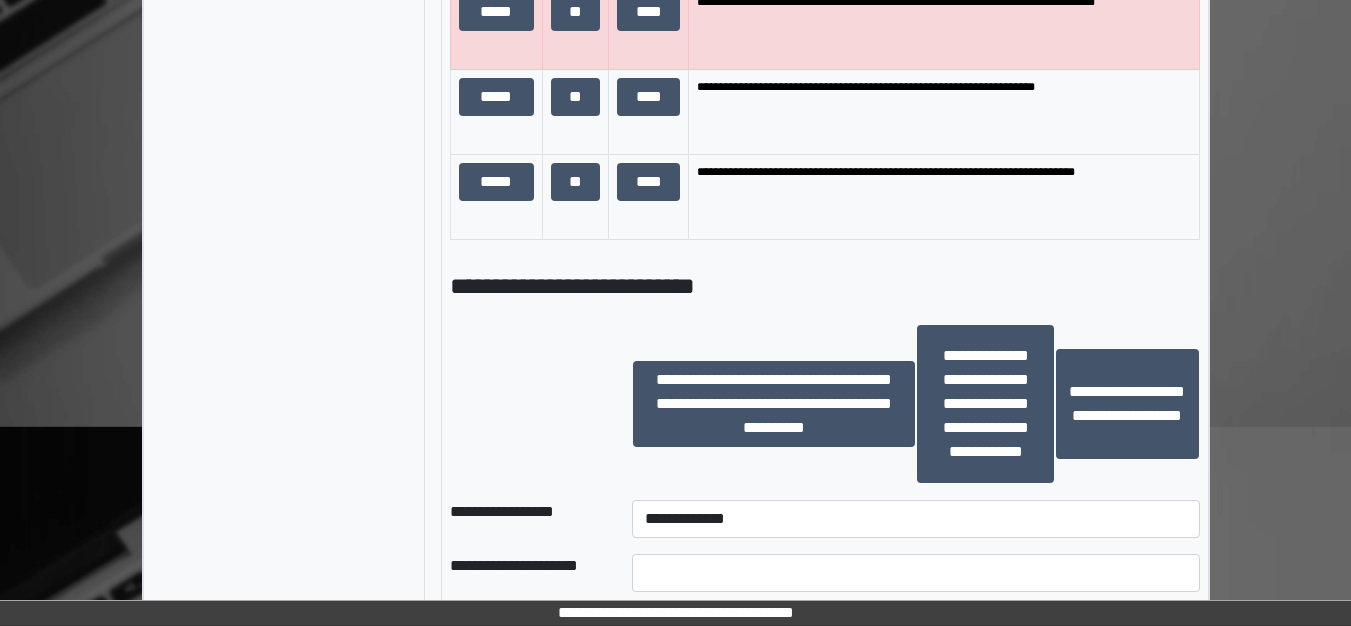 scroll, scrollTop: 2100, scrollLeft: 0, axis: vertical 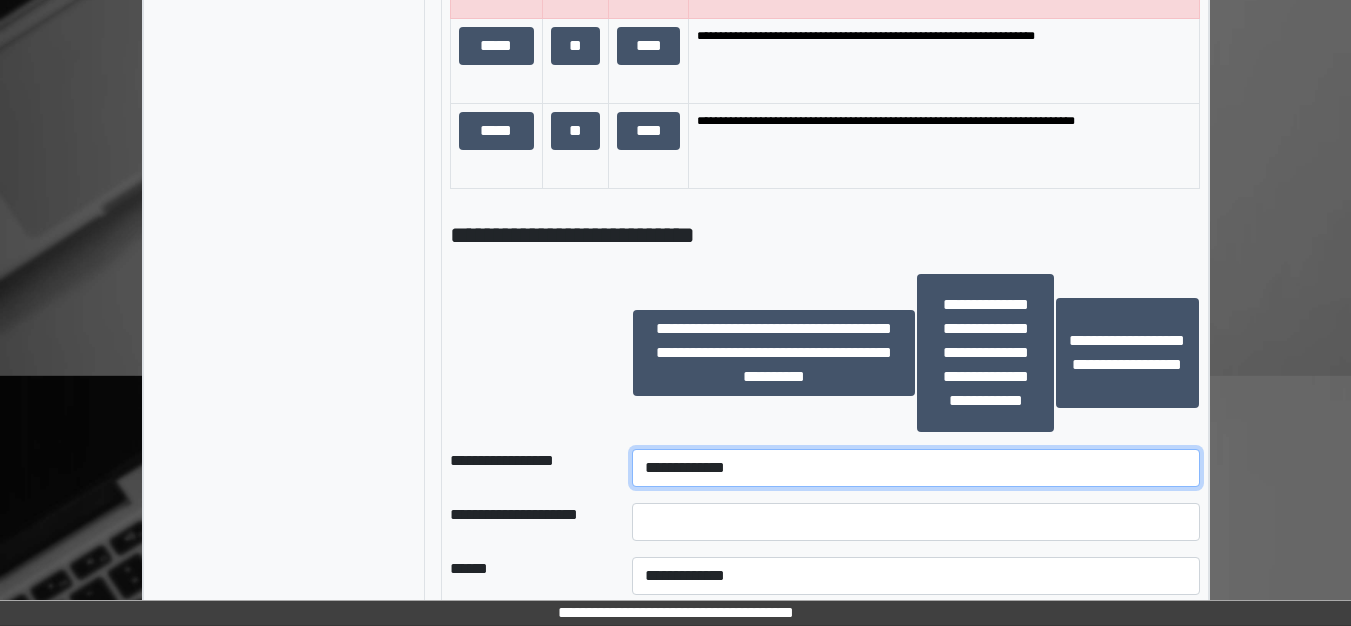 click on "**********" at bounding box center [915, 468] 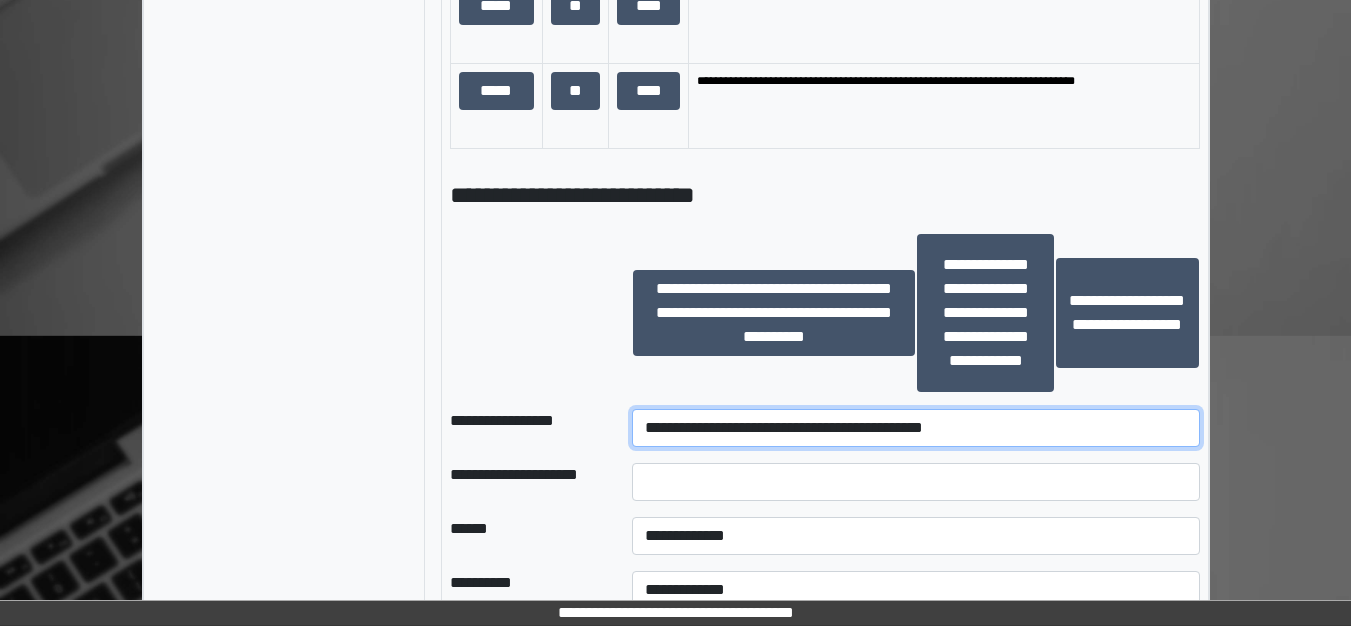 scroll, scrollTop: 2327, scrollLeft: 0, axis: vertical 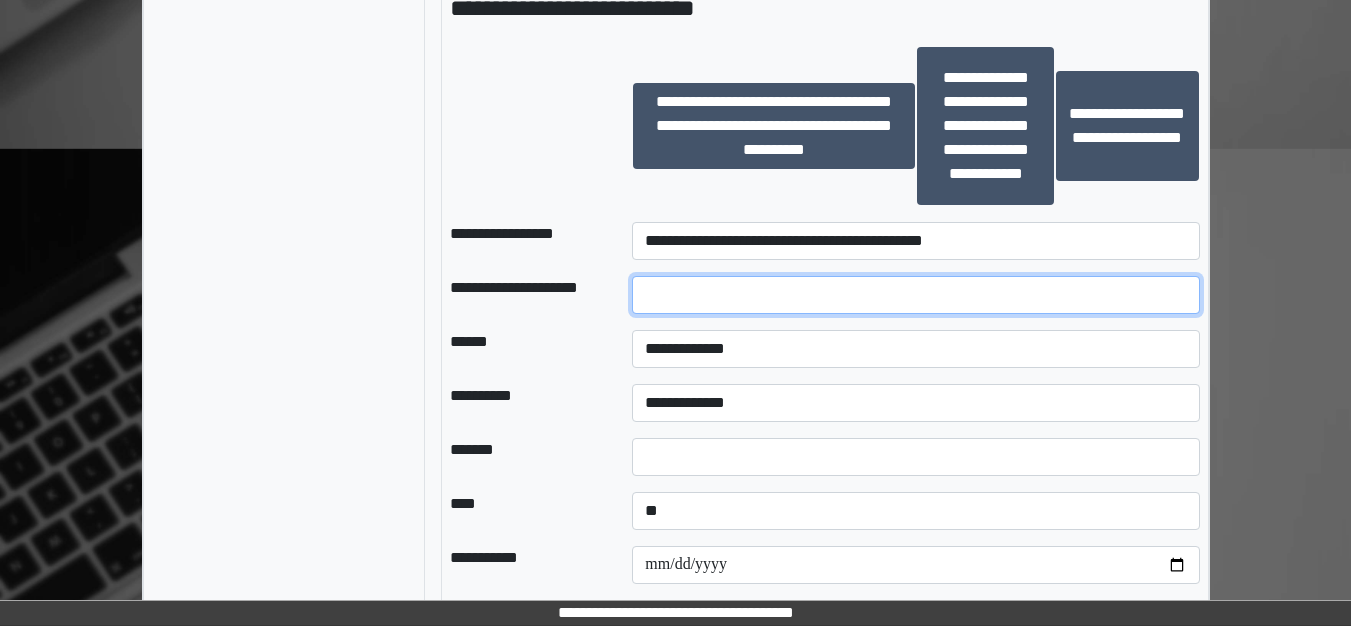 click at bounding box center (915, 295) 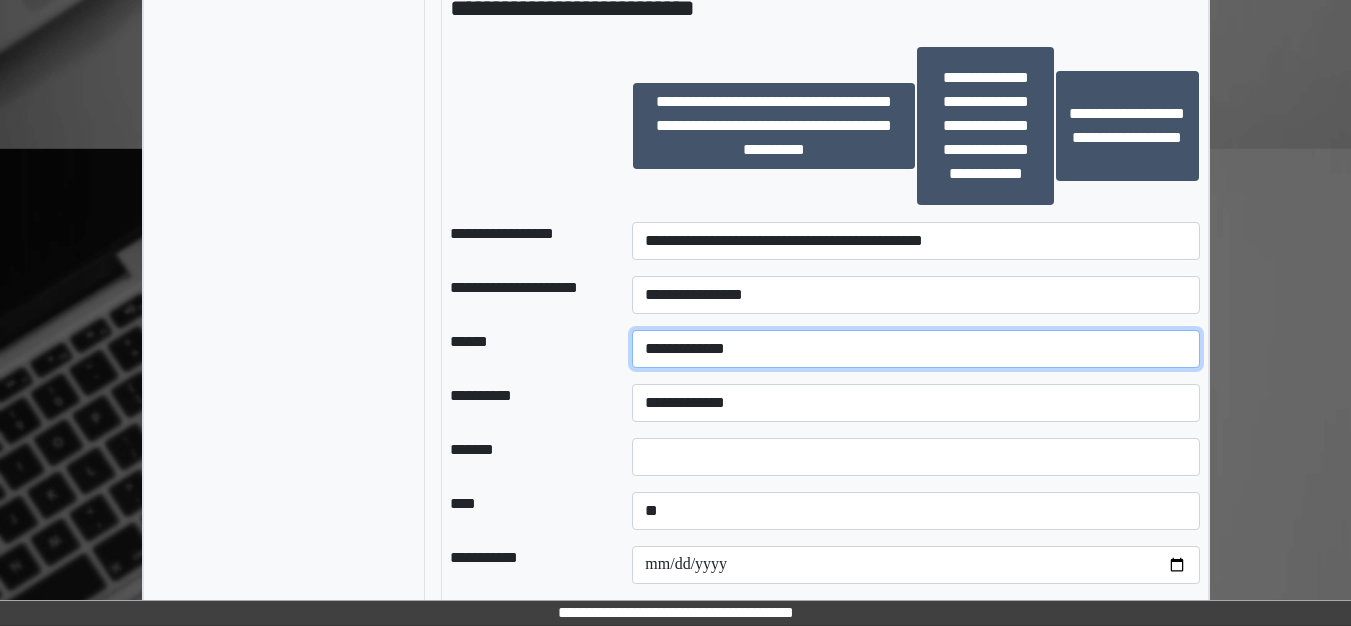 click on "**********" at bounding box center [915, 349] 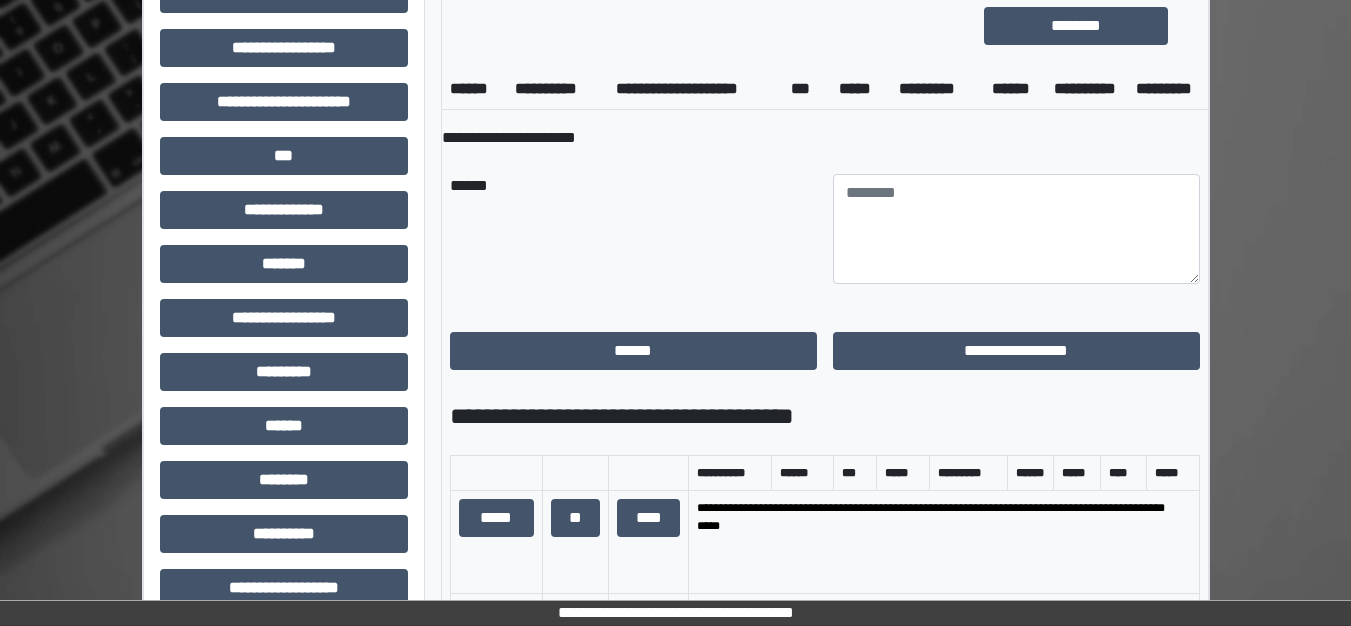 scroll, scrollTop: 927, scrollLeft: 0, axis: vertical 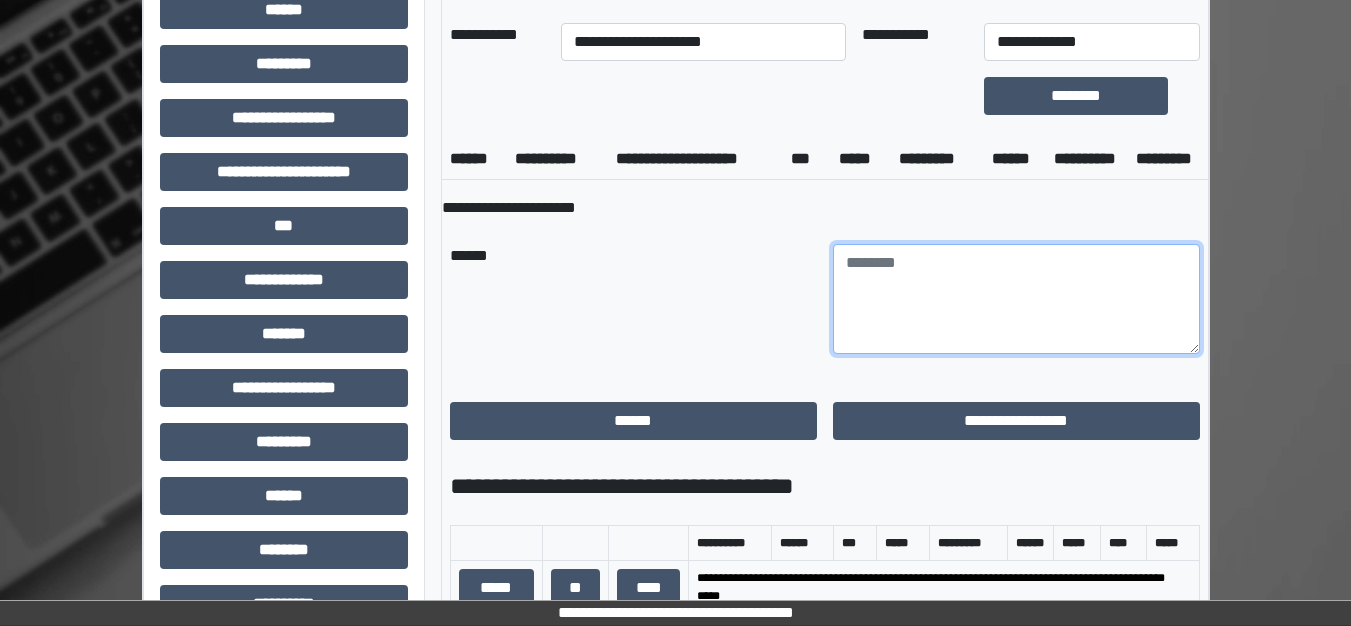 click at bounding box center (1016, 299) 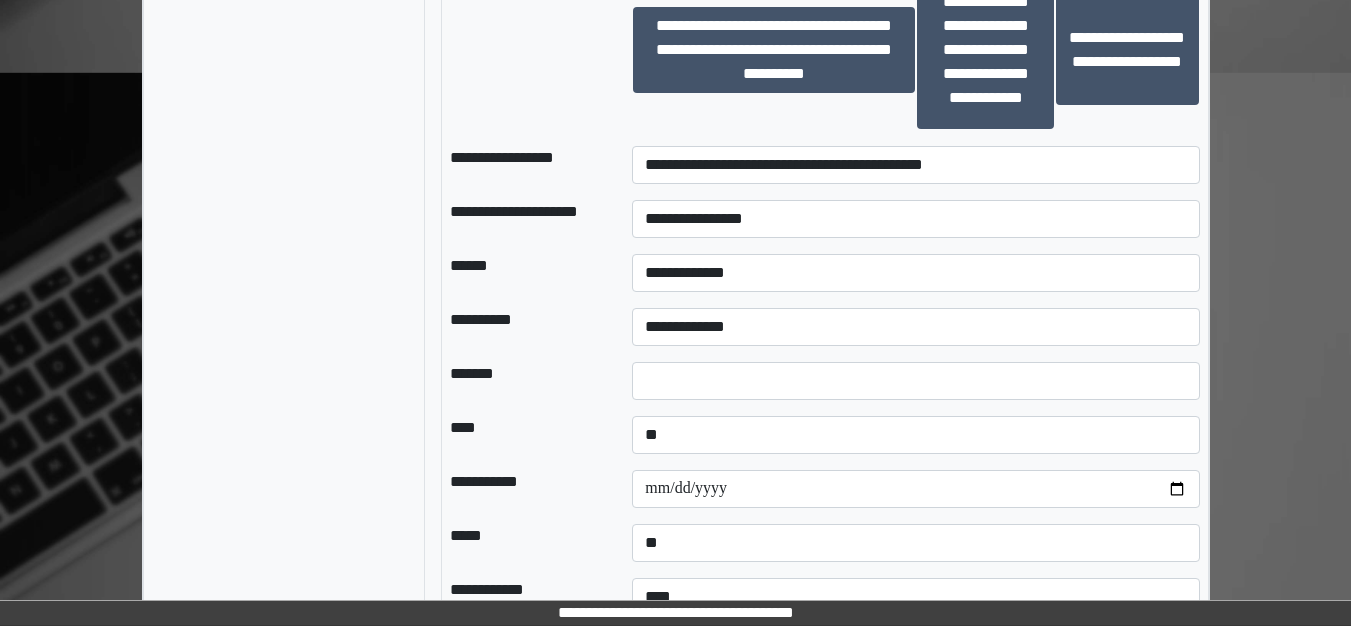 scroll, scrollTop: 2527, scrollLeft: 0, axis: vertical 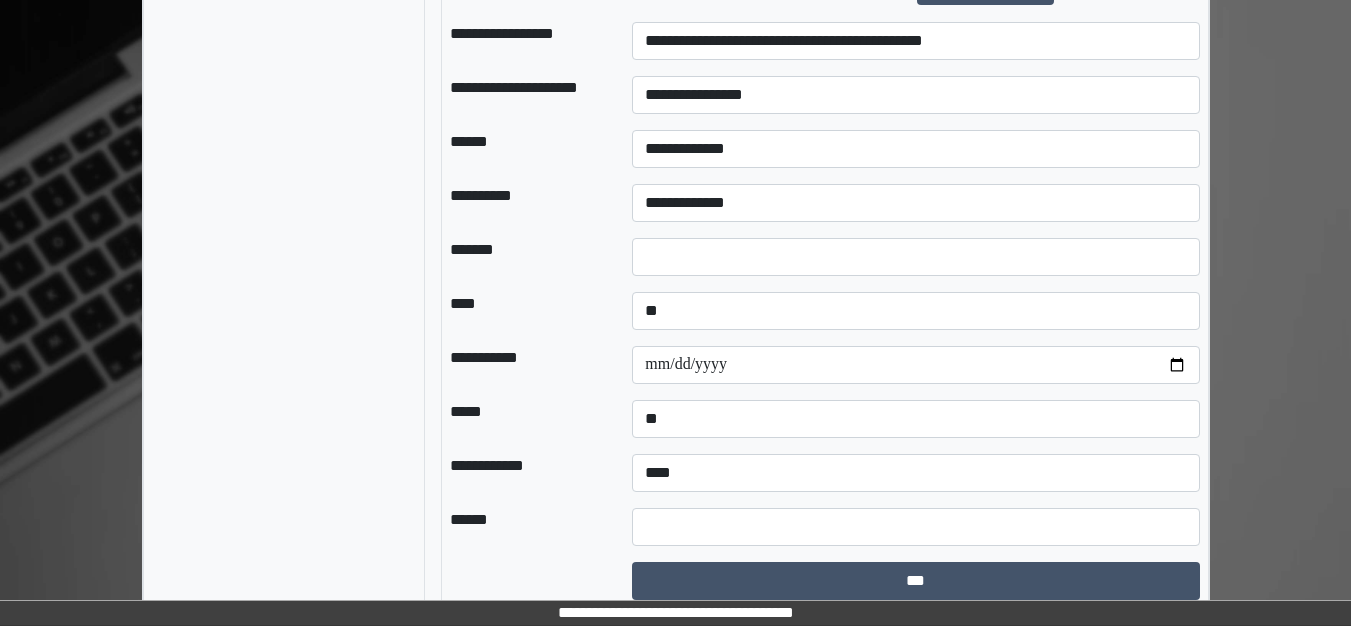 type on "**********" 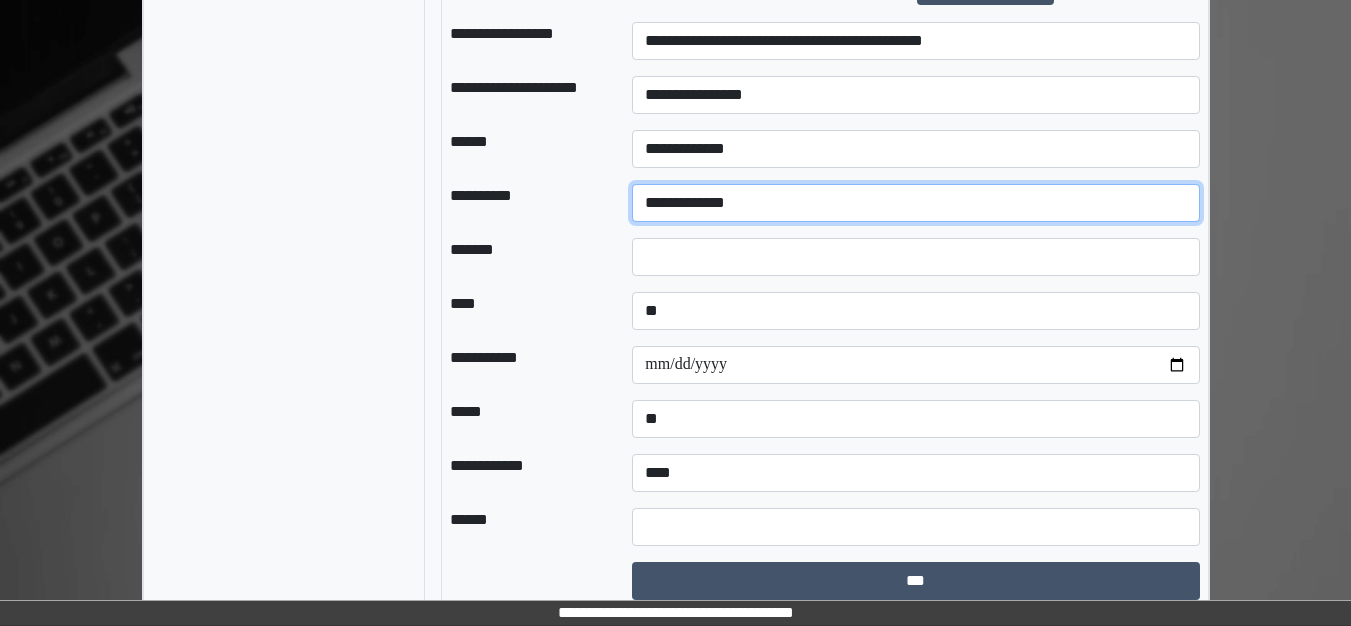 click on "**********" at bounding box center [915, 203] 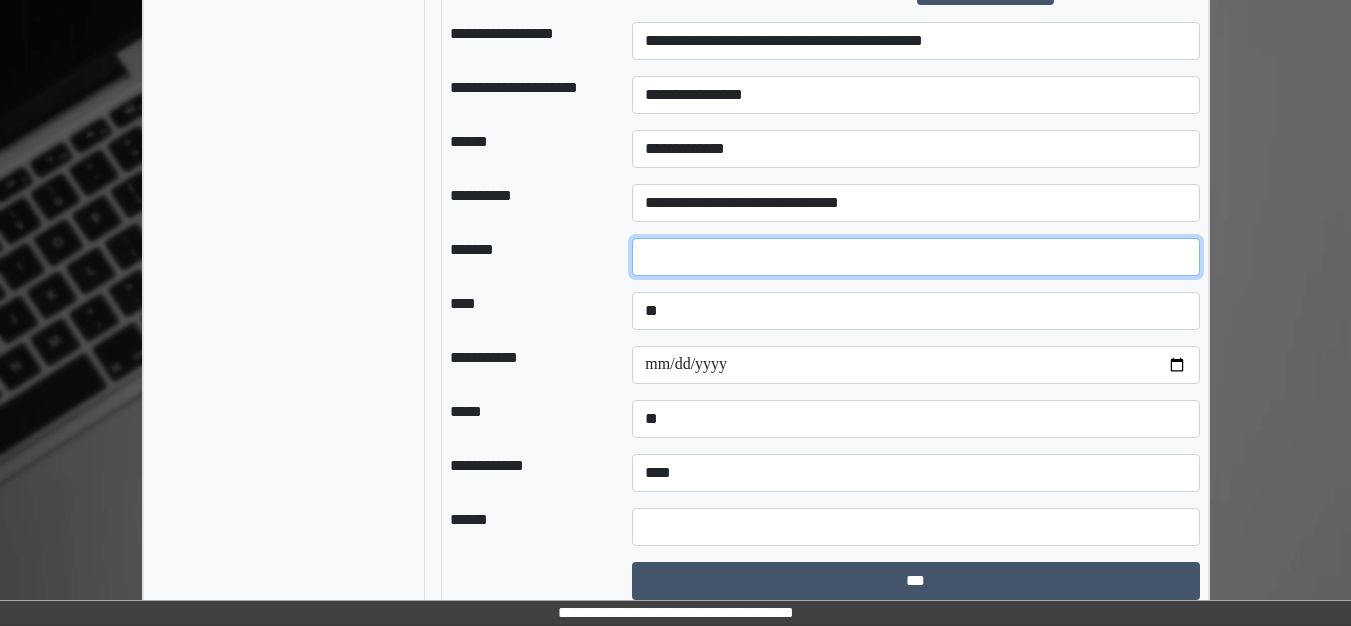 click at bounding box center [915, 257] 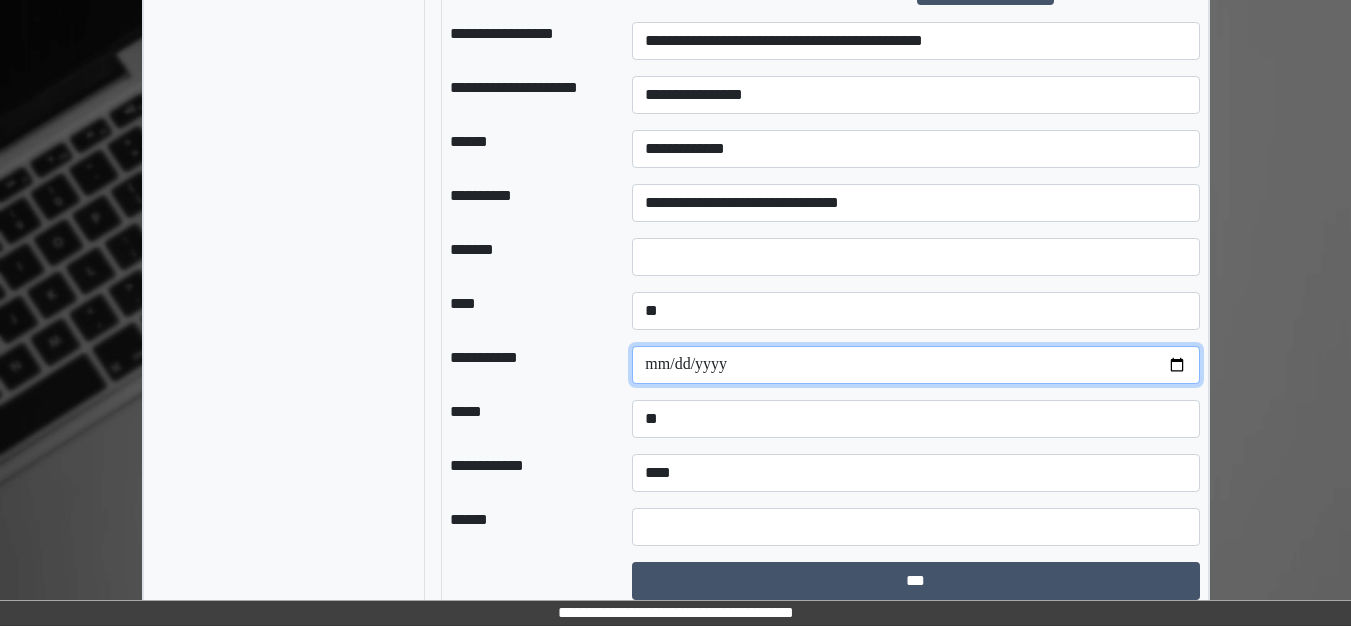 click at bounding box center (915, 365) 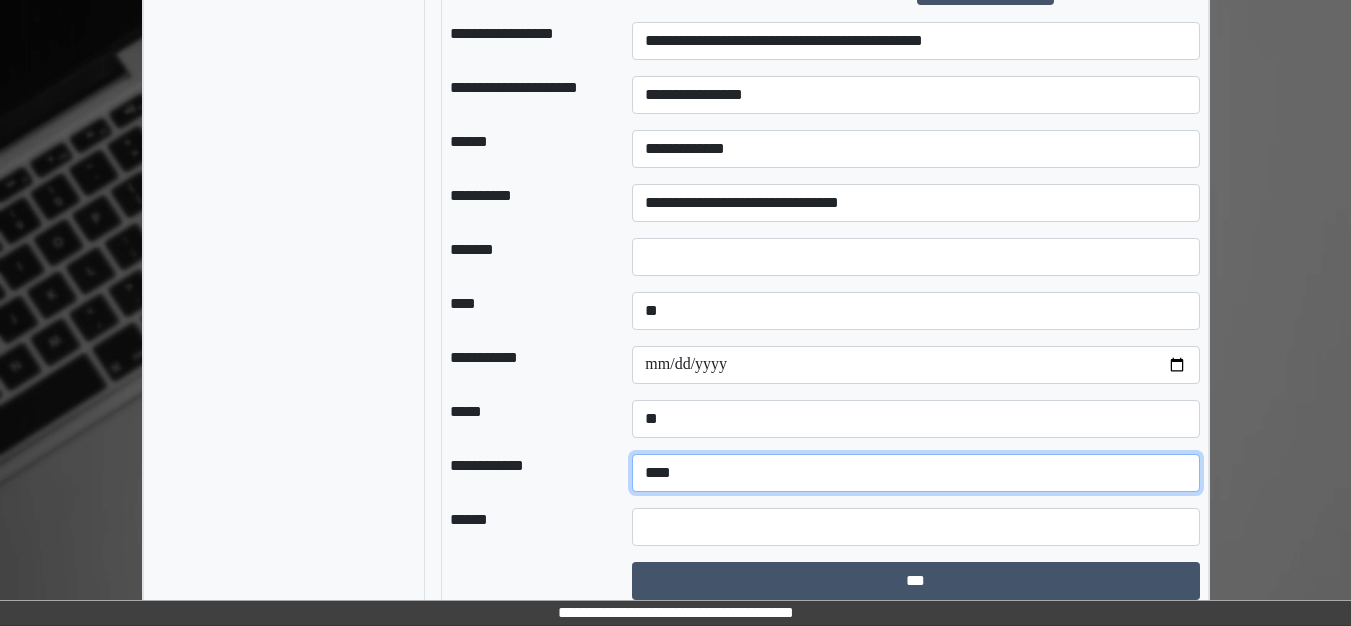 click on "**********" at bounding box center (915, 473) 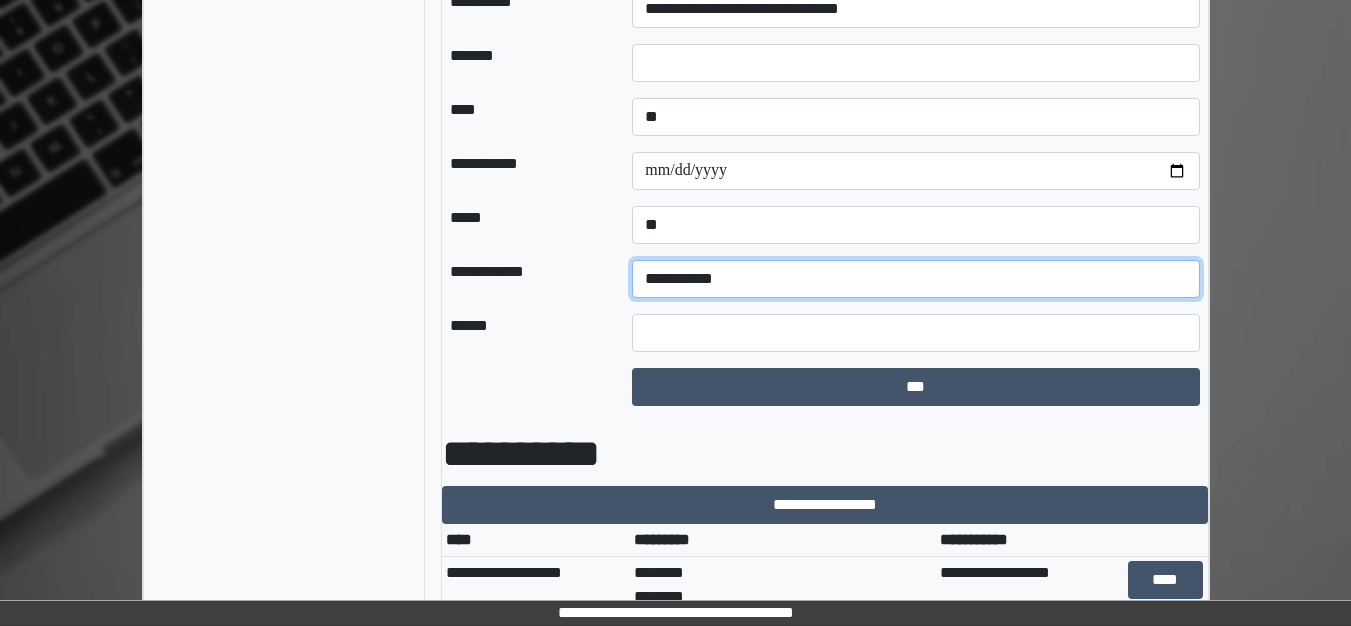 scroll, scrollTop: 2727, scrollLeft: 0, axis: vertical 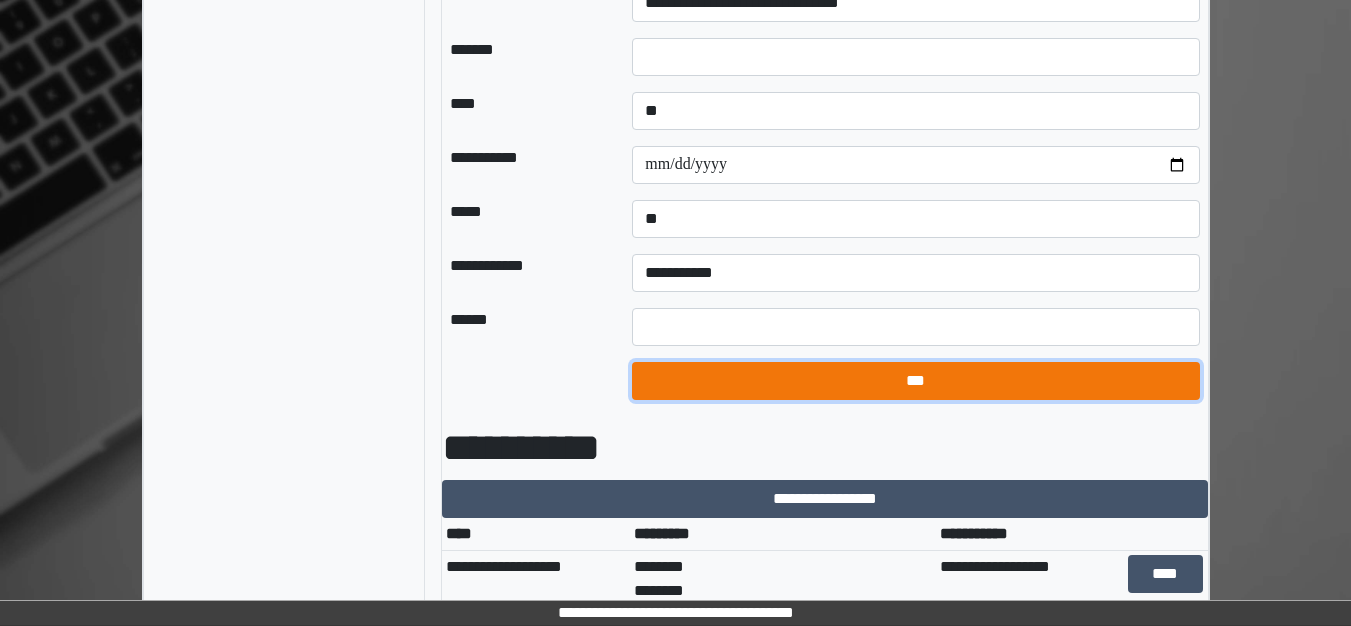 click on "***" at bounding box center (915, 381) 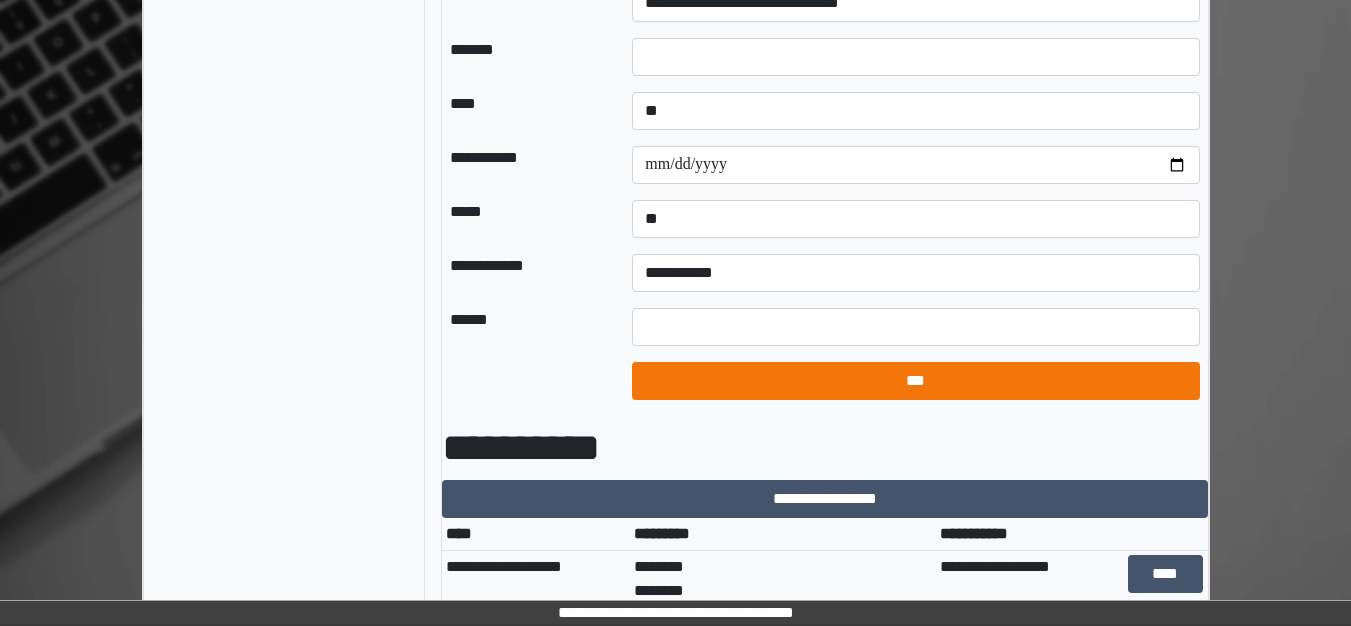 select on "*" 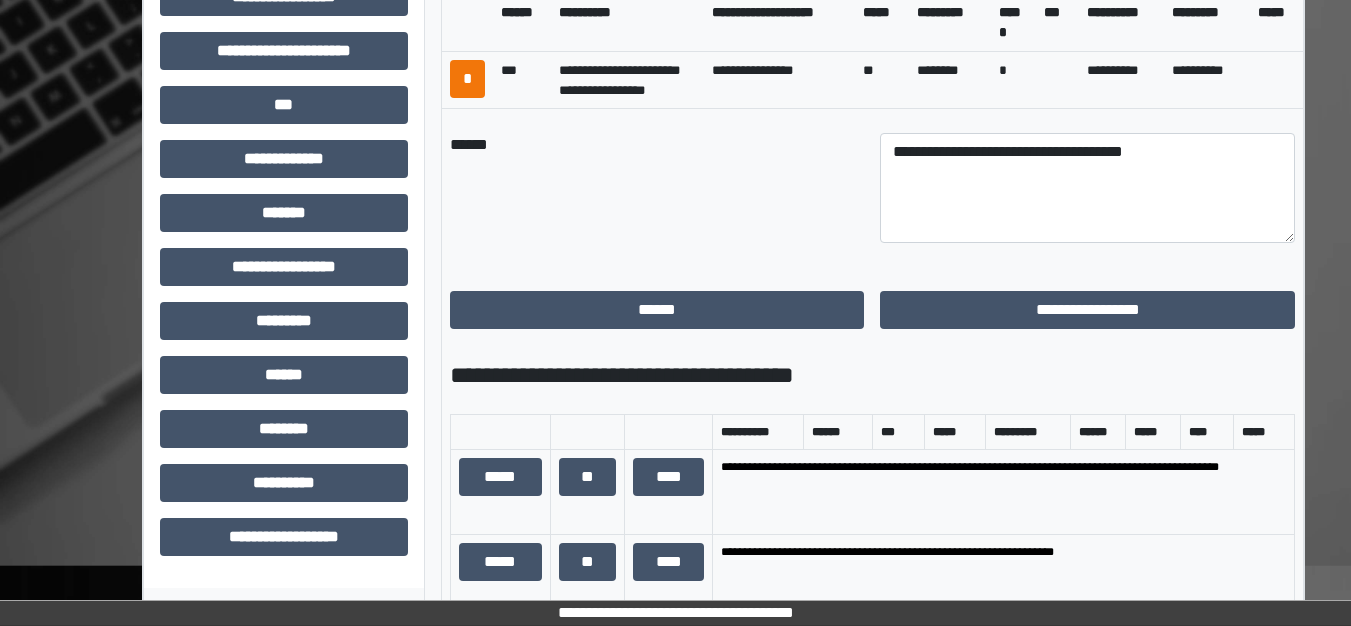 scroll, scrollTop: 1027, scrollLeft: 0, axis: vertical 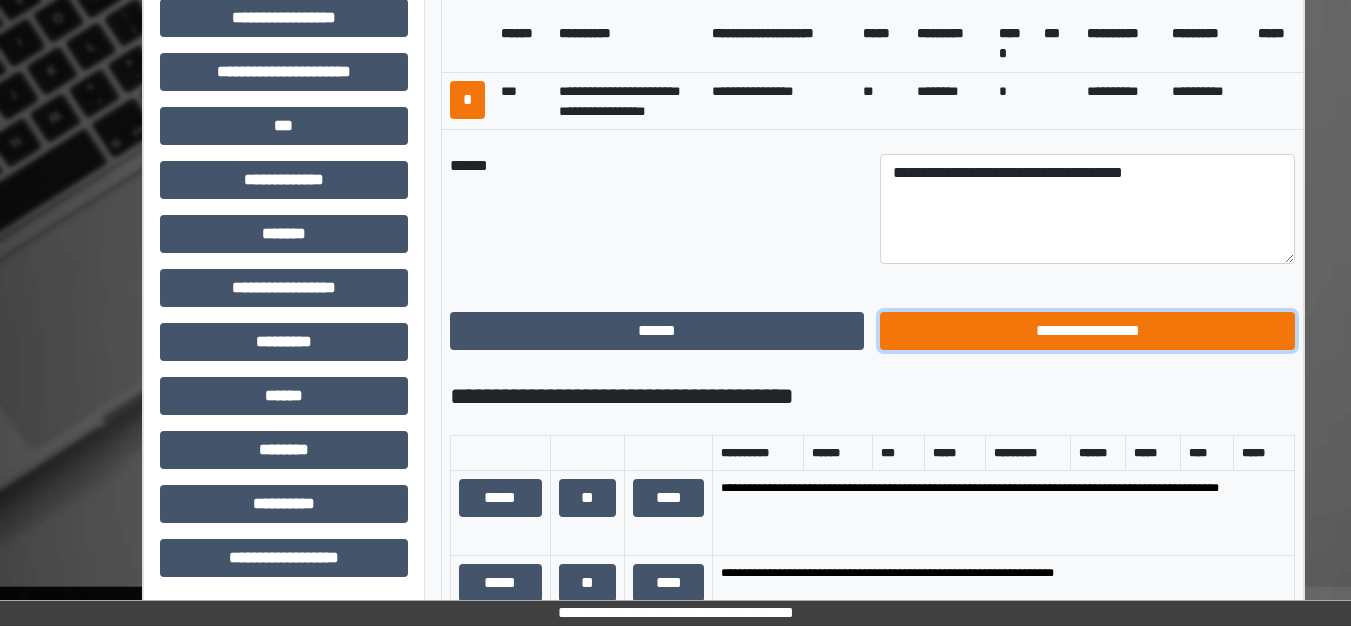 click on "**********" at bounding box center (1087, 331) 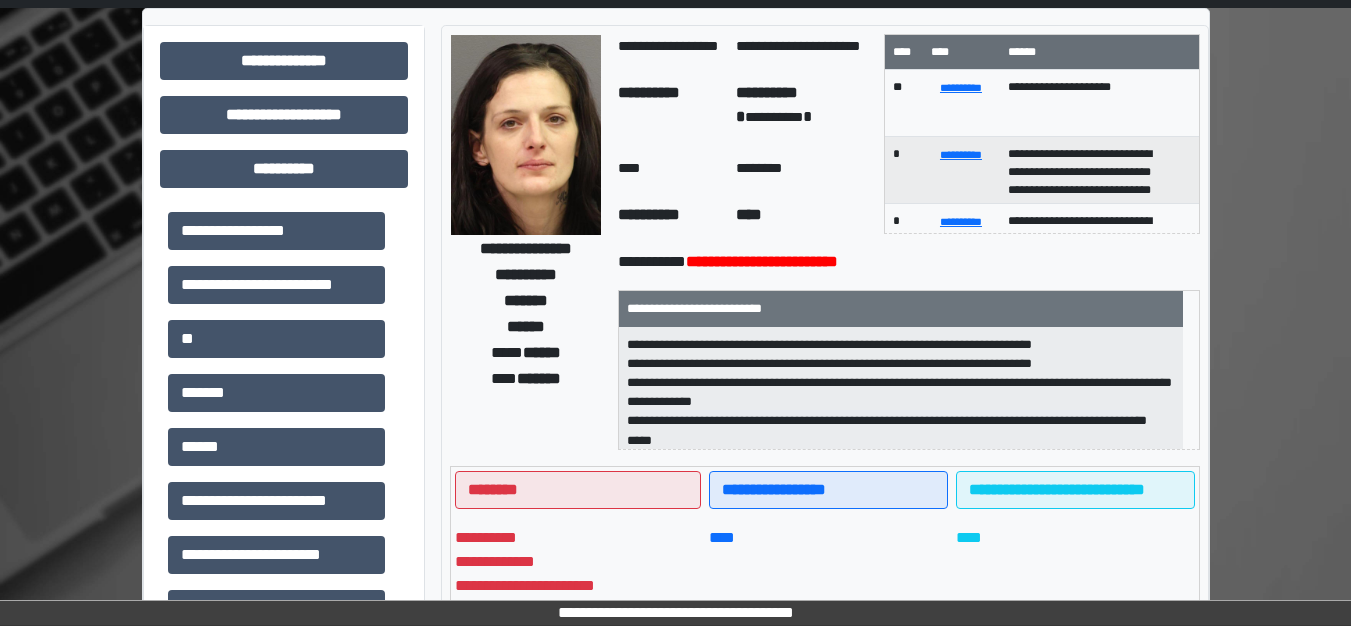 scroll, scrollTop: 27, scrollLeft: 0, axis: vertical 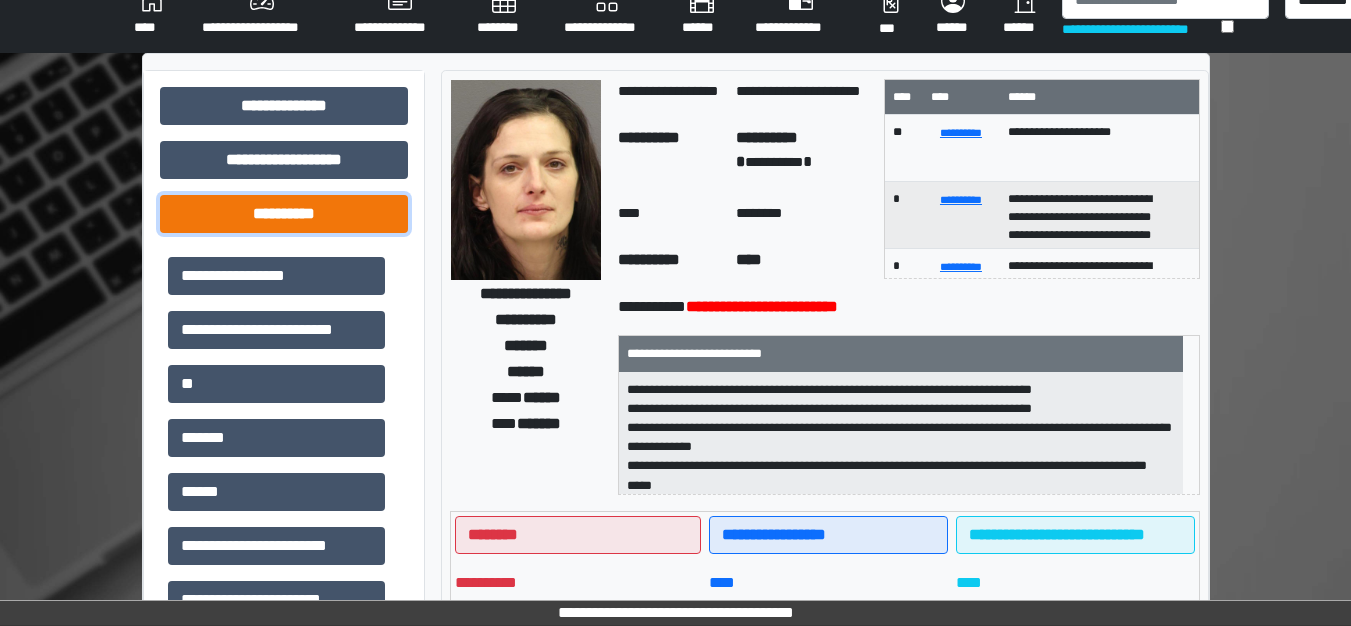 click on "**********" at bounding box center (284, 214) 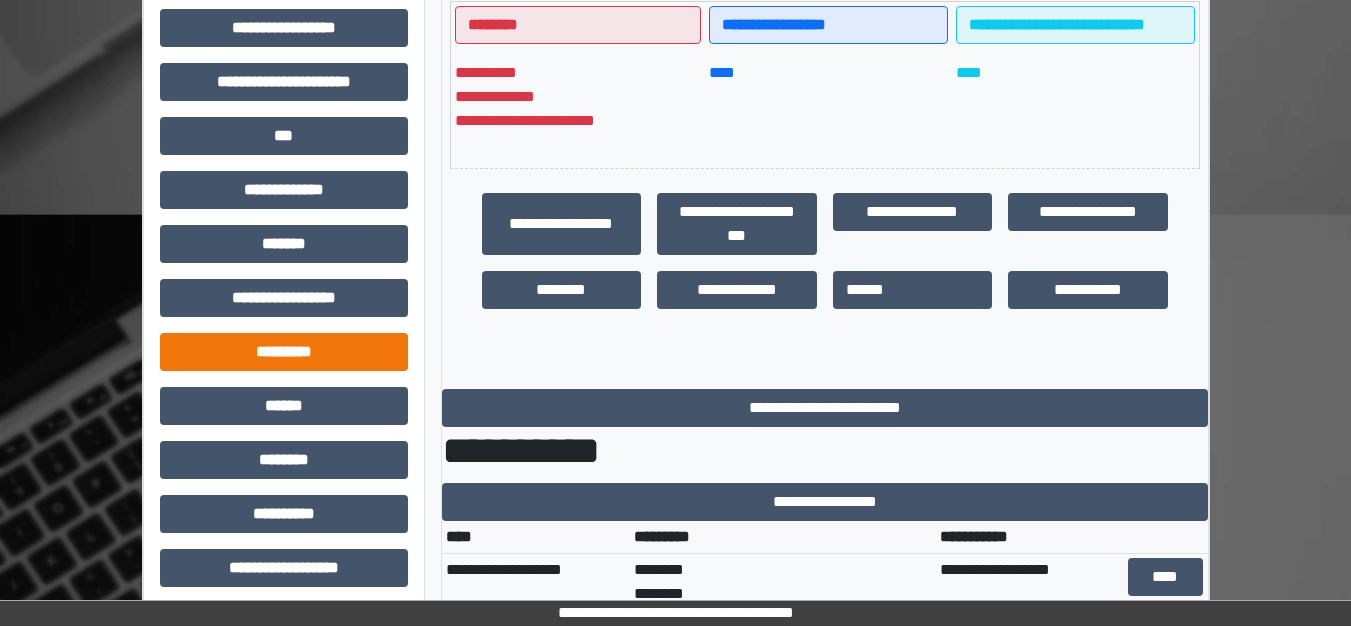 scroll, scrollTop: 627, scrollLeft: 0, axis: vertical 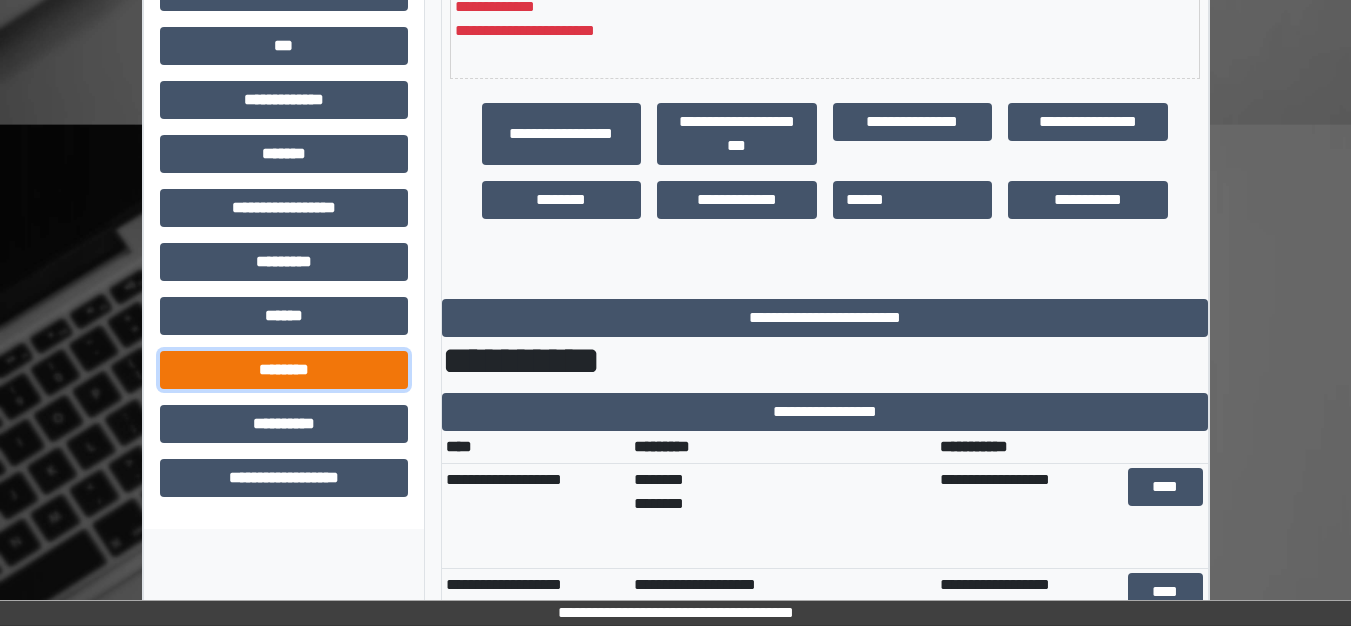 click on "********" at bounding box center [284, 370] 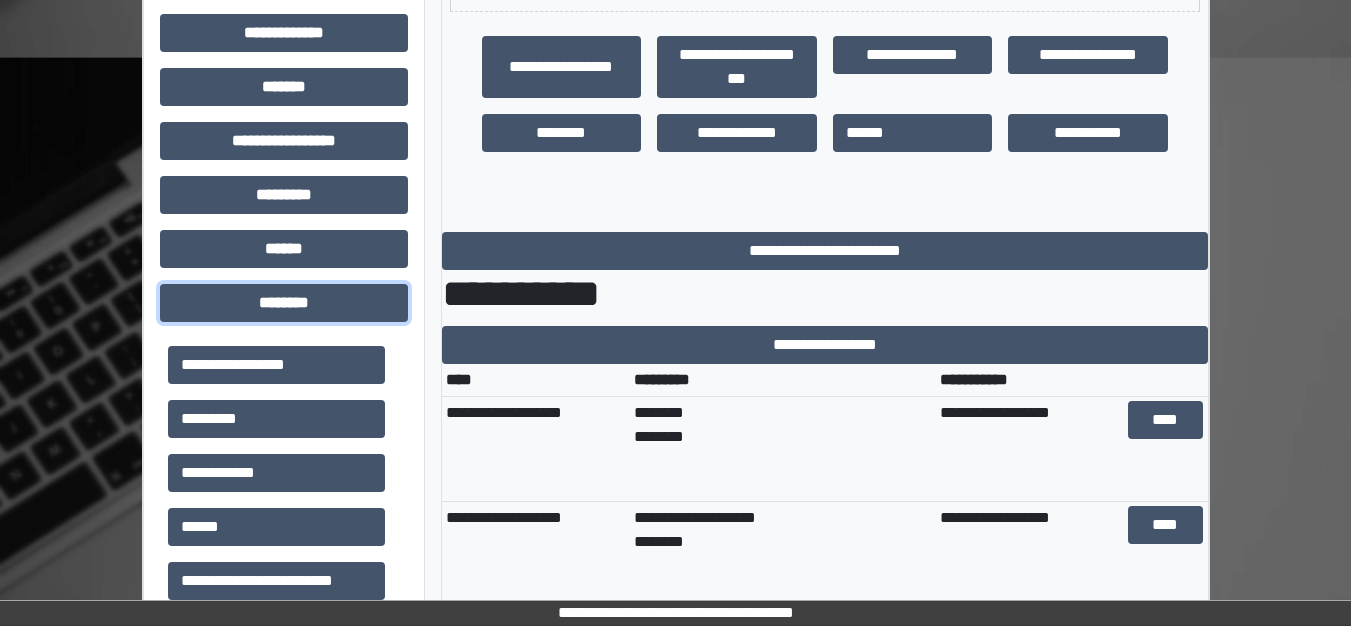 scroll, scrollTop: 727, scrollLeft: 0, axis: vertical 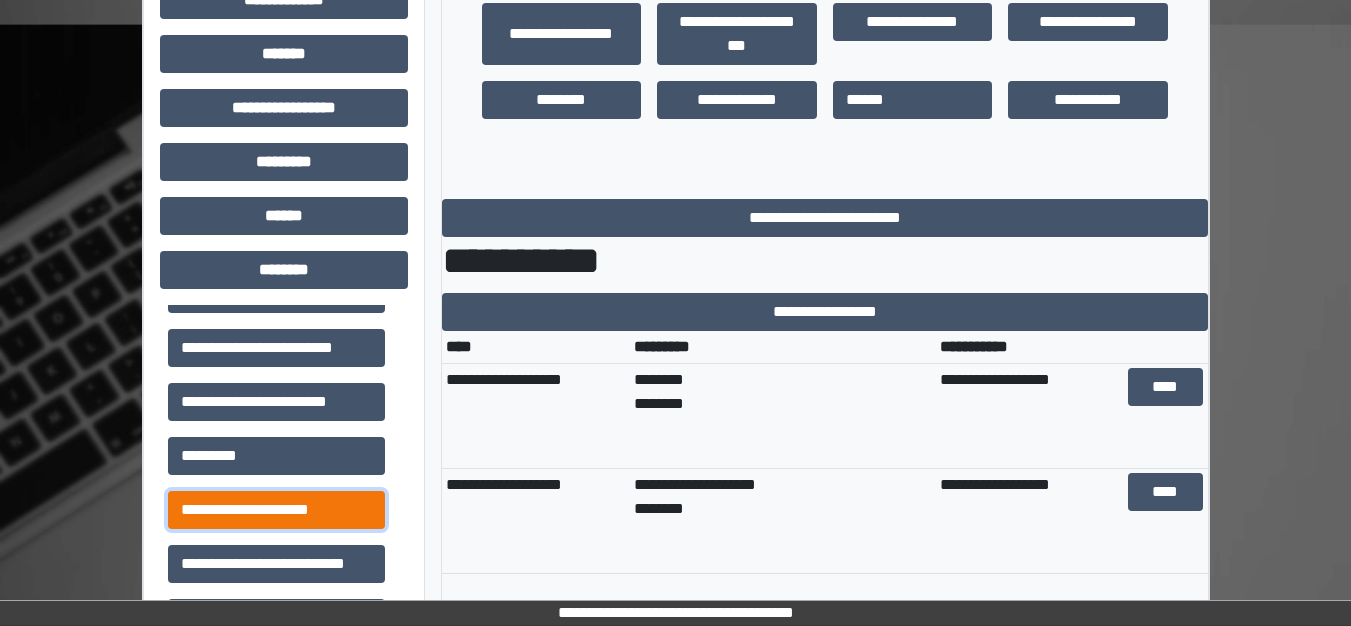 click on "**********" at bounding box center (276, 510) 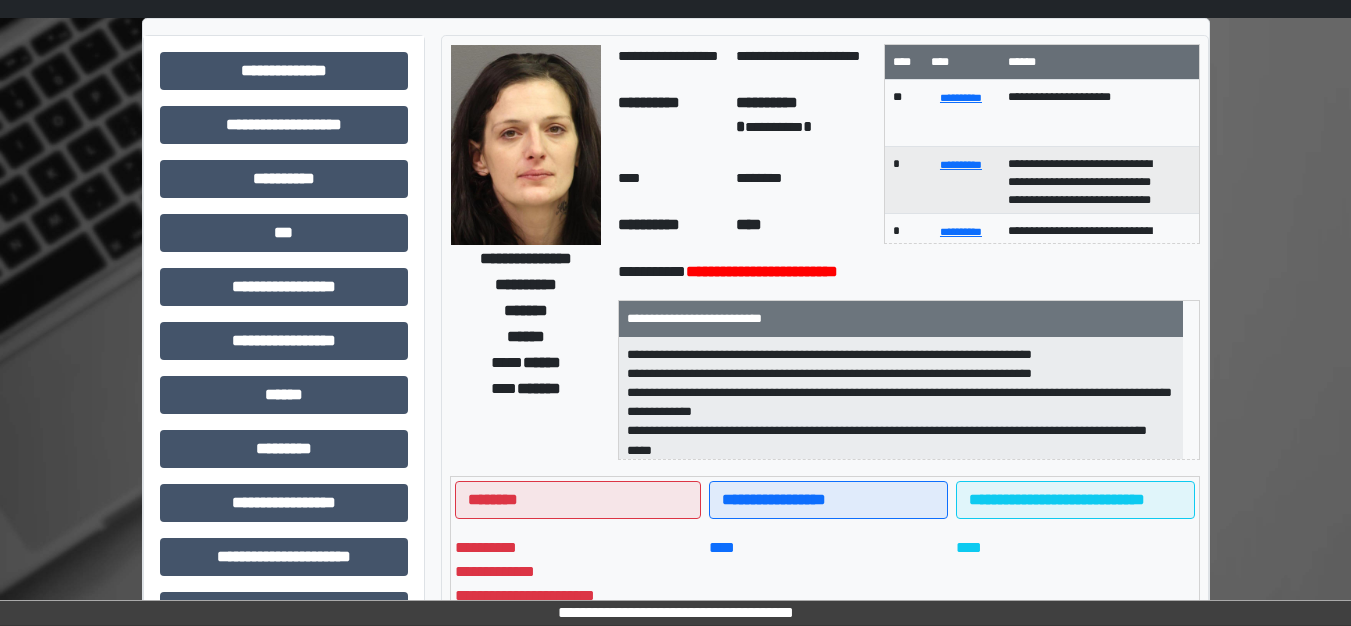 scroll, scrollTop: 0, scrollLeft: 0, axis: both 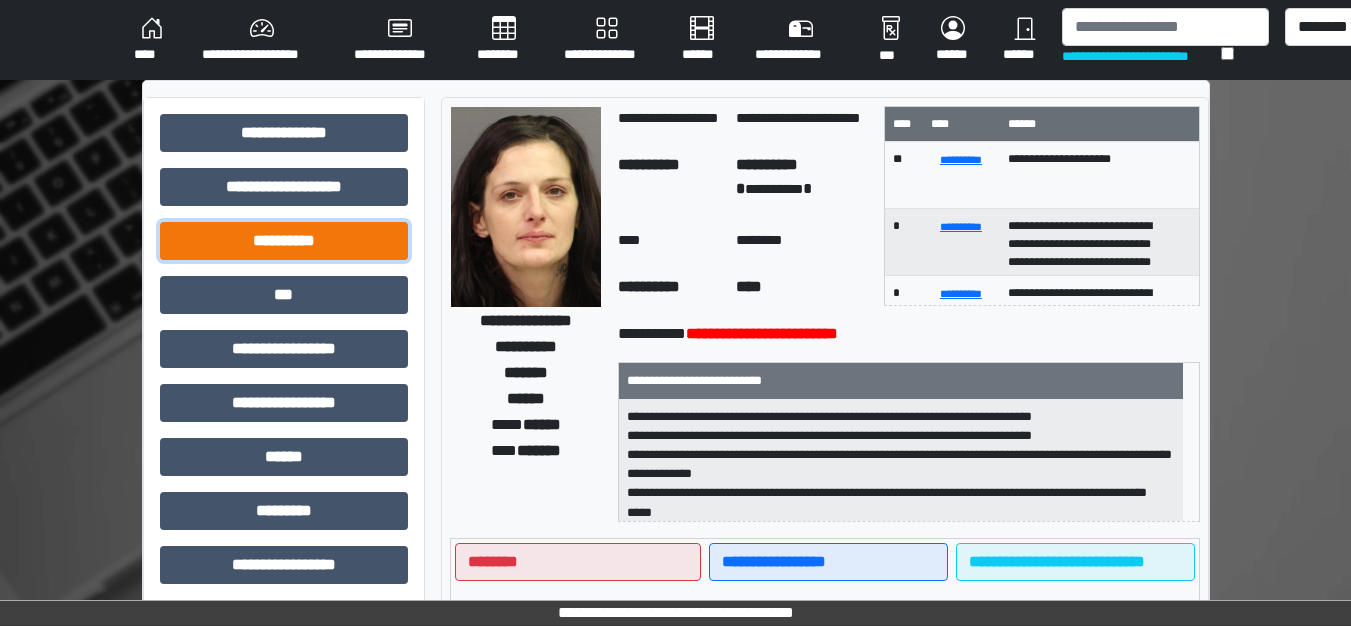 click on "**********" at bounding box center [284, 241] 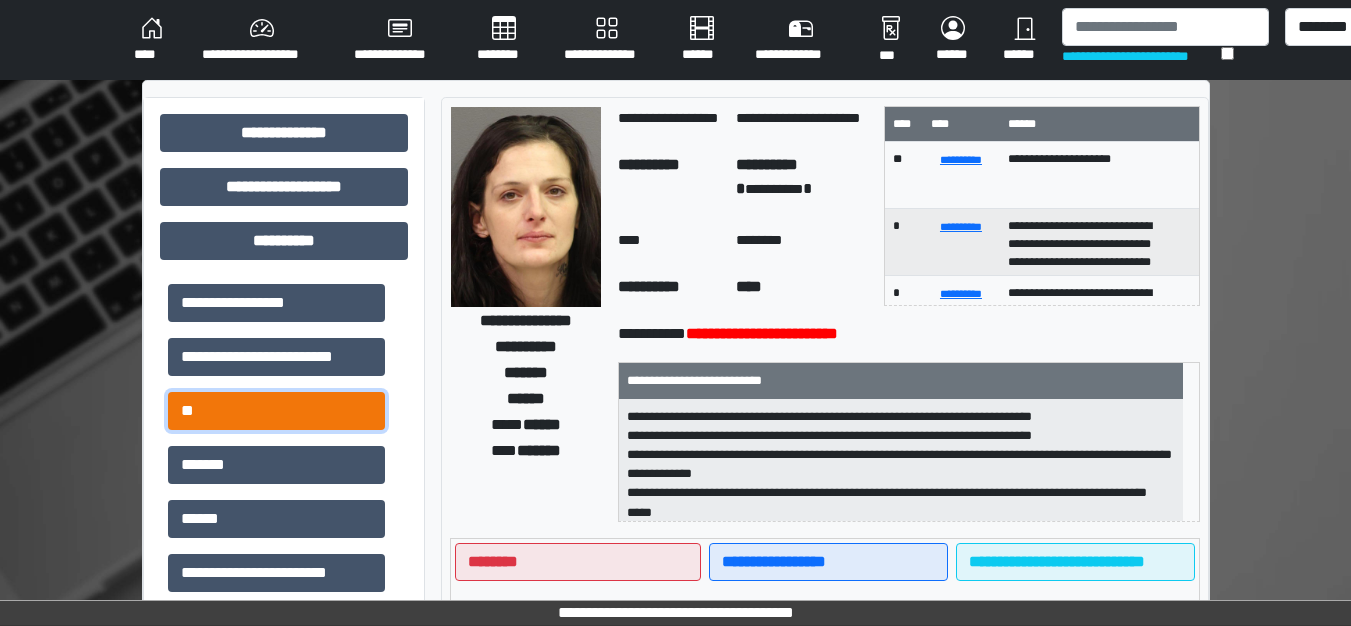click on "**" at bounding box center [276, 411] 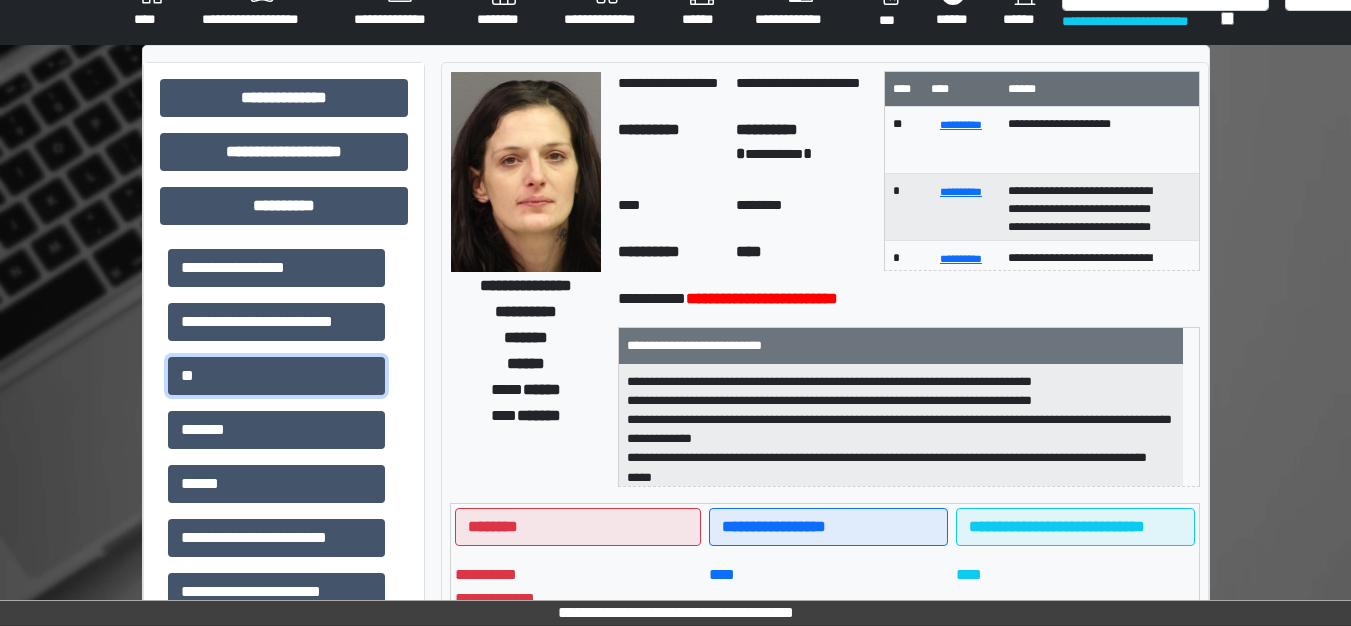 scroll, scrollTop: 0, scrollLeft: 0, axis: both 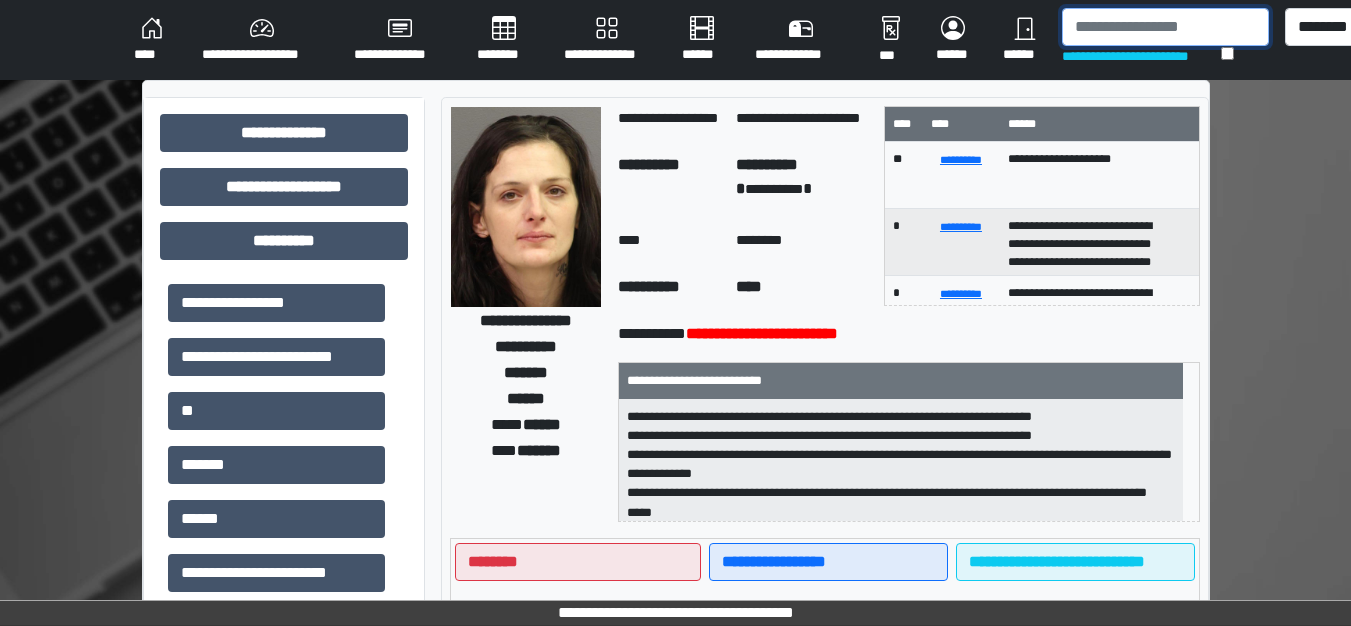 click at bounding box center [1165, 27] 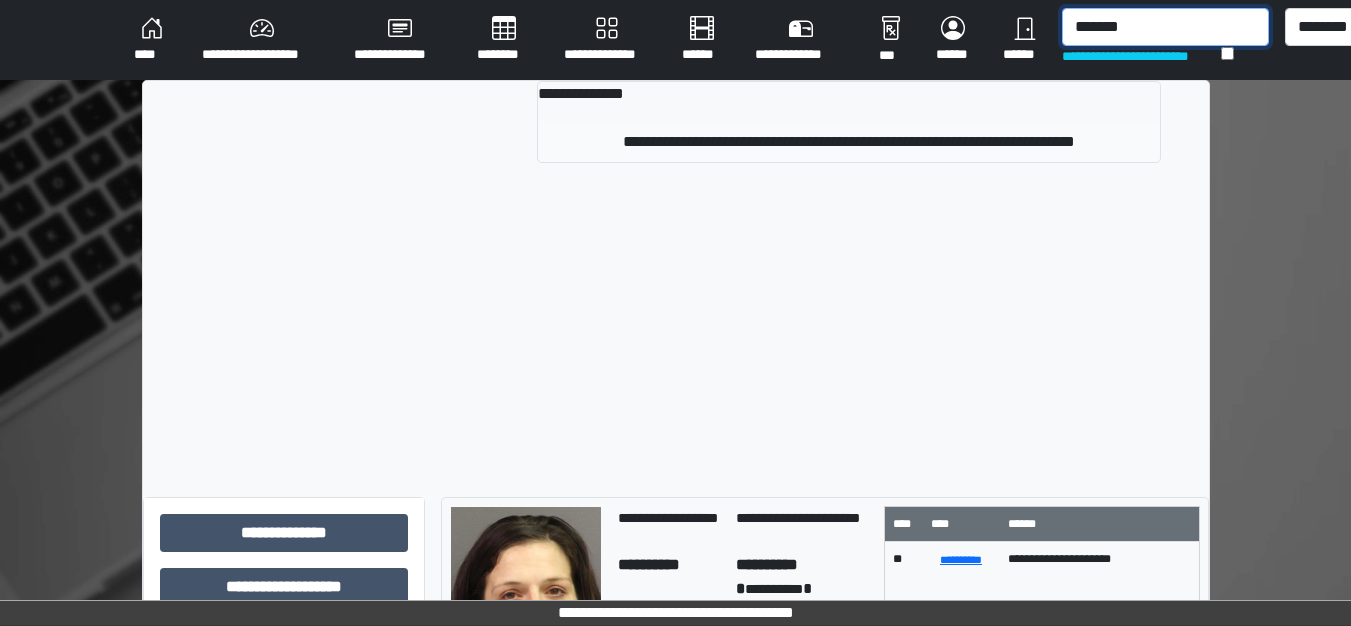 type on "*******" 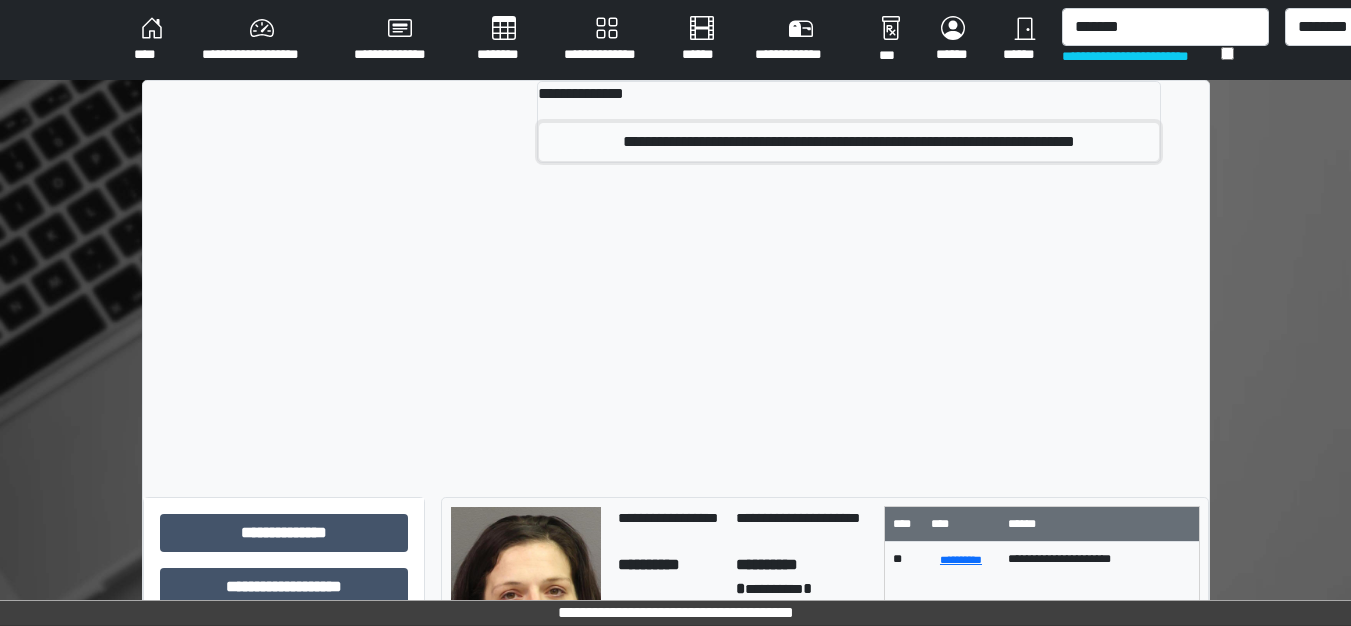 click on "**********" at bounding box center [848, 142] 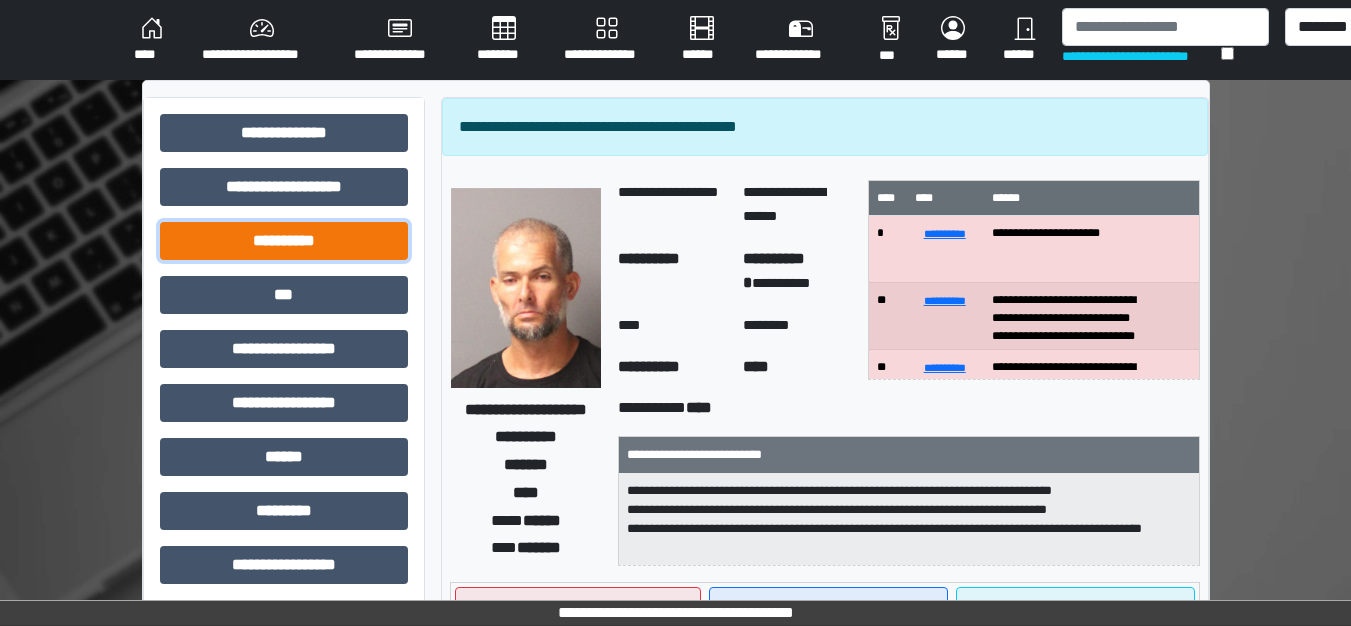 drag, startPoint x: 397, startPoint y: 233, endPoint x: 373, endPoint y: 242, distance: 25.632011 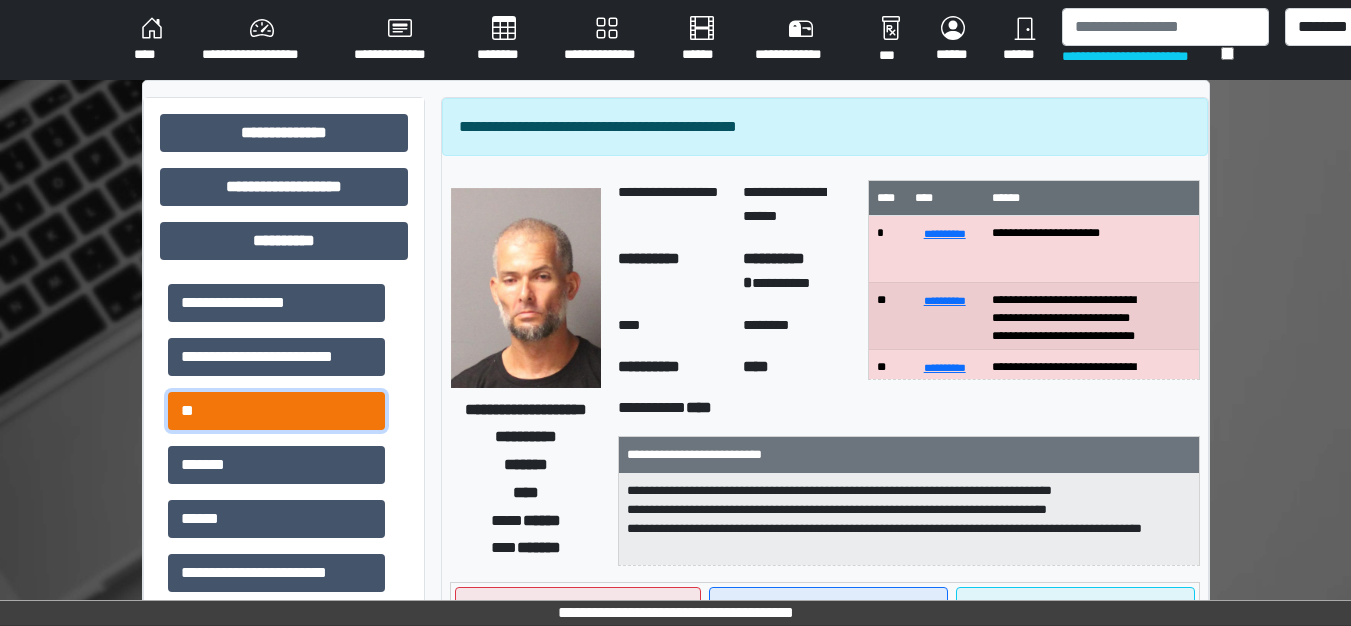 click on "**" at bounding box center (276, 411) 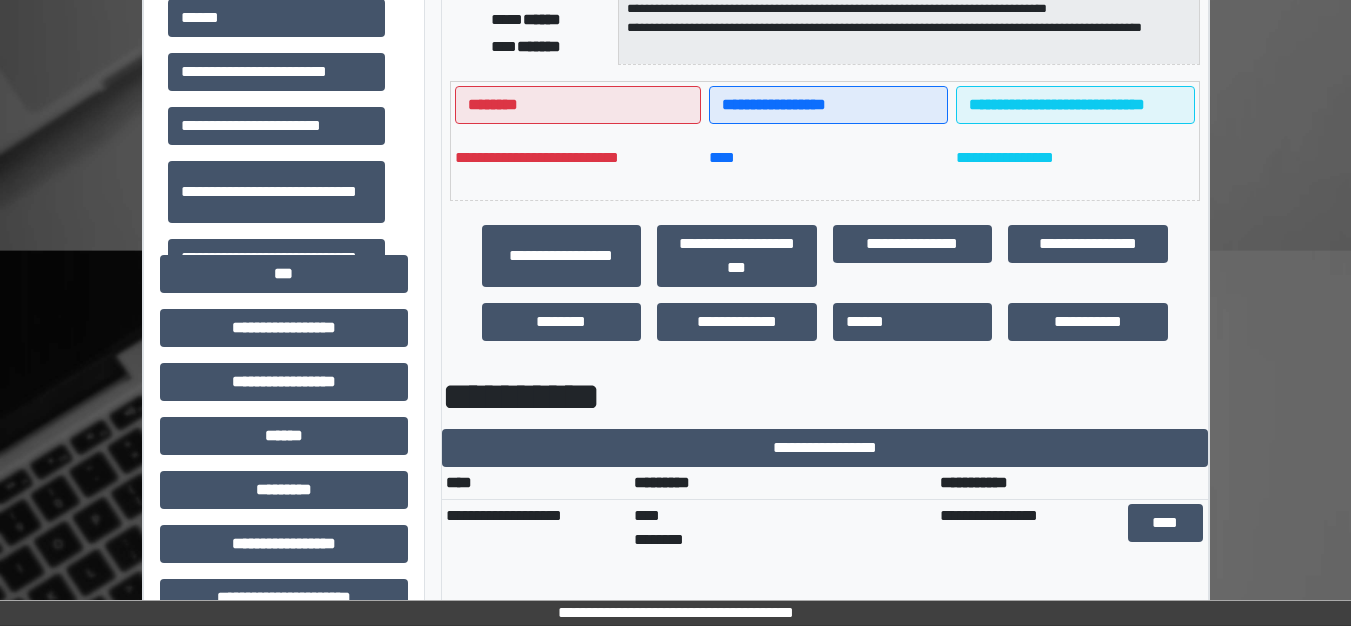 scroll, scrollTop: 600, scrollLeft: 0, axis: vertical 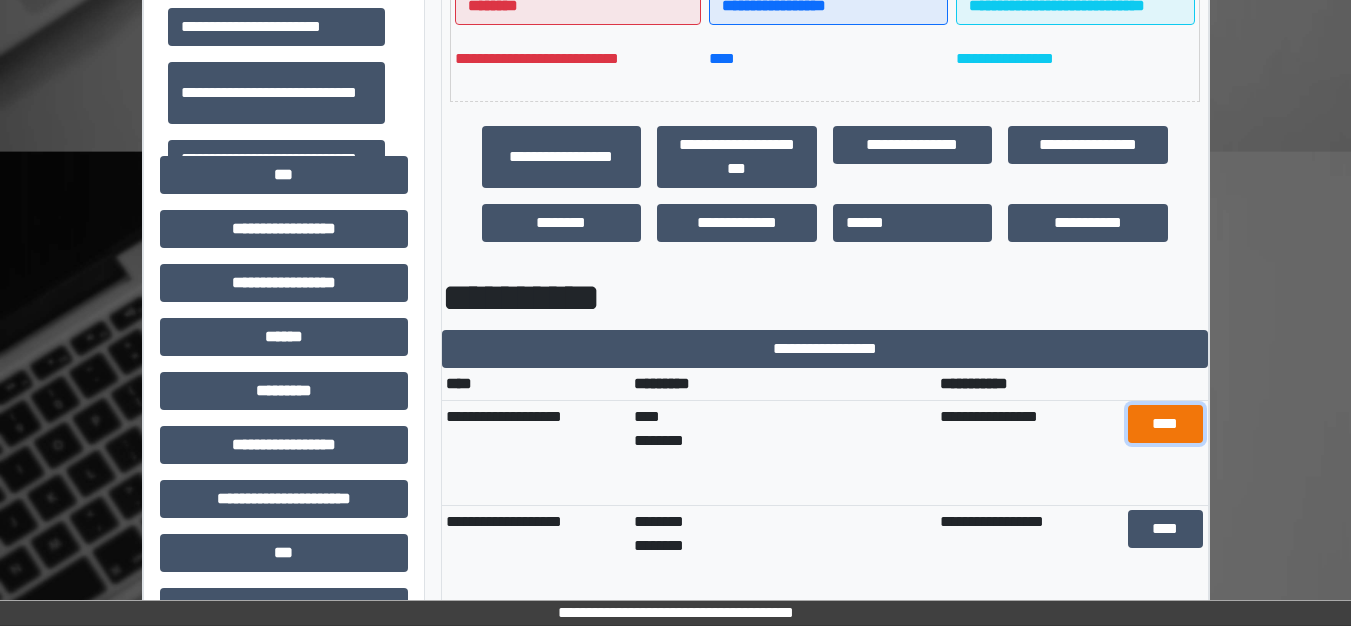 click on "****" at bounding box center [1165, 424] 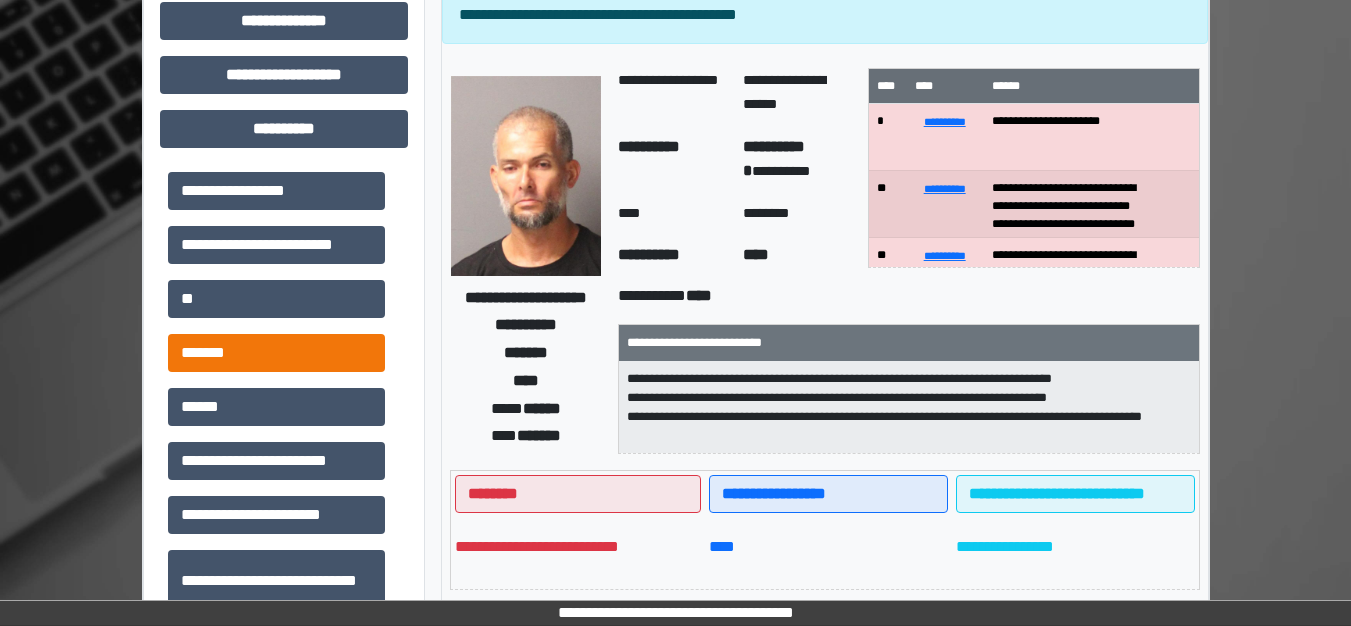 scroll, scrollTop: 100, scrollLeft: 0, axis: vertical 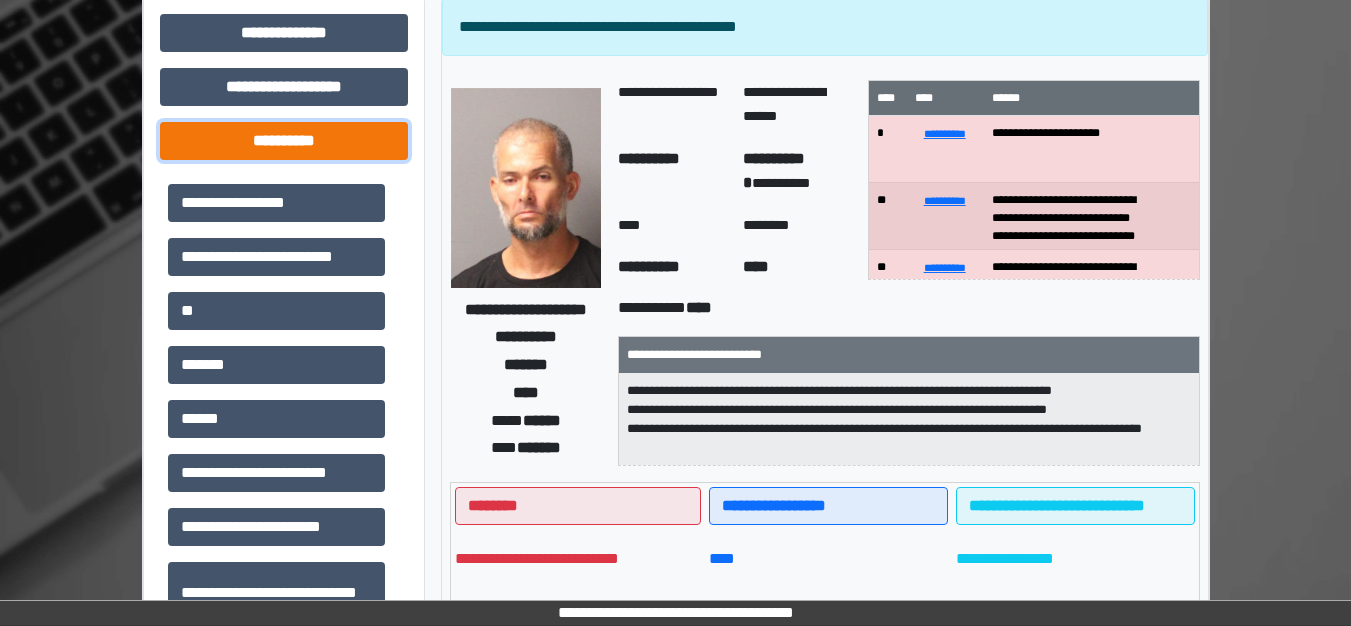 click on "**********" at bounding box center (284, 141) 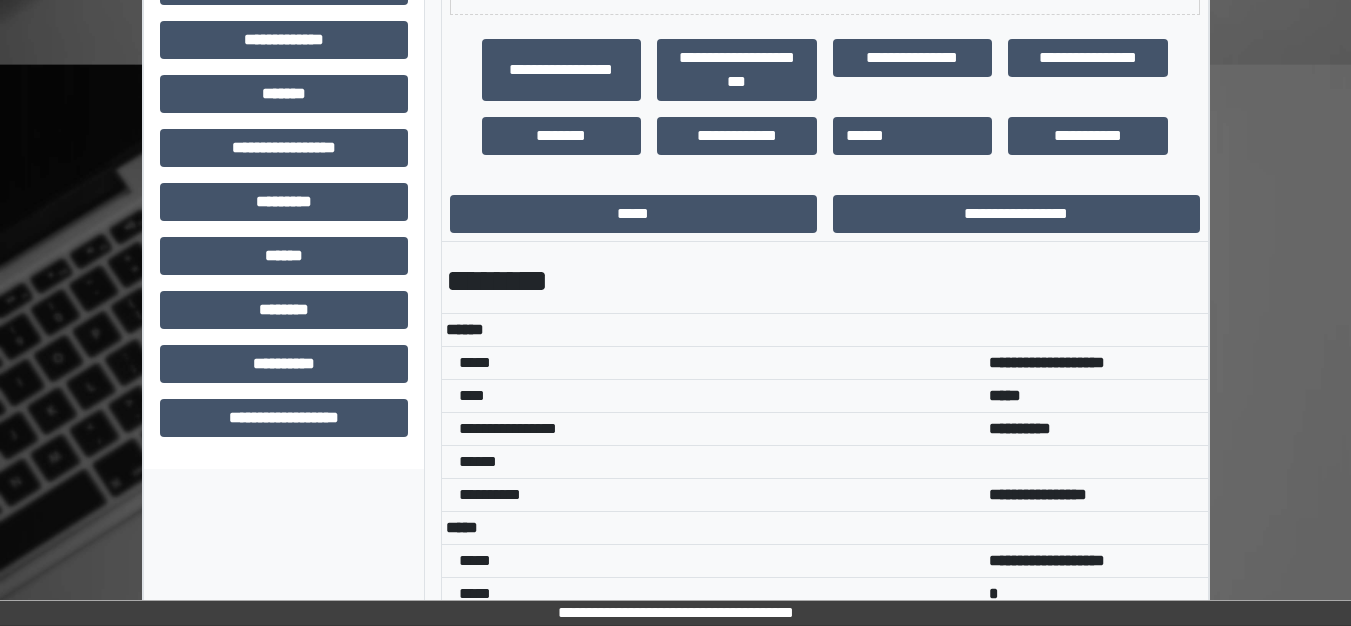 scroll, scrollTop: 700, scrollLeft: 0, axis: vertical 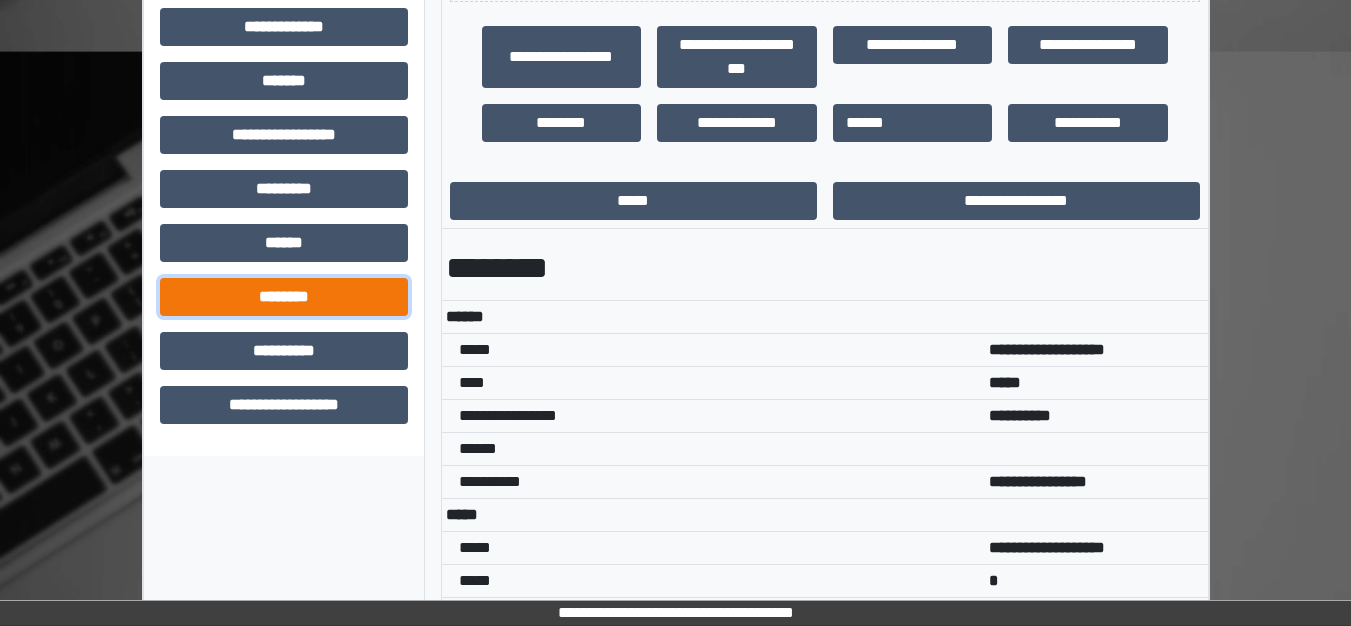 click on "********" at bounding box center (284, 297) 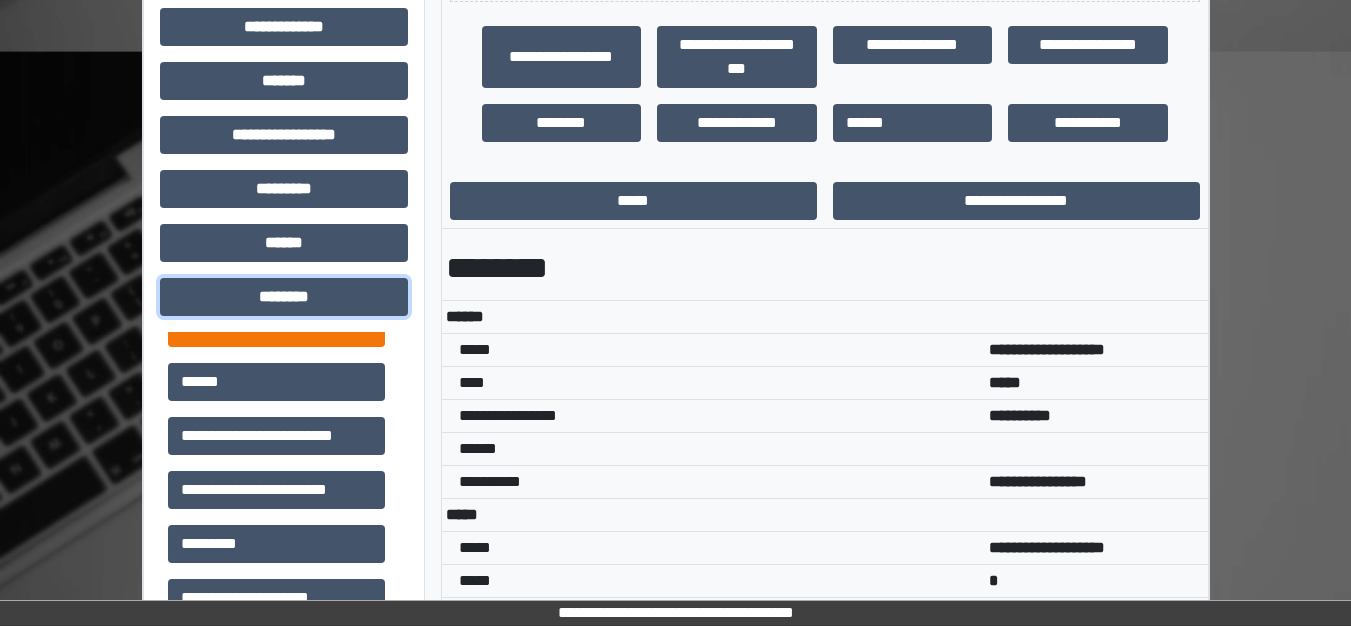 scroll, scrollTop: 300, scrollLeft: 0, axis: vertical 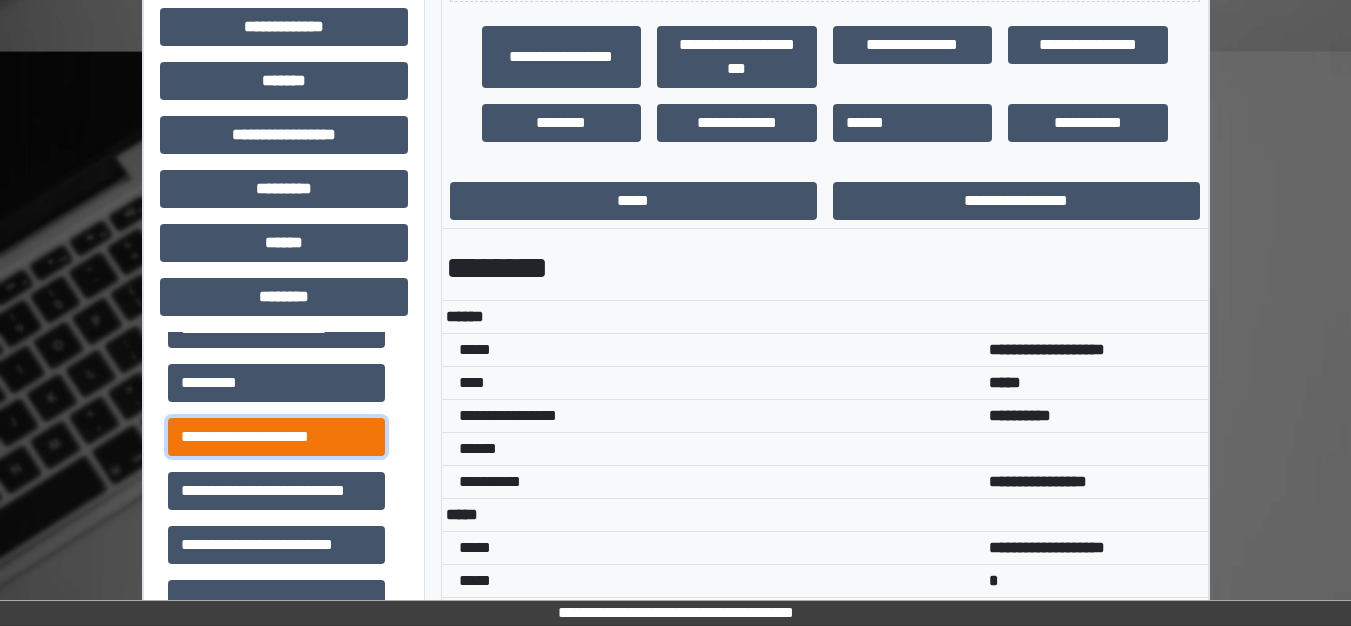 click on "**********" at bounding box center (276, 437) 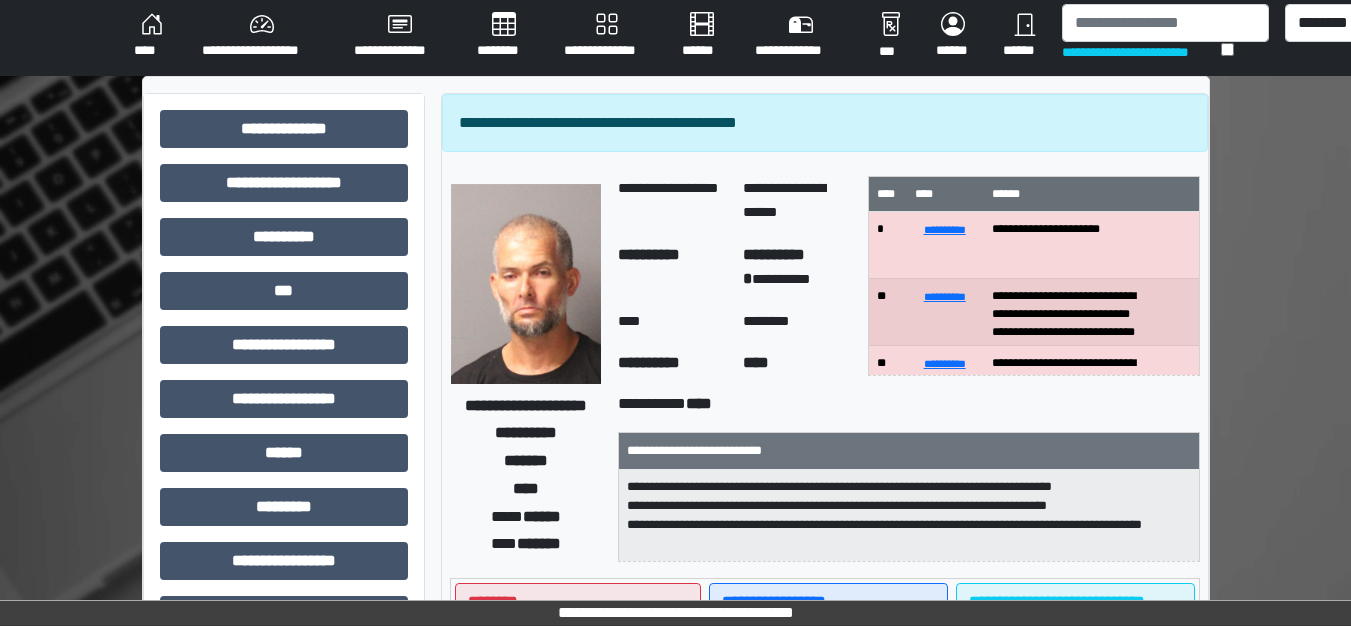 scroll, scrollTop: 0, scrollLeft: 0, axis: both 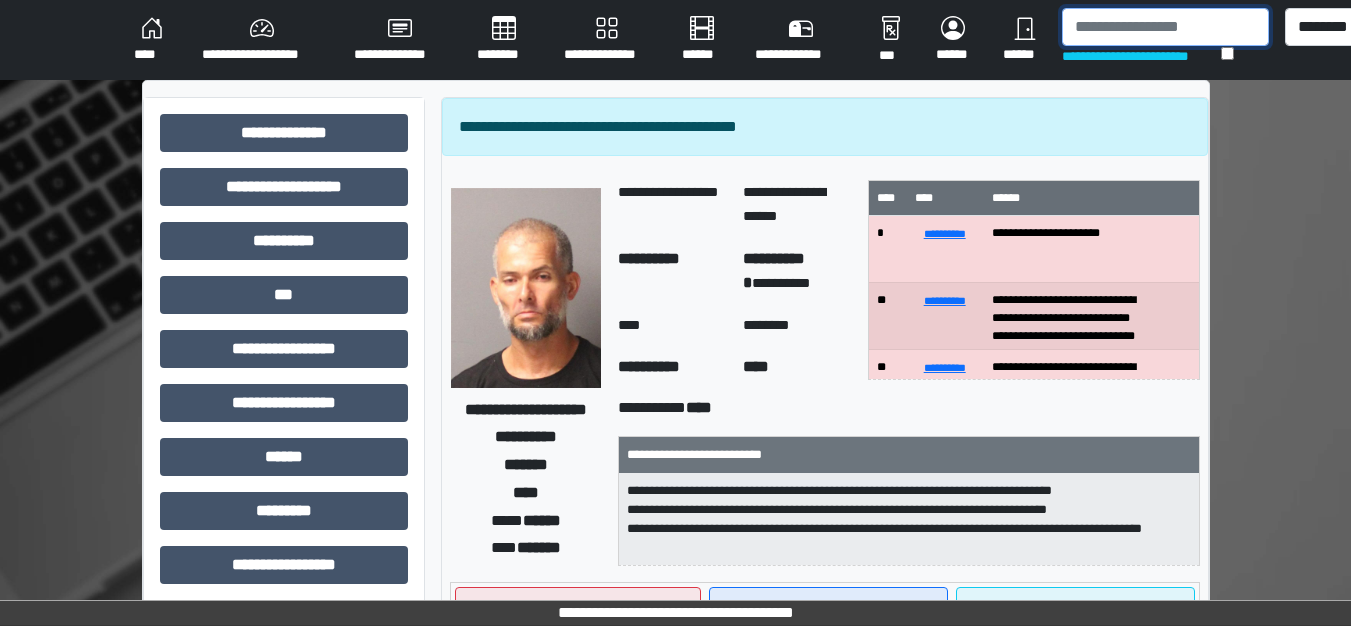 click at bounding box center (1165, 27) 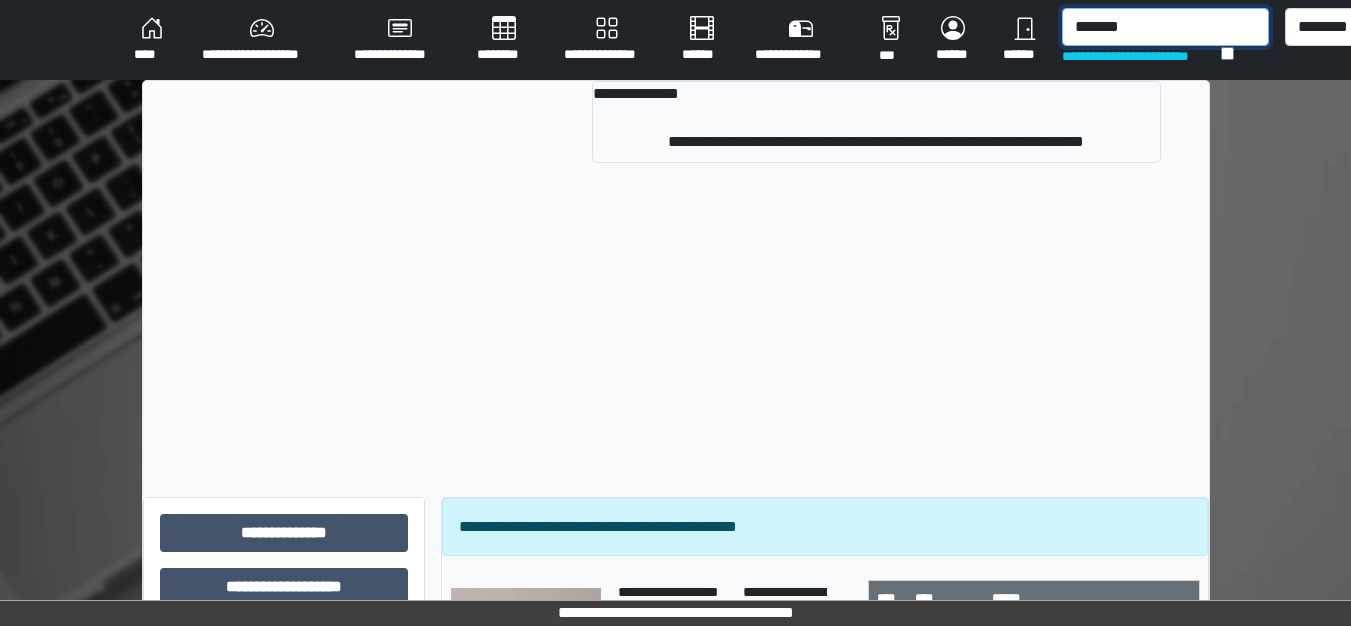 type on "*******" 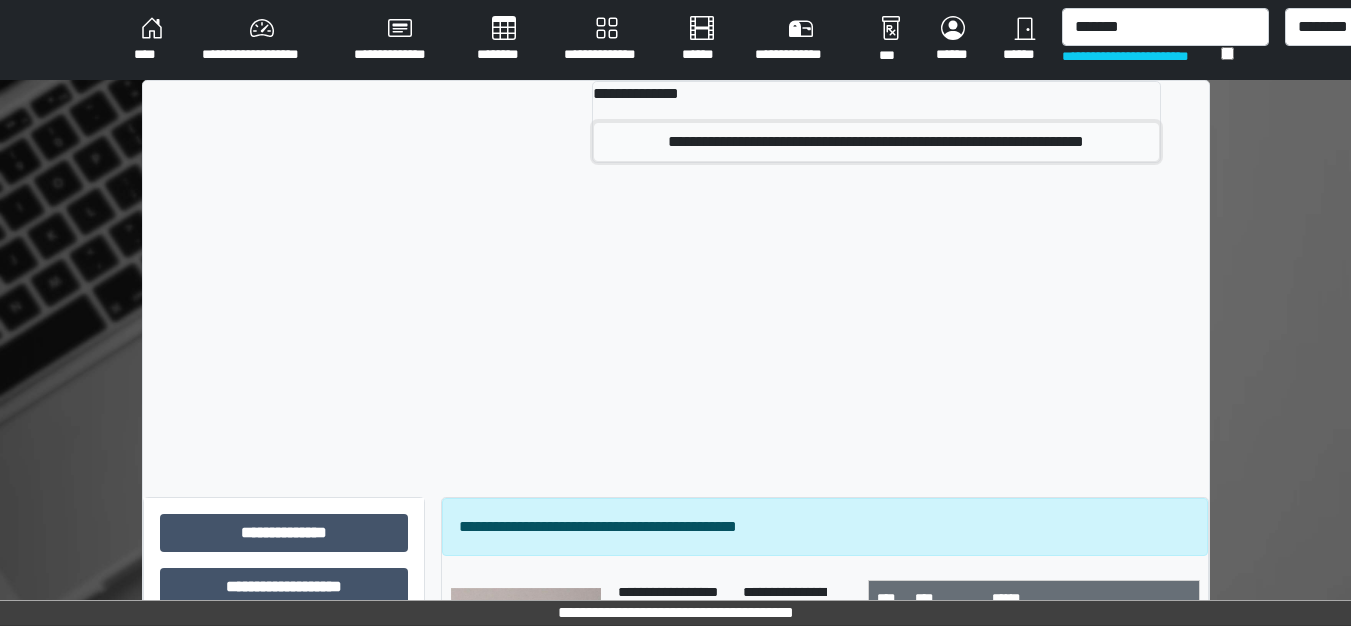 click on "**********" at bounding box center (876, 142) 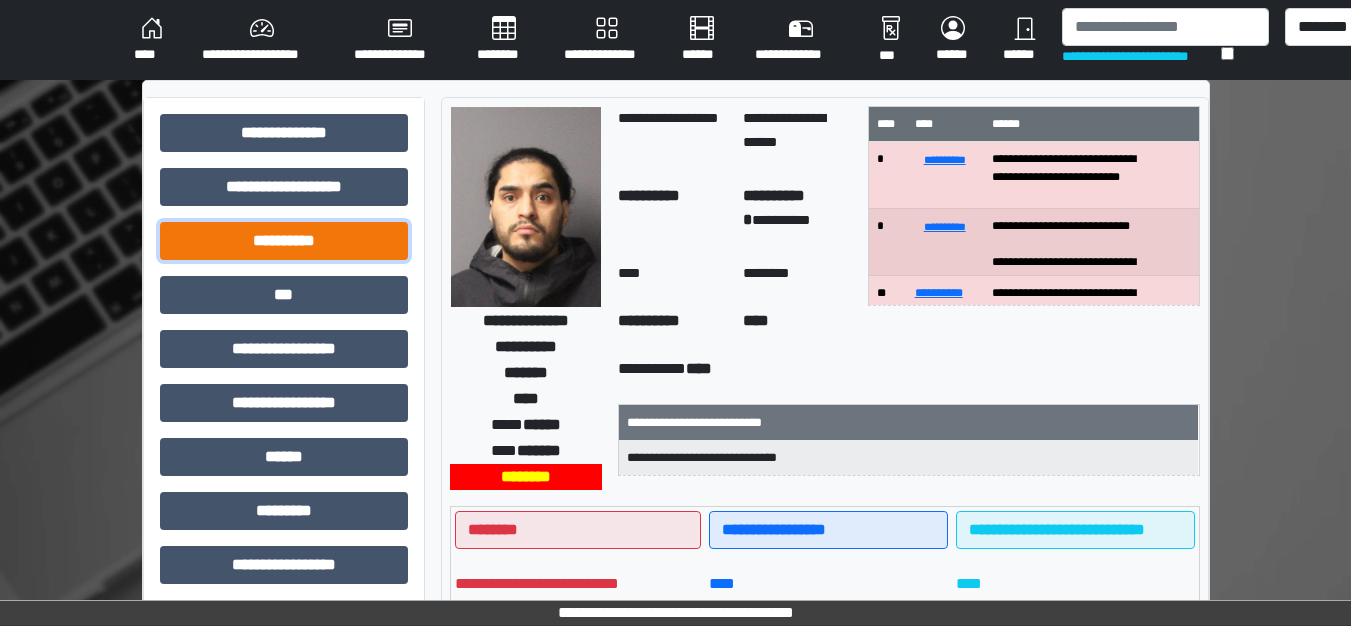 drag, startPoint x: 360, startPoint y: 239, endPoint x: 303, endPoint y: 245, distance: 57.31492 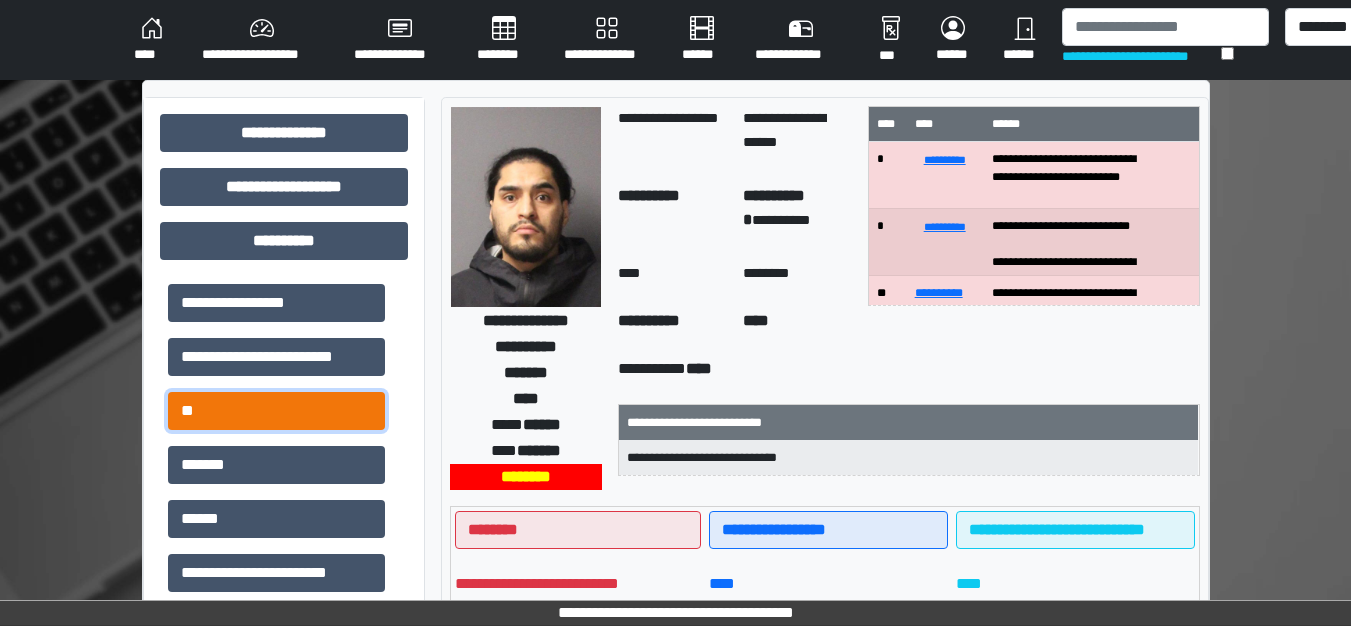click on "**" at bounding box center [276, 411] 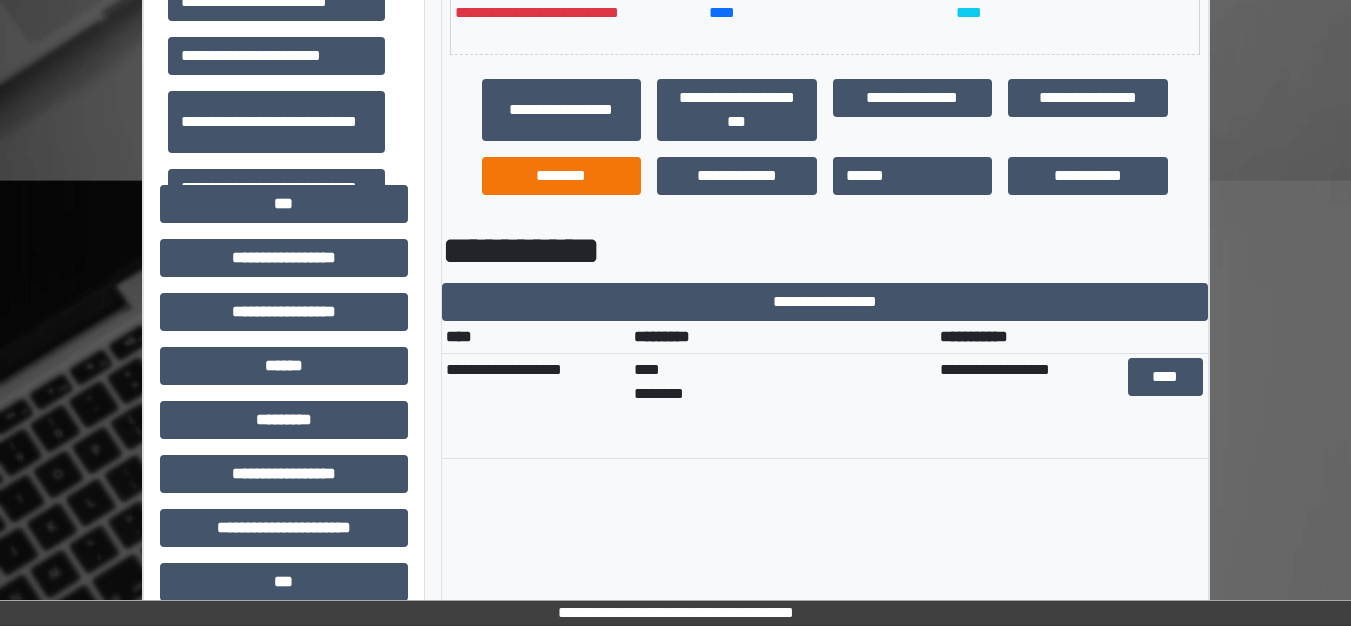 scroll, scrollTop: 600, scrollLeft: 0, axis: vertical 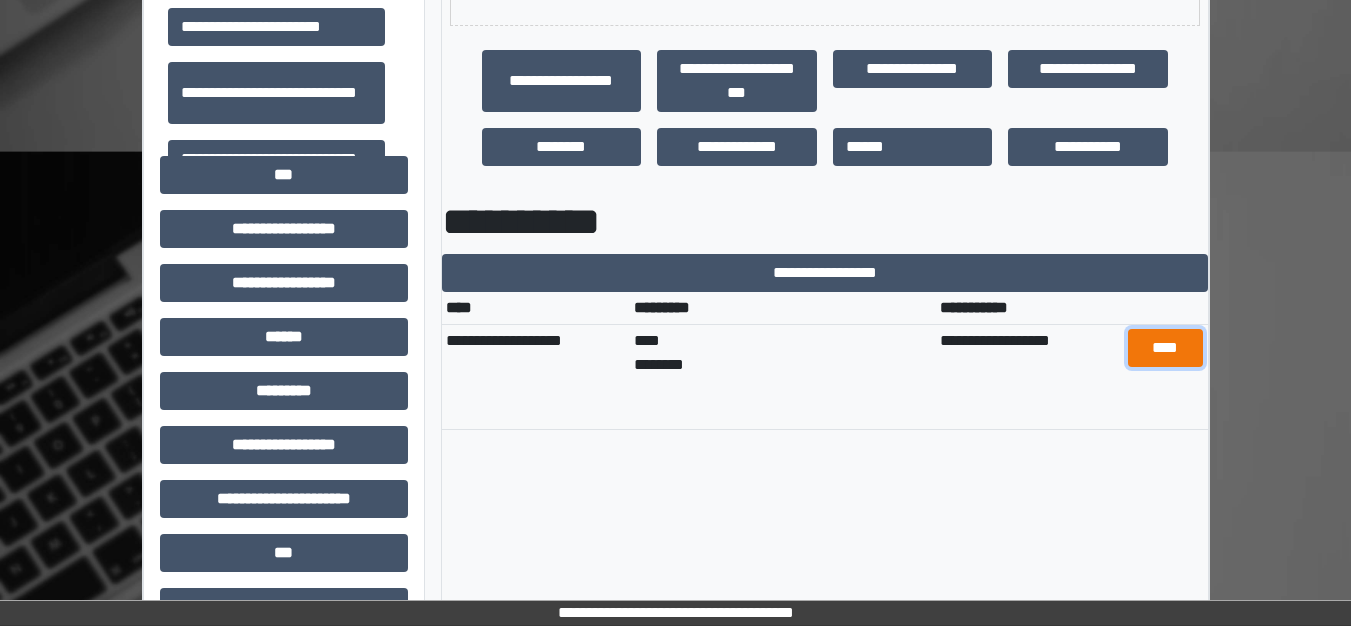 click on "****" at bounding box center (1165, 348) 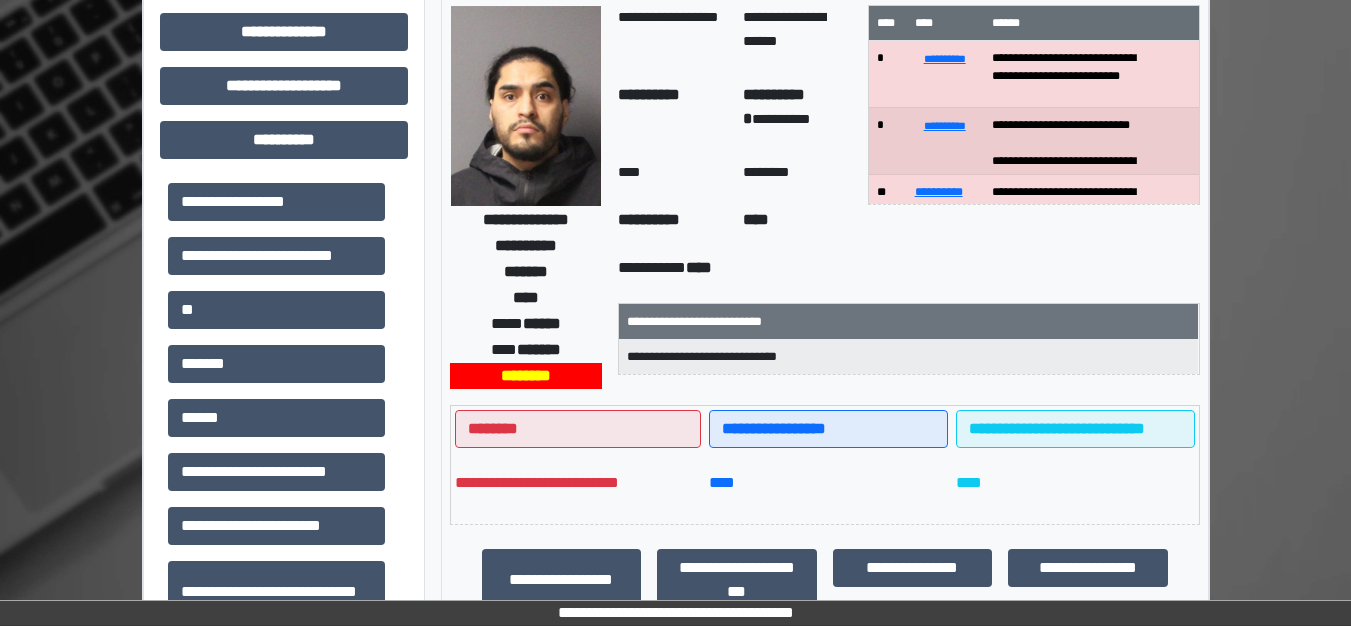 scroll, scrollTop: 100, scrollLeft: 0, axis: vertical 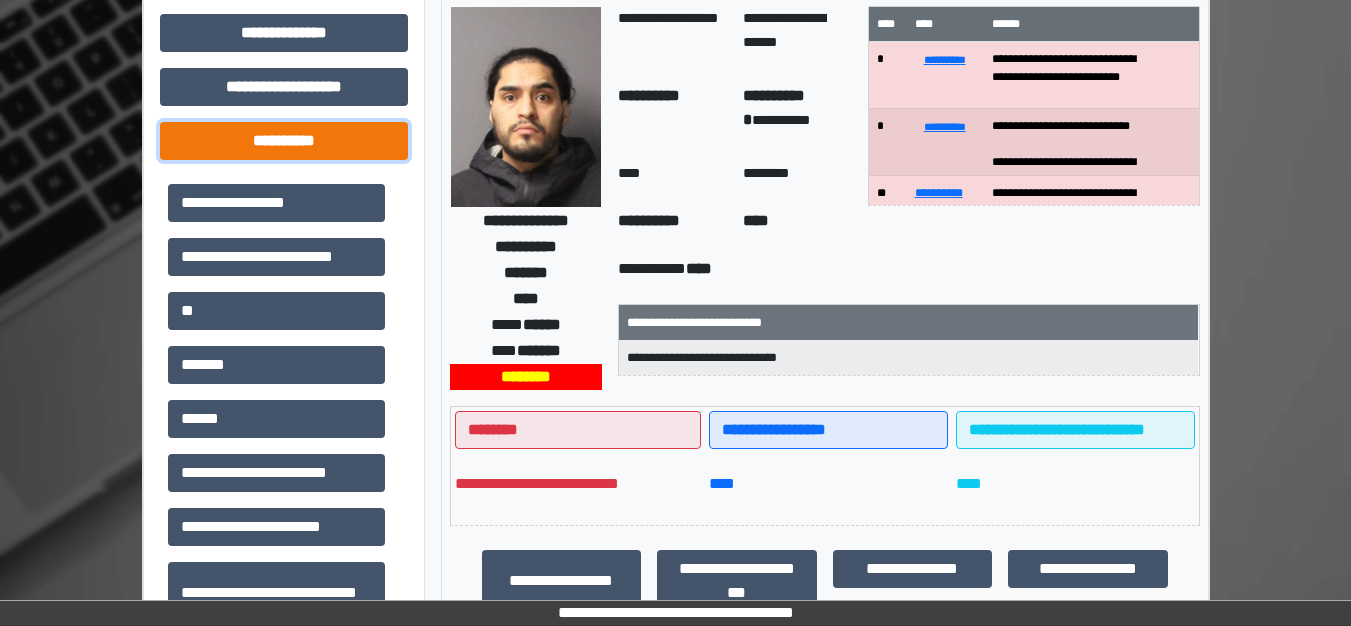 click on "**********" at bounding box center (284, 141) 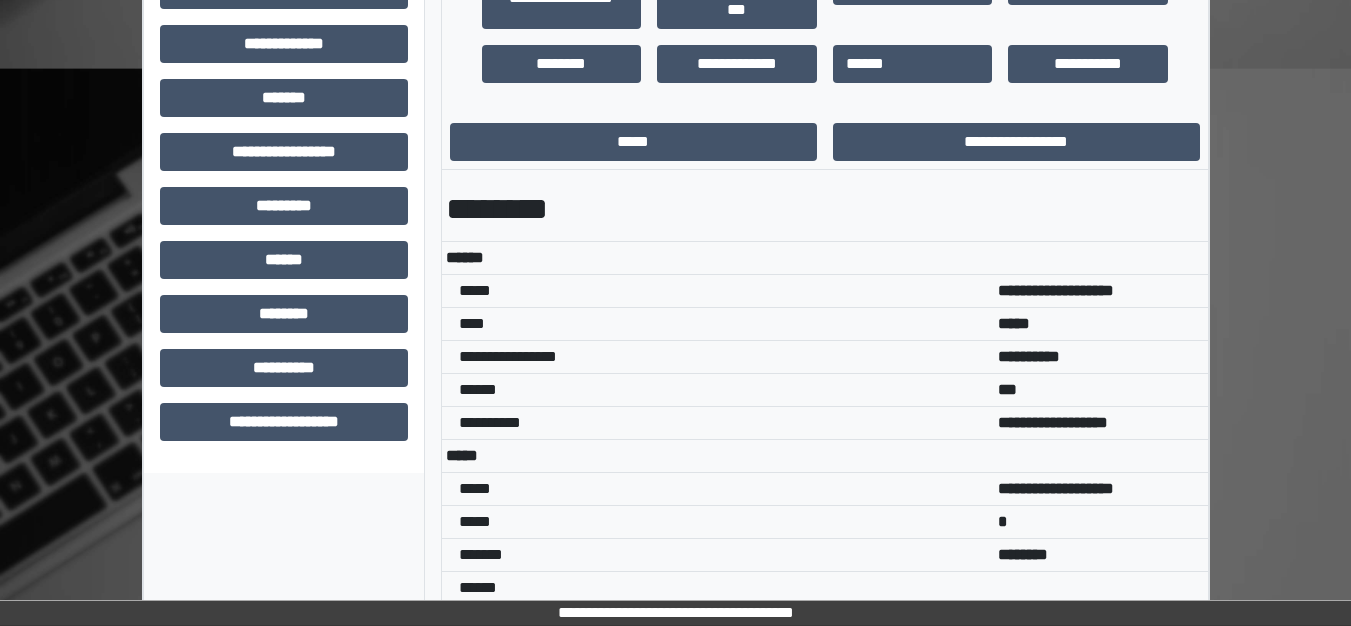 scroll, scrollTop: 700, scrollLeft: 0, axis: vertical 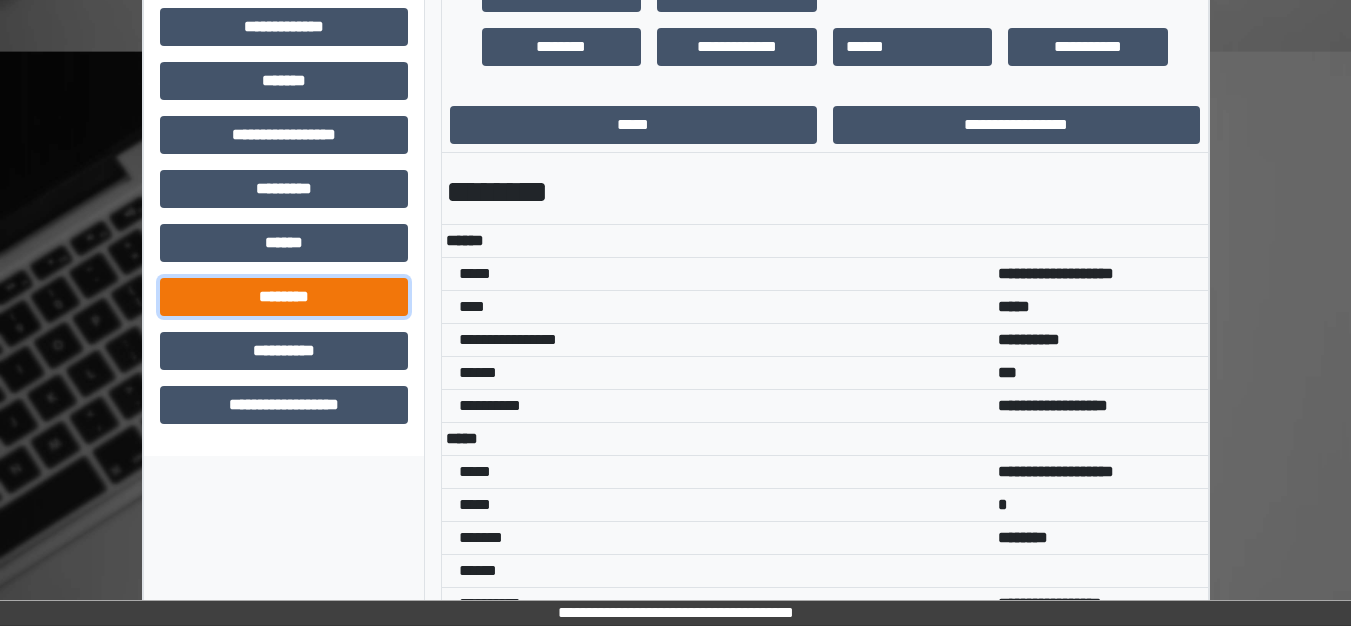 click on "********" at bounding box center (284, 297) 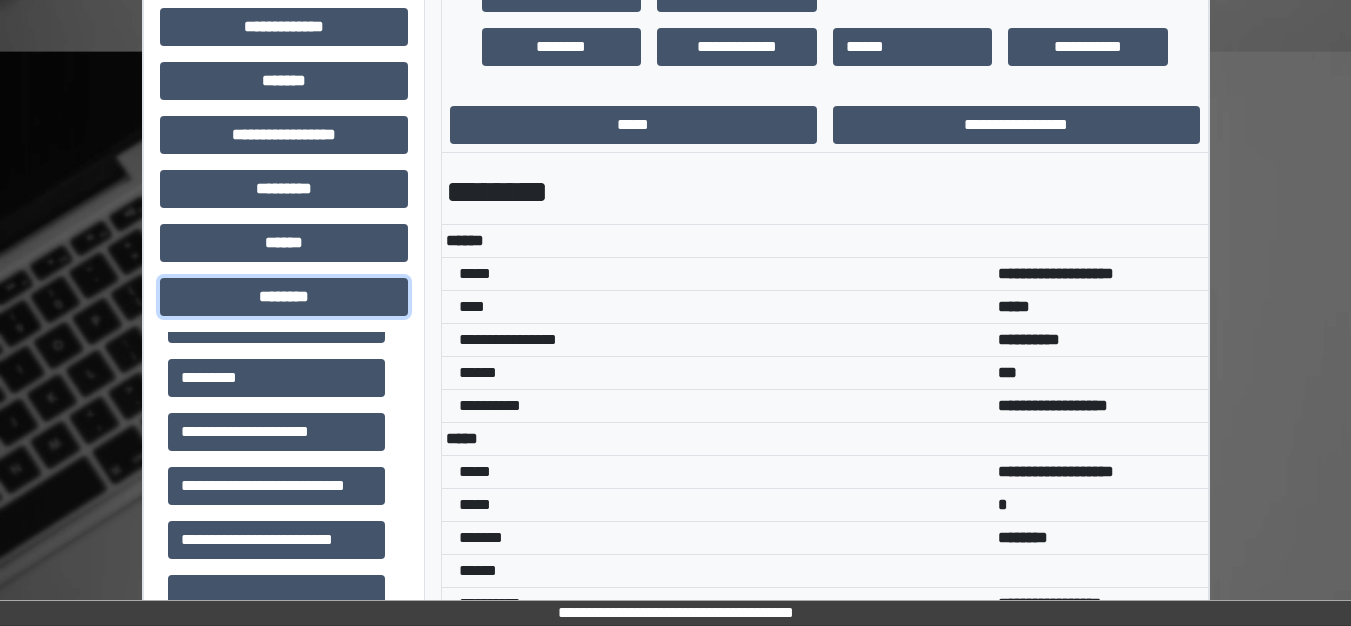 scroll, scrollTop: 400, scrollLeft: 0, axis: vertical 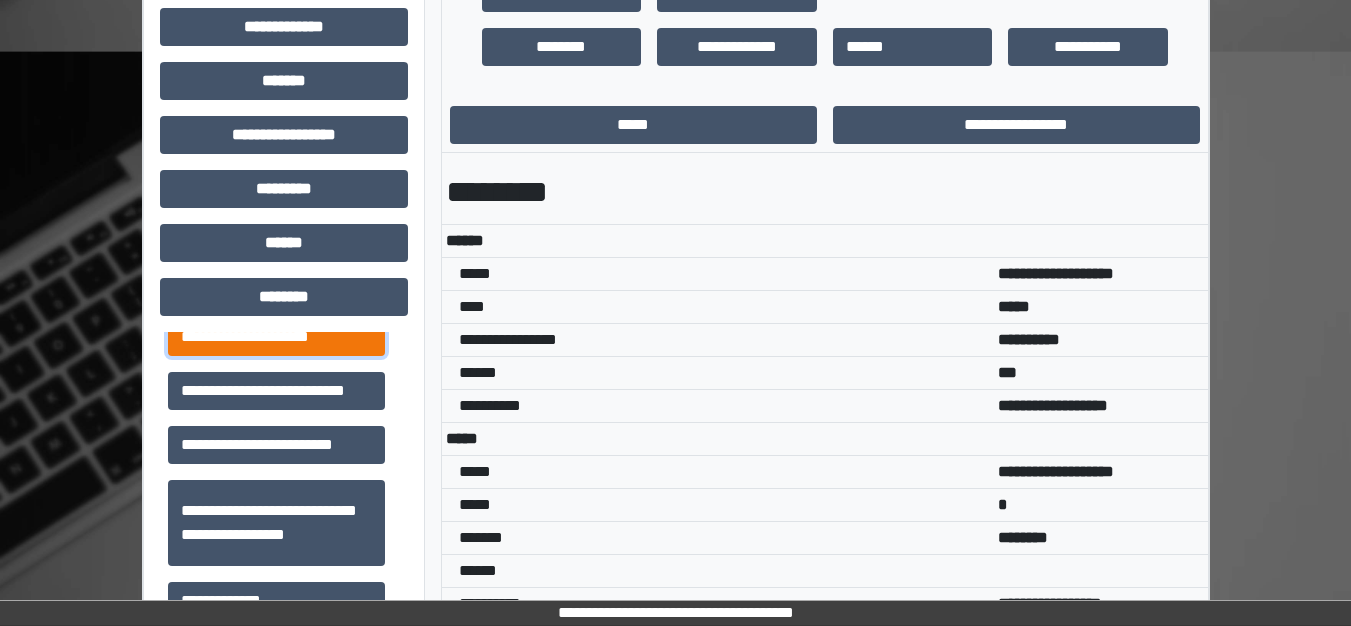 click on "**********" at bounding box center [276, 337] 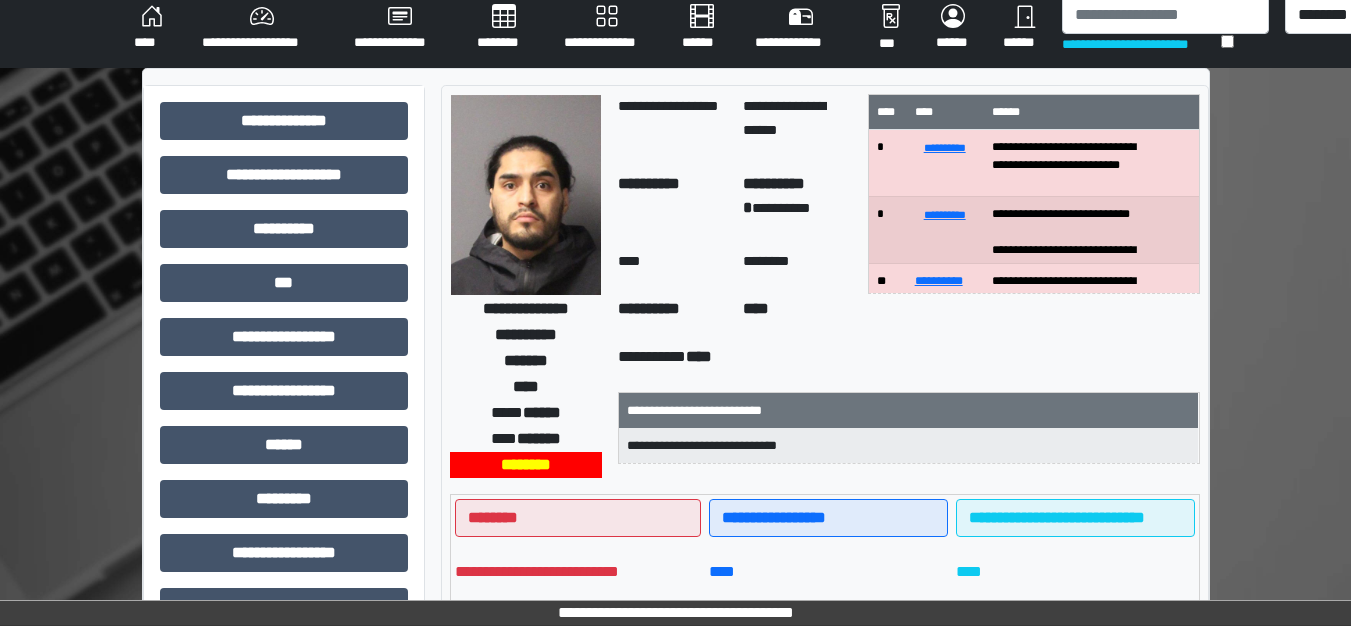 scroll, scrollTop: 0, scrollLeft: 0, axis: both 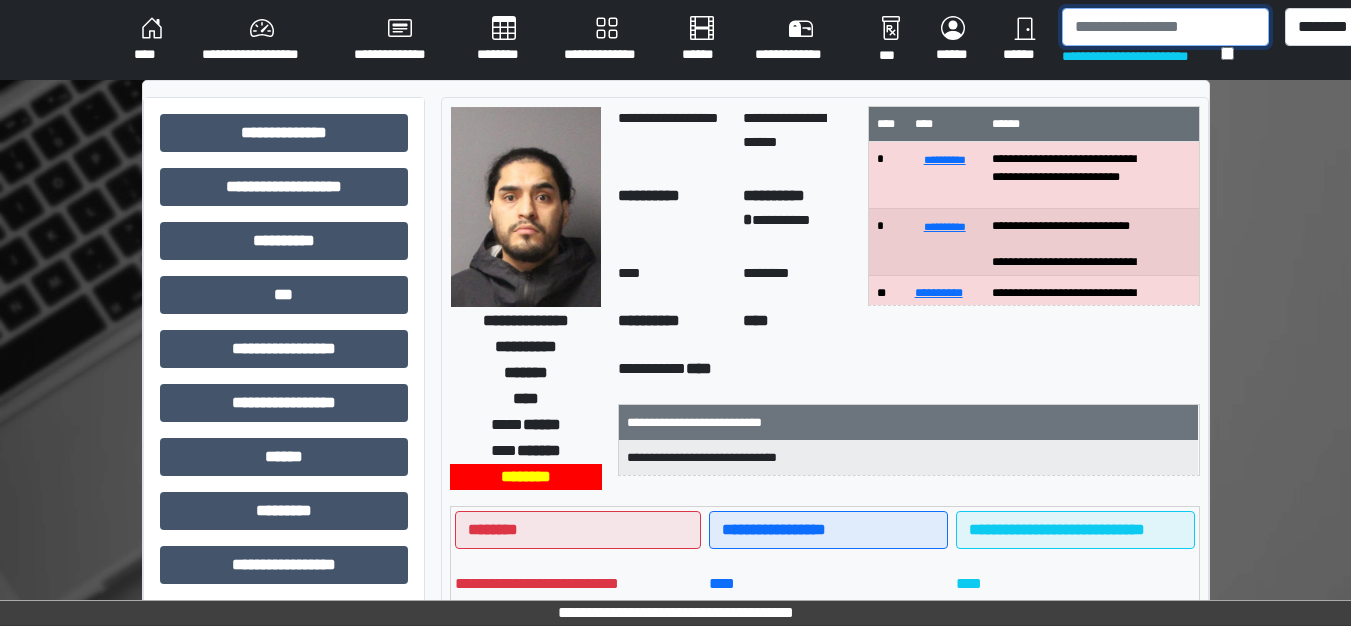 click at bounding box center [1165, 27] 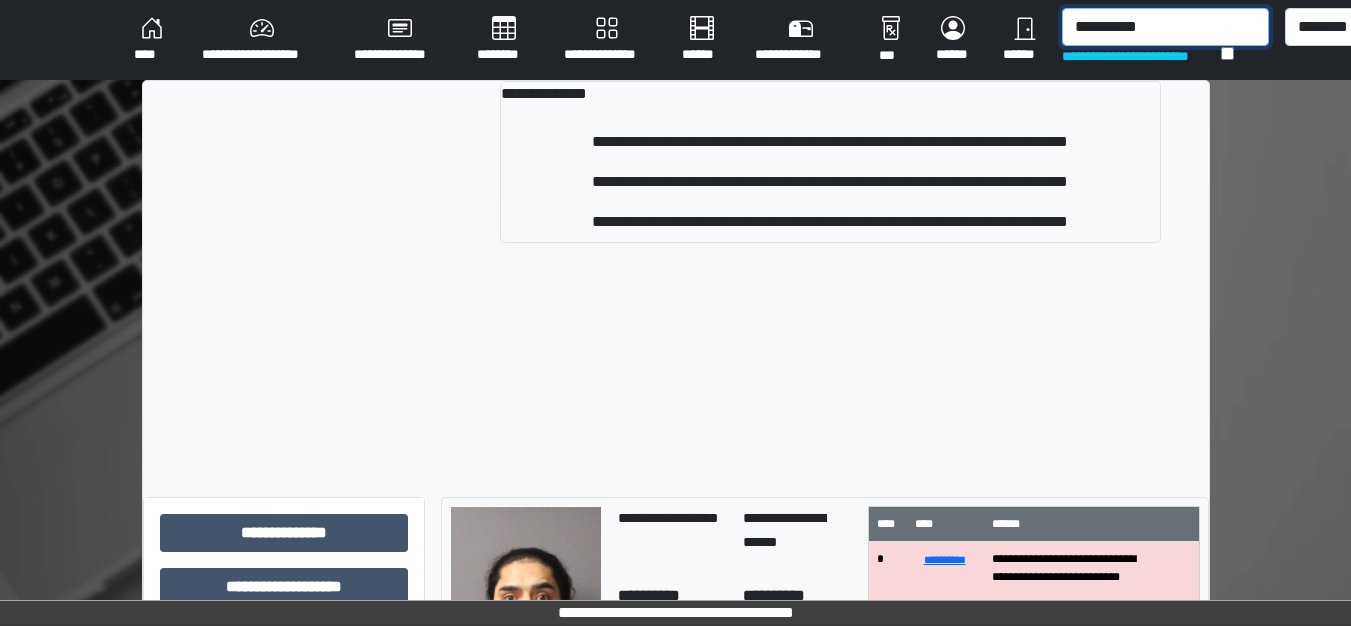 type on "**********" 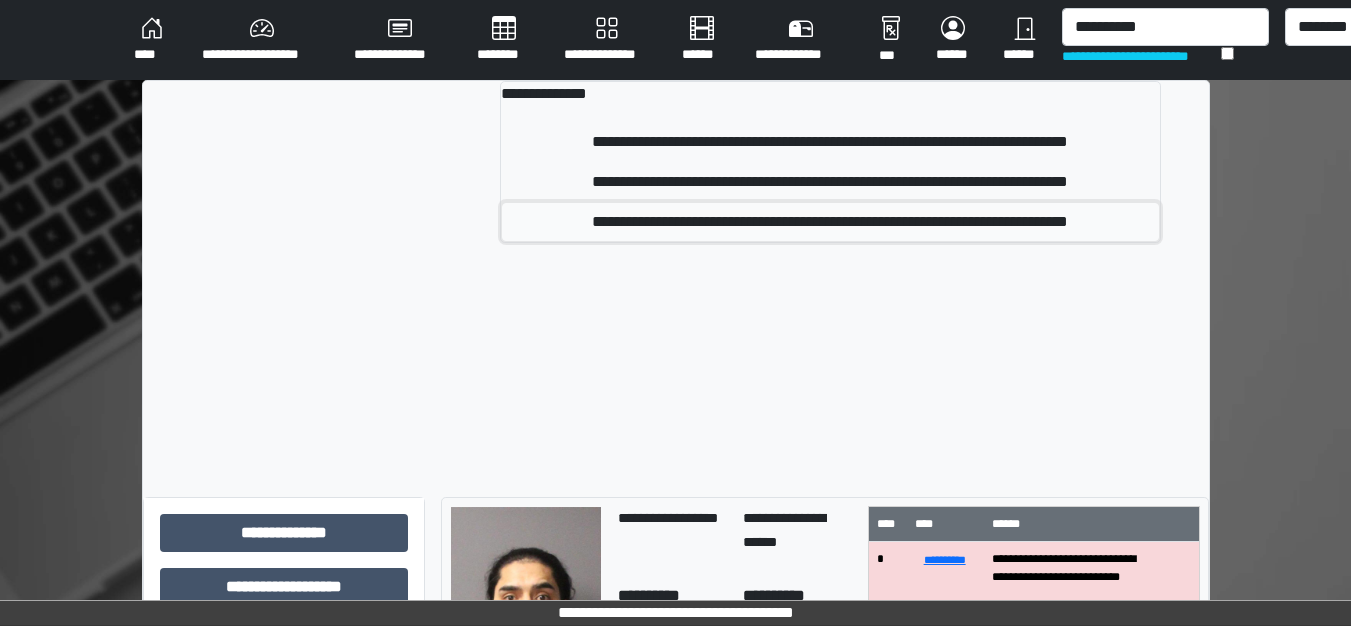 click on "**********" at bounding box center [830, 222] 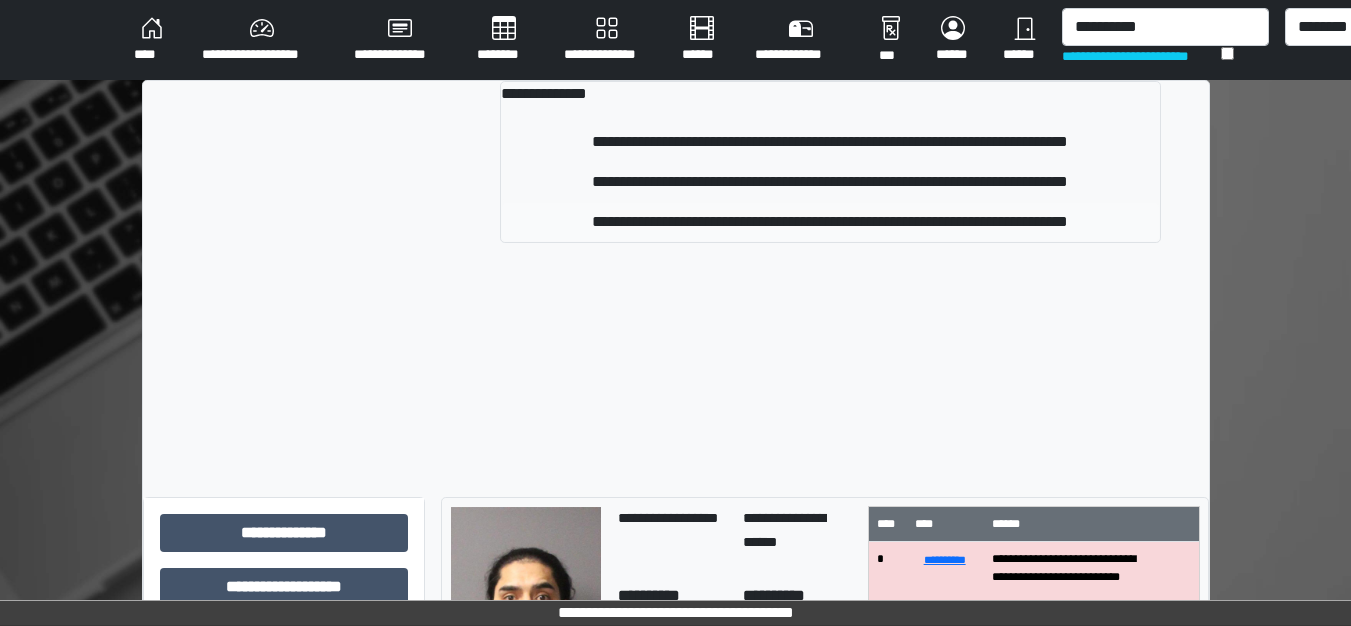 type 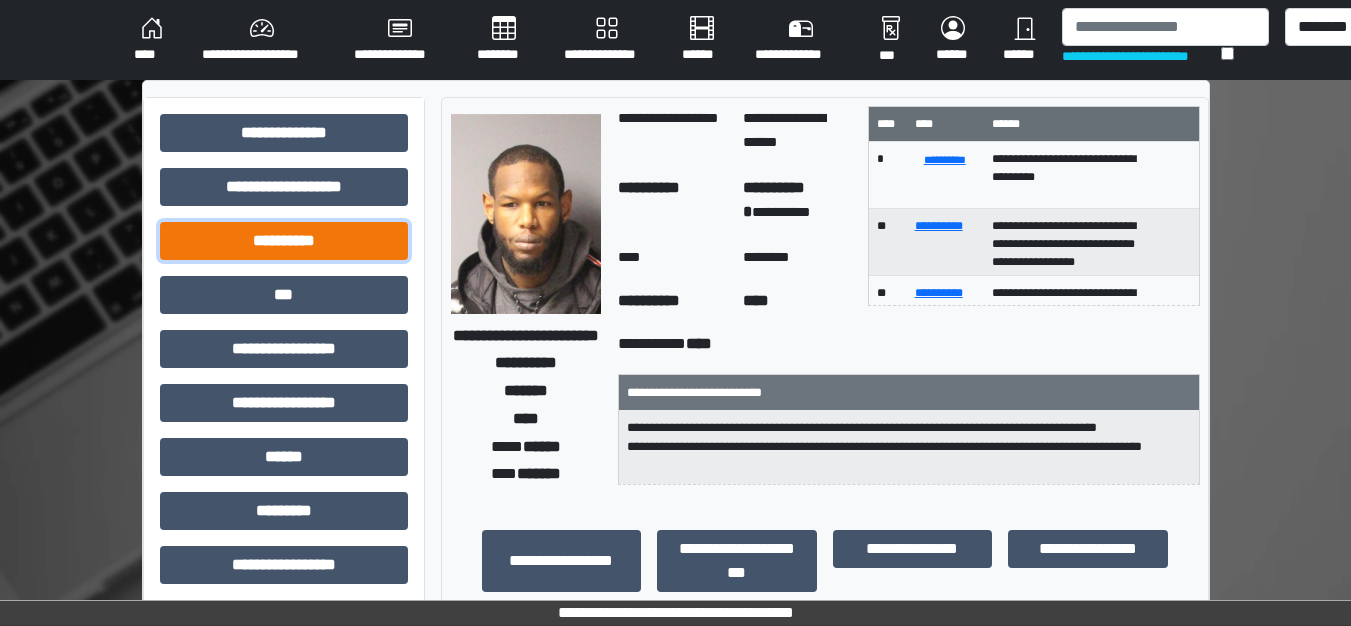 click on "**********" at bounding box center [284, 241] 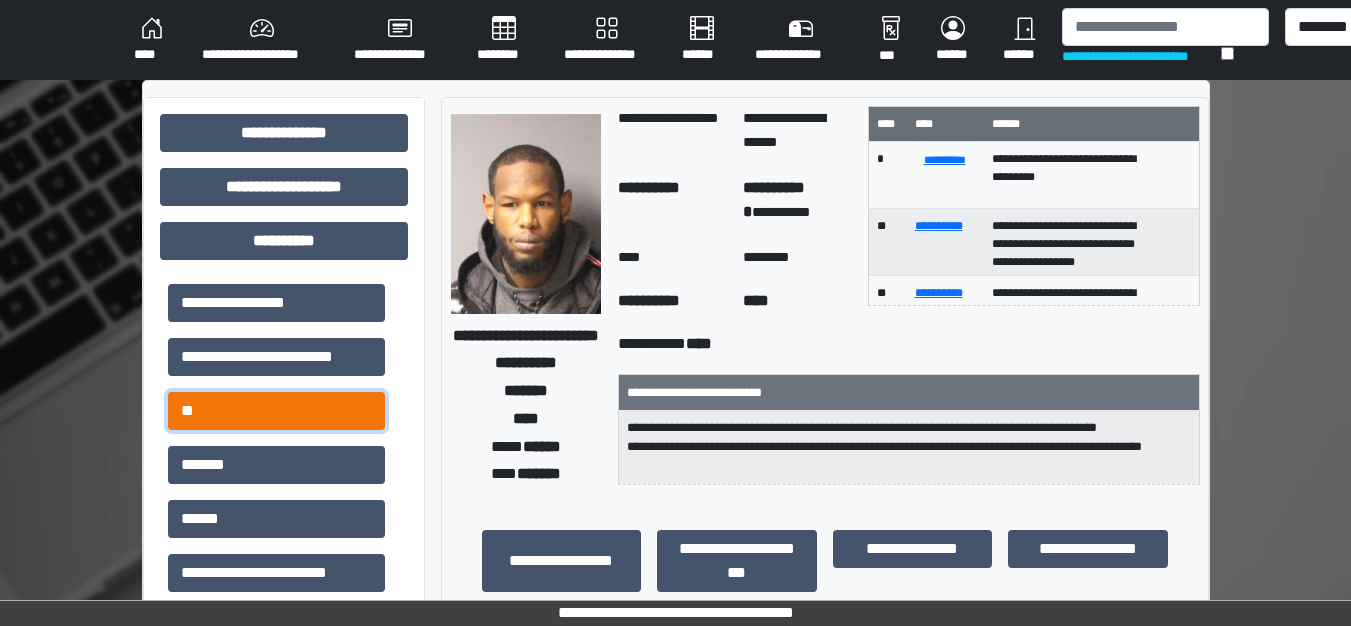 click on "**" at bounding box center [276, 411] 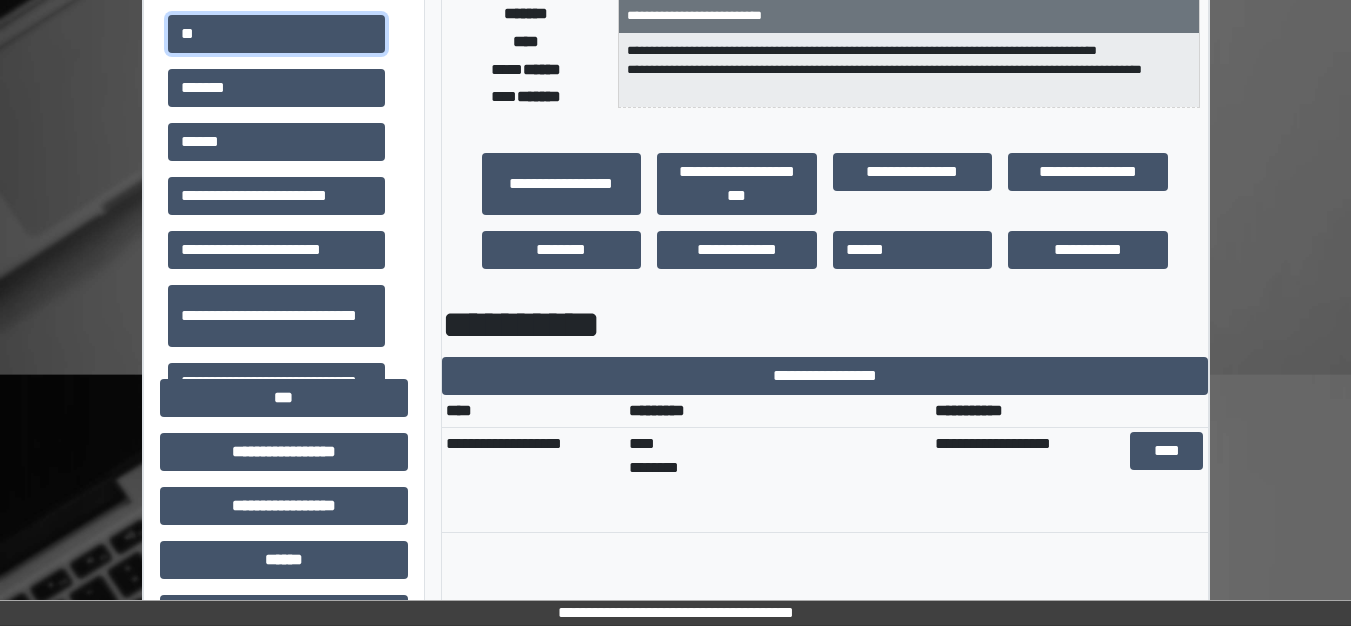 scroll, scrollTop: 400, scrollLeft: 0, axis: vertical 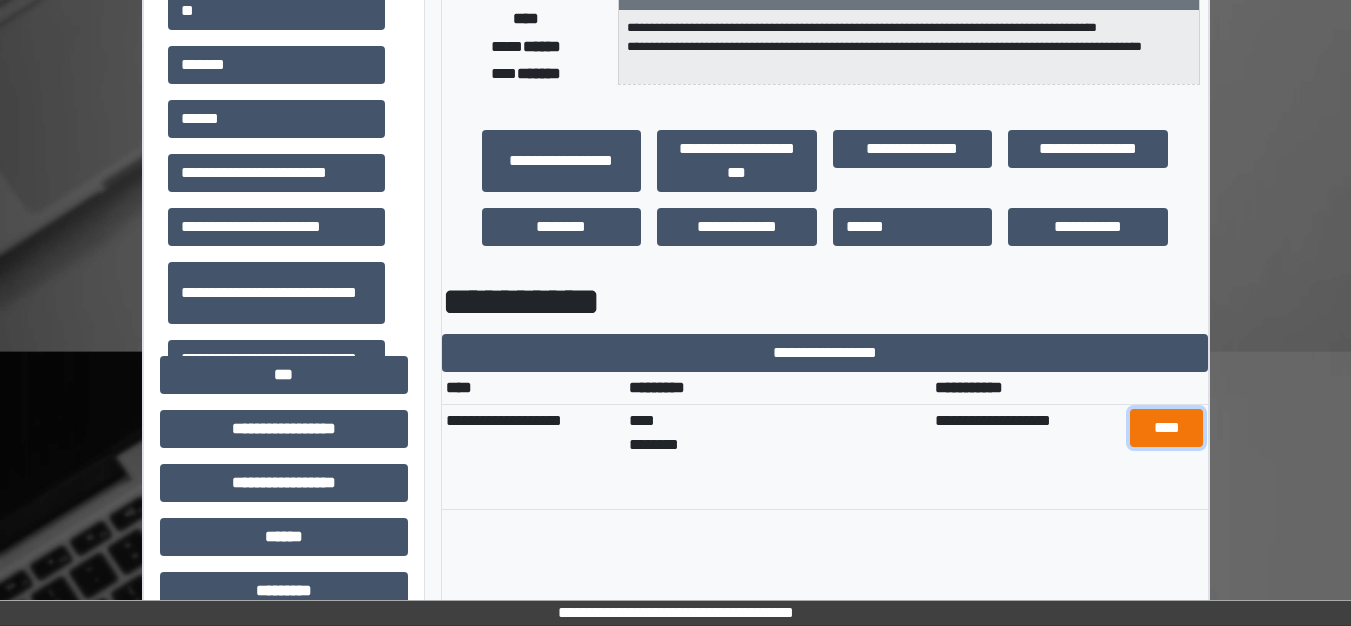 click on "****" at bounding box center [1166, 428] 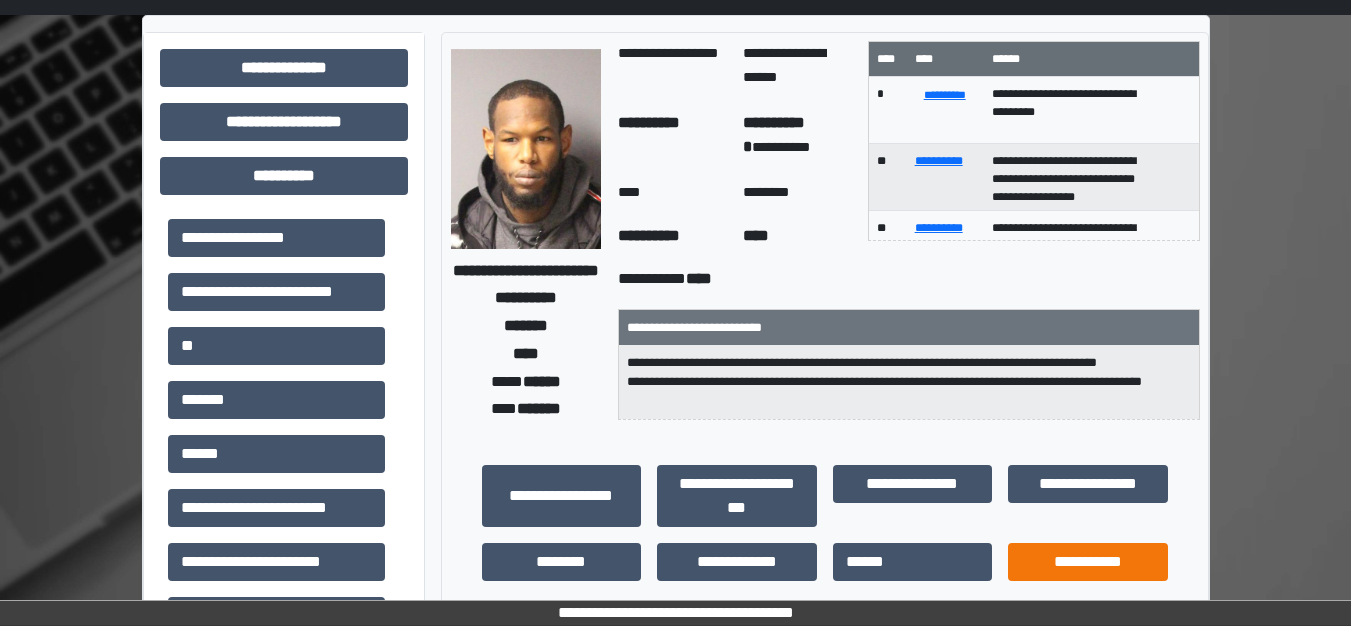 scroll, scrollTop: 0, scrollLeft: 0, axis: both 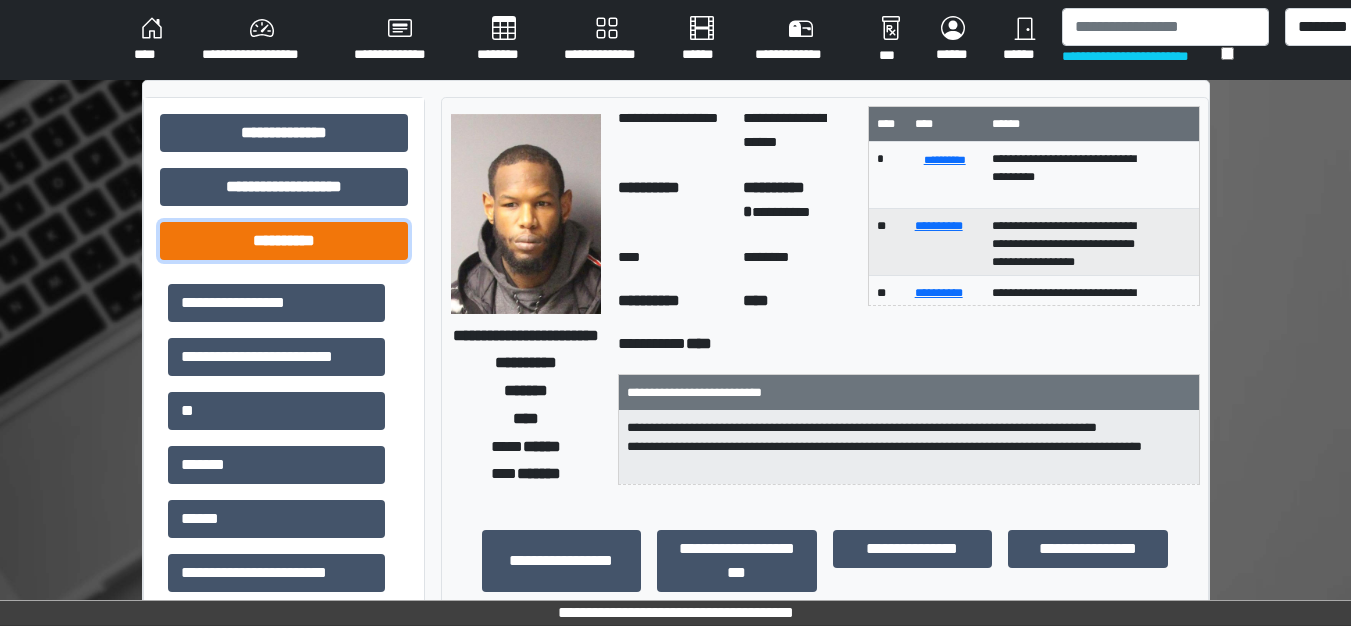 click on "**********" at bounding box center (284, 241) 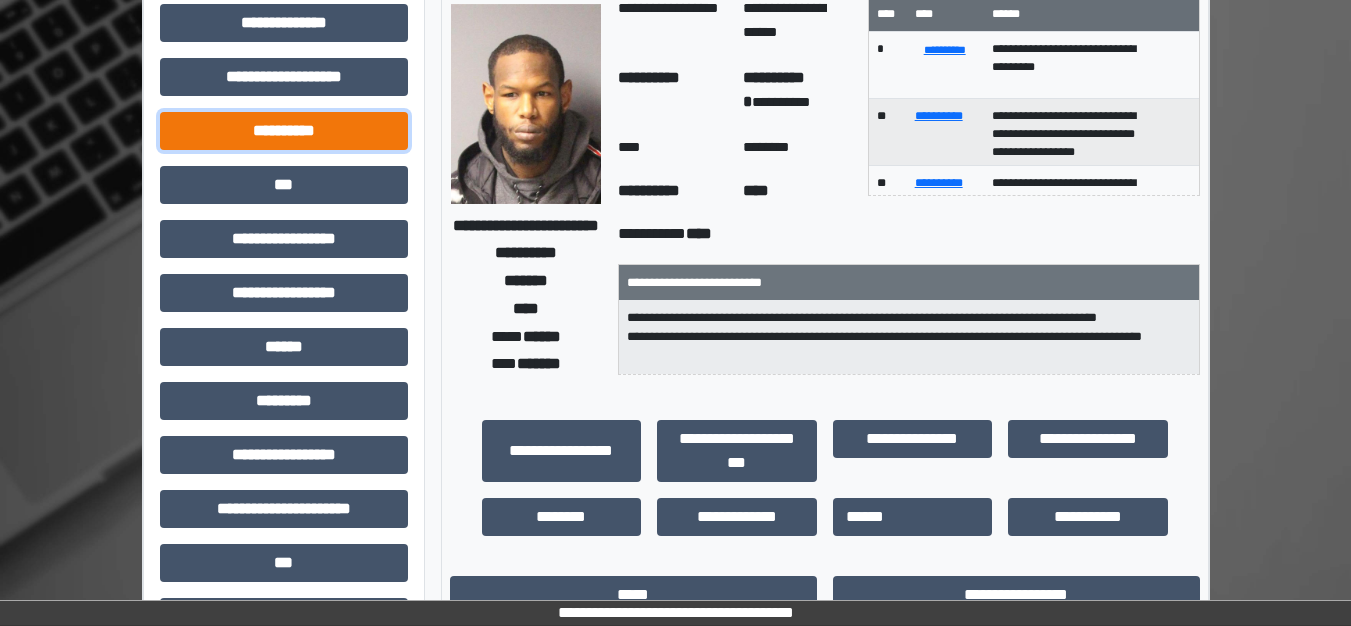 scroll, scrollTop: 200, scrollLeft: 0, axis: vertical 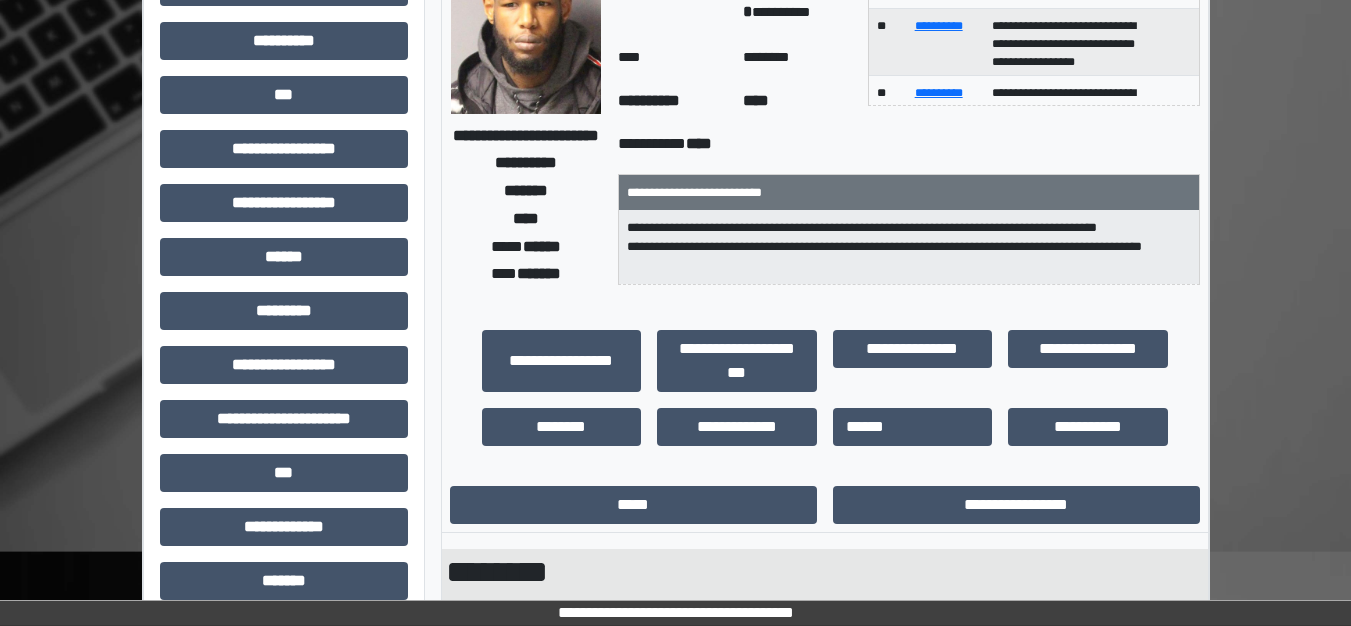 drag, startPoint x: 357, startPoint y: 228, endPoint x: 894, endPoint y: 569, distance: 636.12103 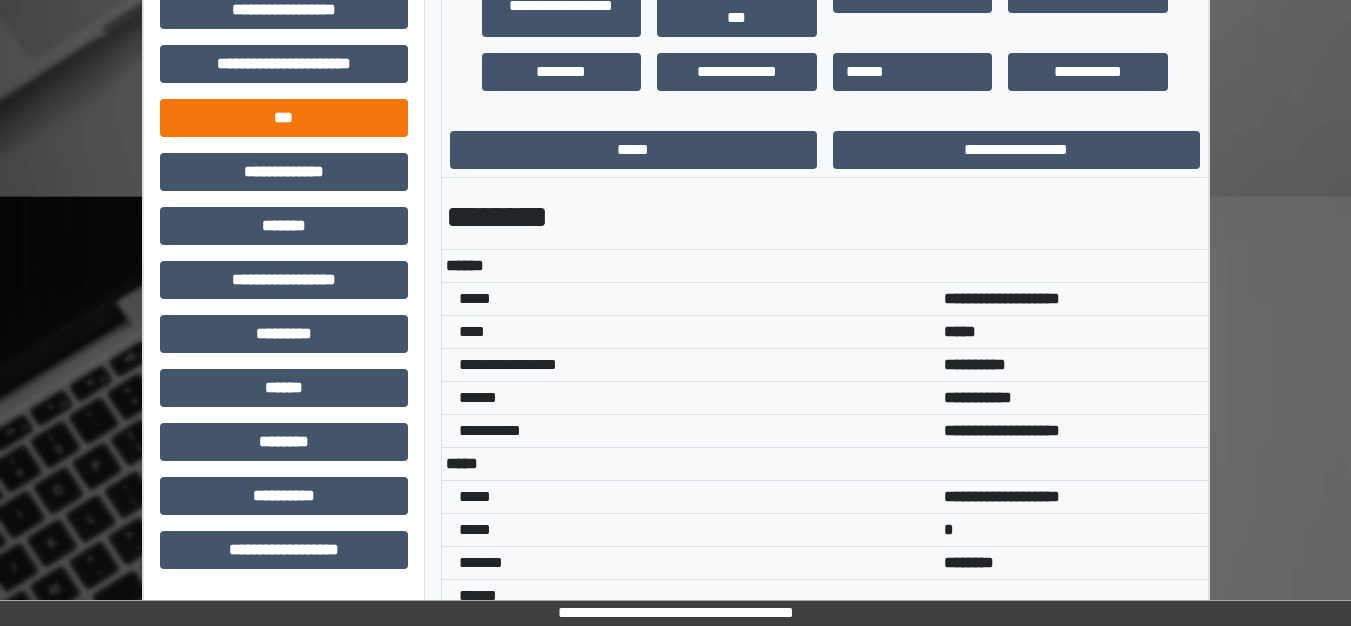 scroll, scrollTop: 600, scrollLeft: 0, axis: vertical 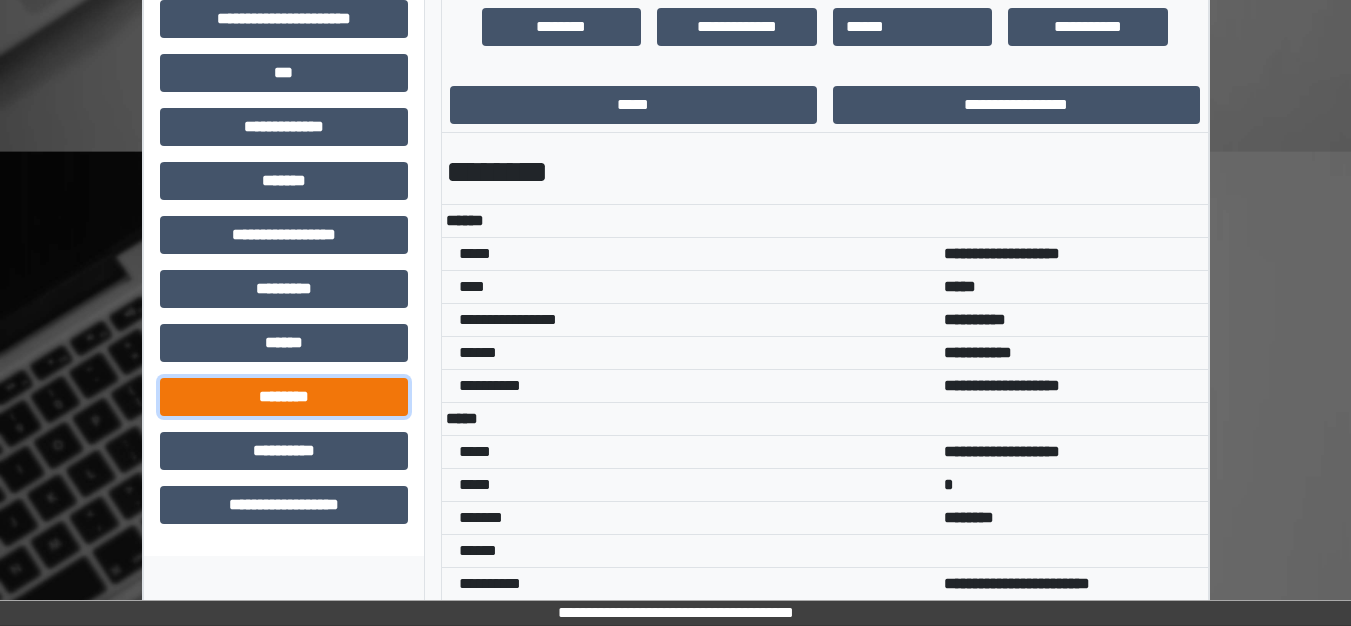 click on "********" at bounding box center (284, 397) 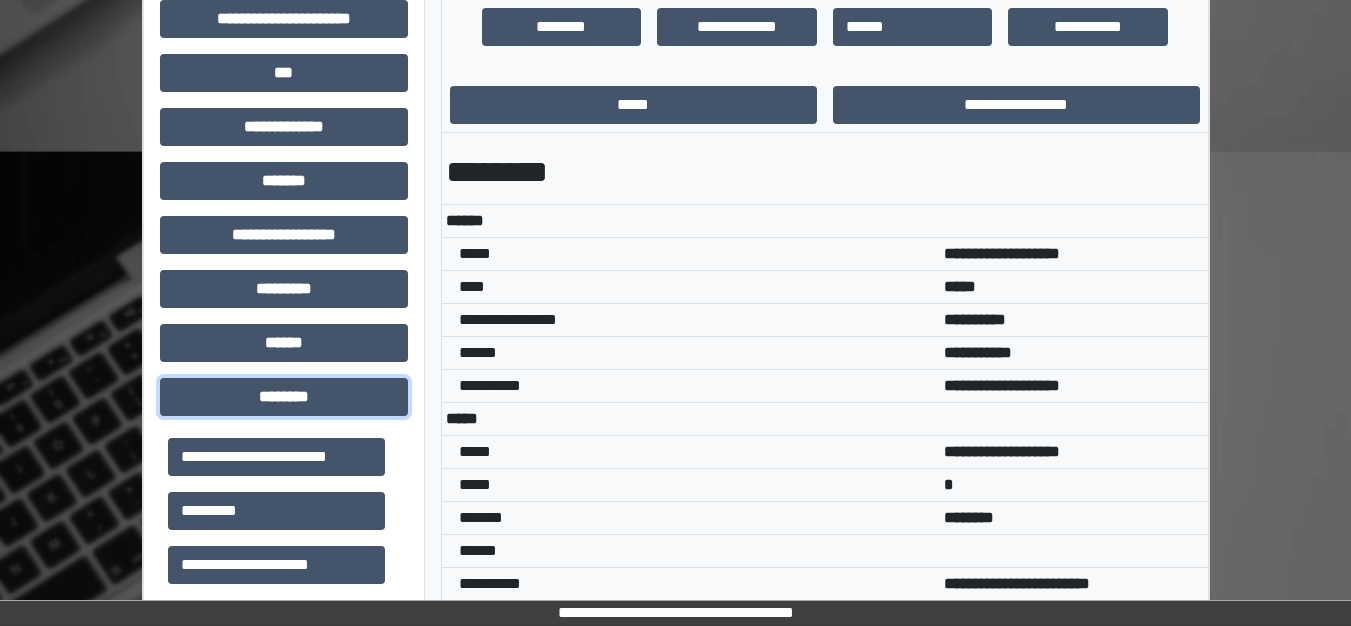 scroll, scrollTop: 300, scrollLeft: 0, axis: vertical 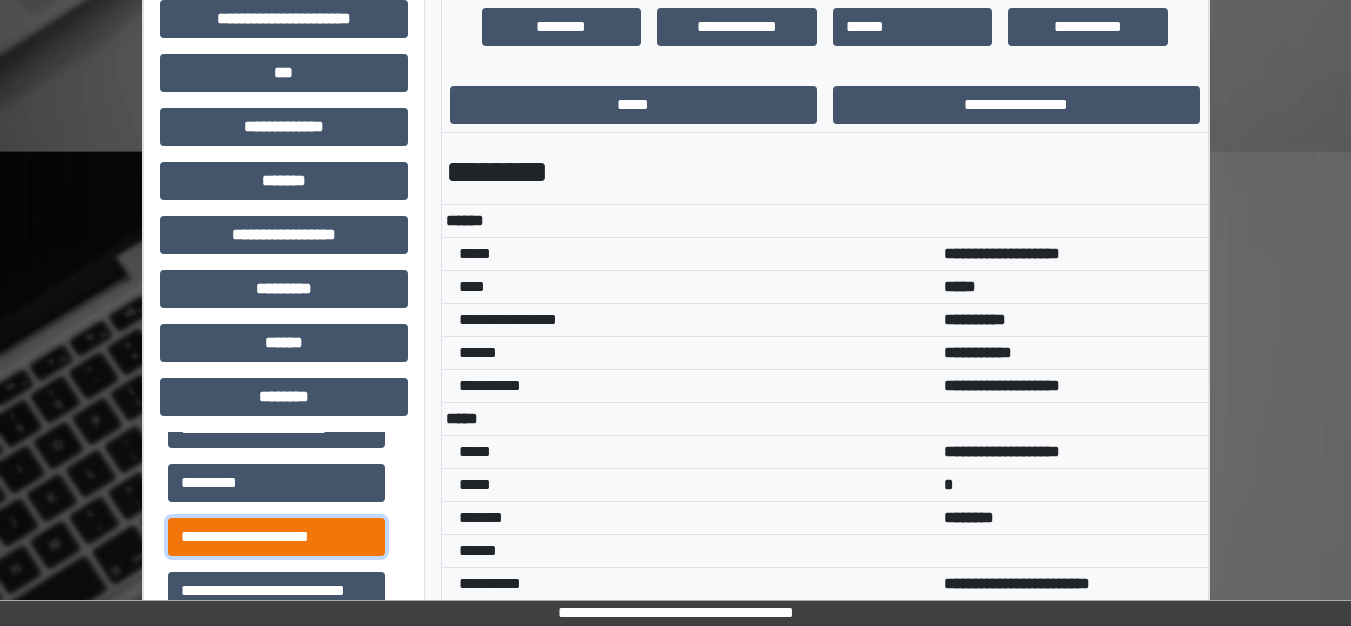 click on "**********" at bounding box center (276, 537) 